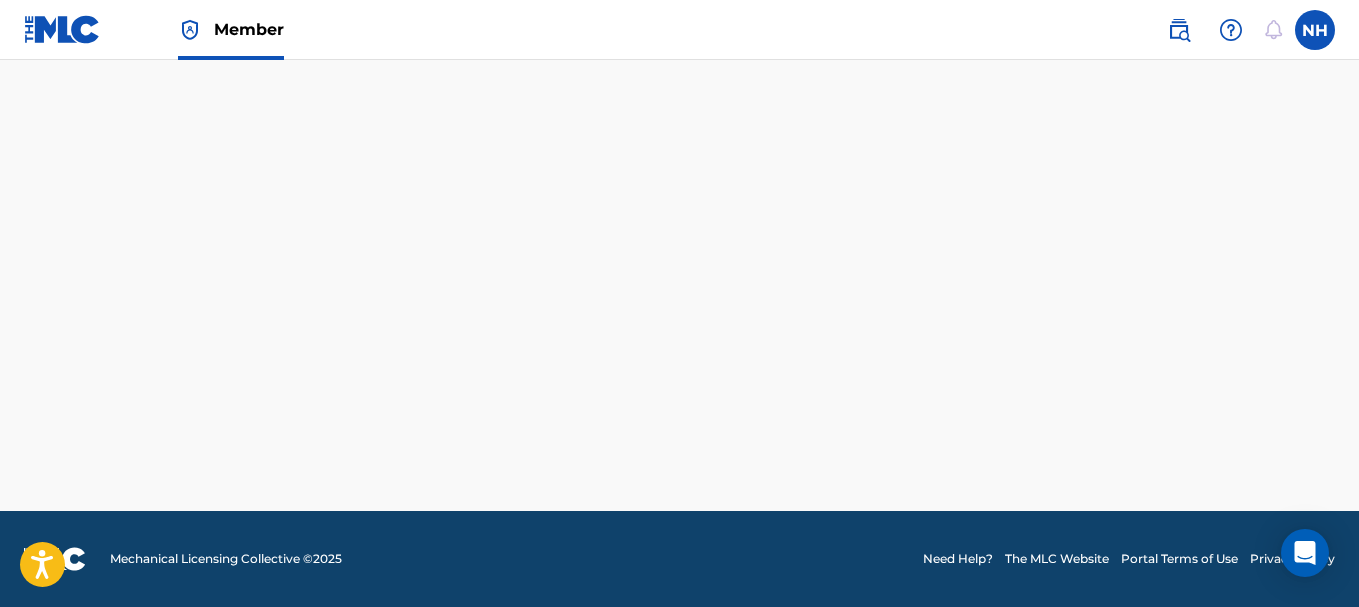 scroll, scrollTop: 0, scrollLeft: 0, axis: both 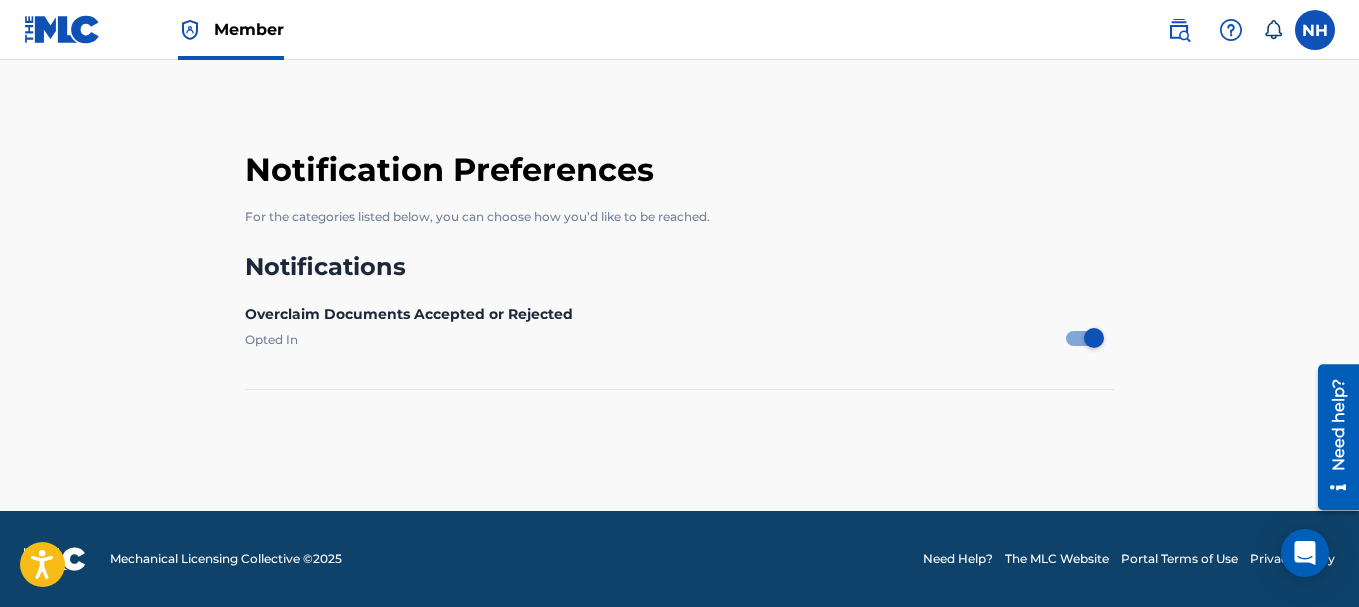 click at bounding box center (62, 29) 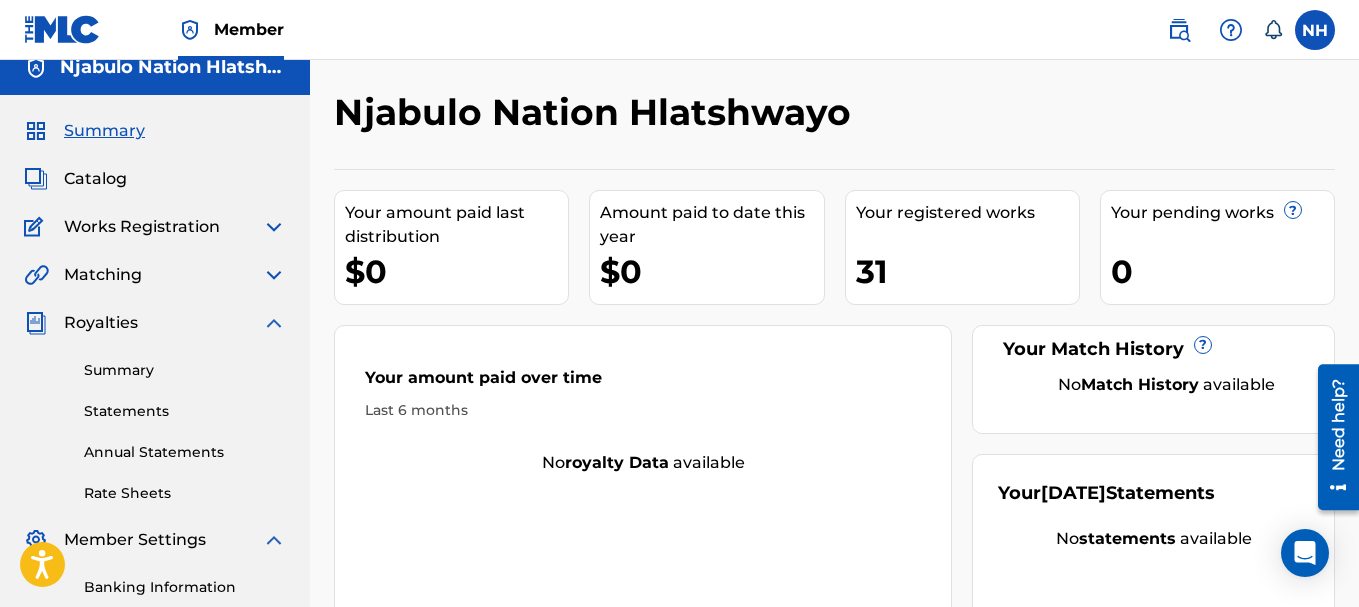 scroll, scrollTop: 0, scrollLeft: 0, axis: both 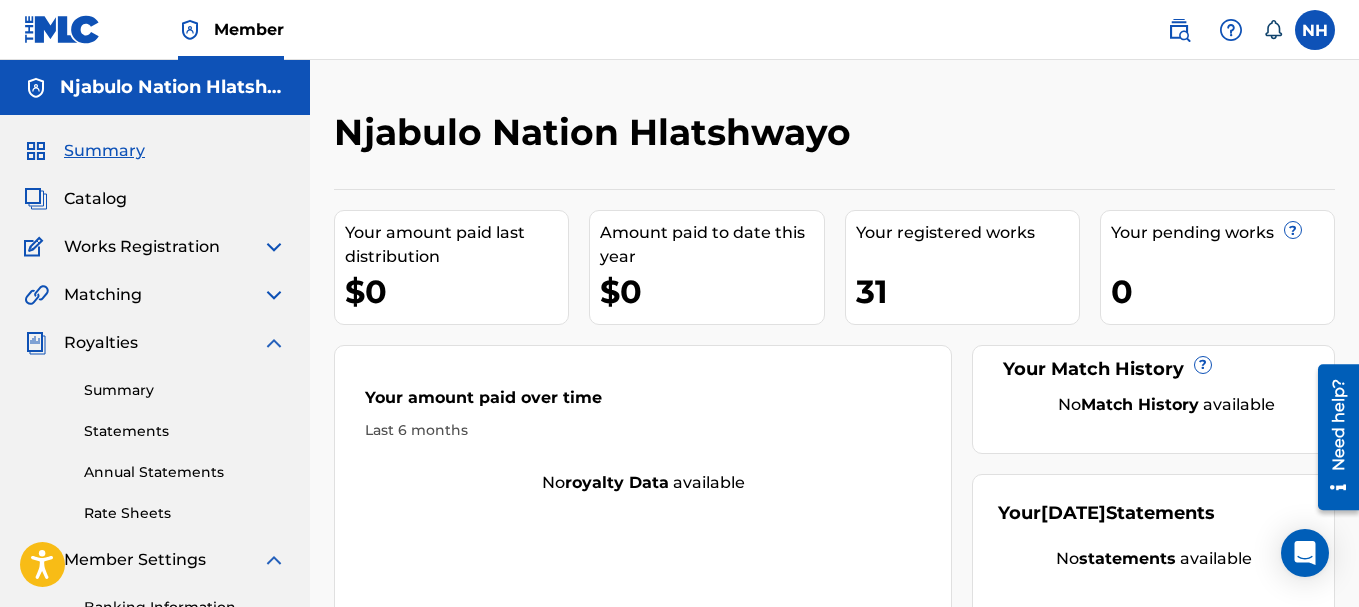 click on "Summary" at bounding box center (185, 390) 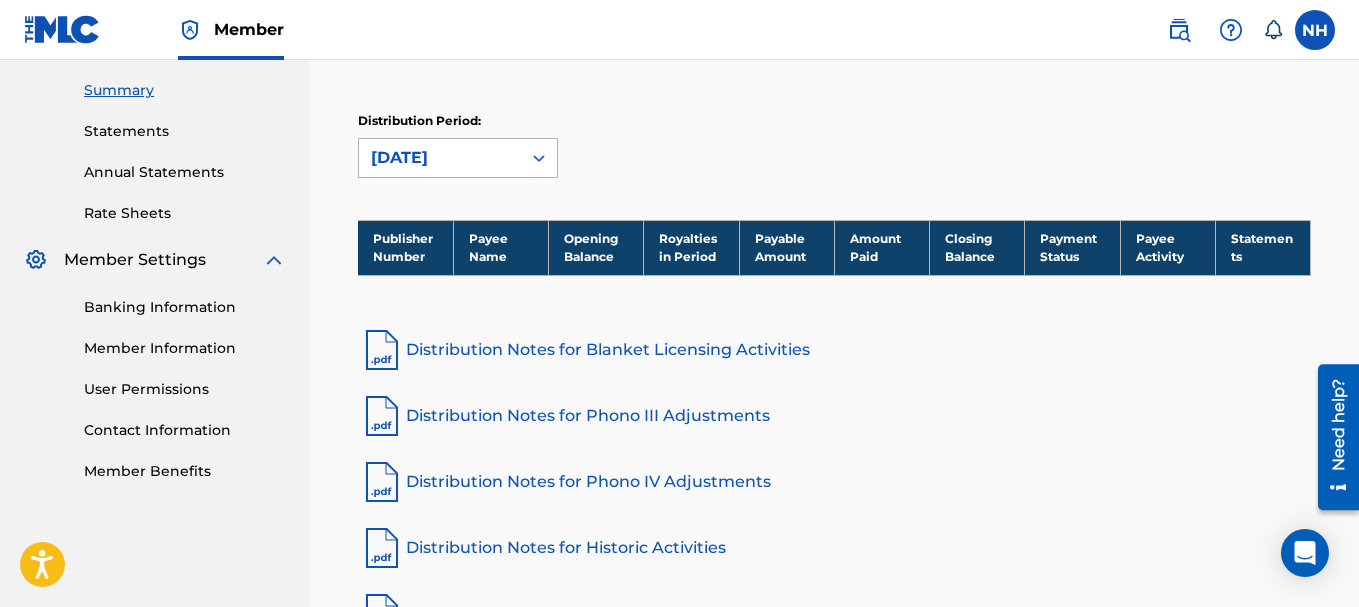 scroll, scrollTop: 400, scrollLeft: 0, axis: vertical 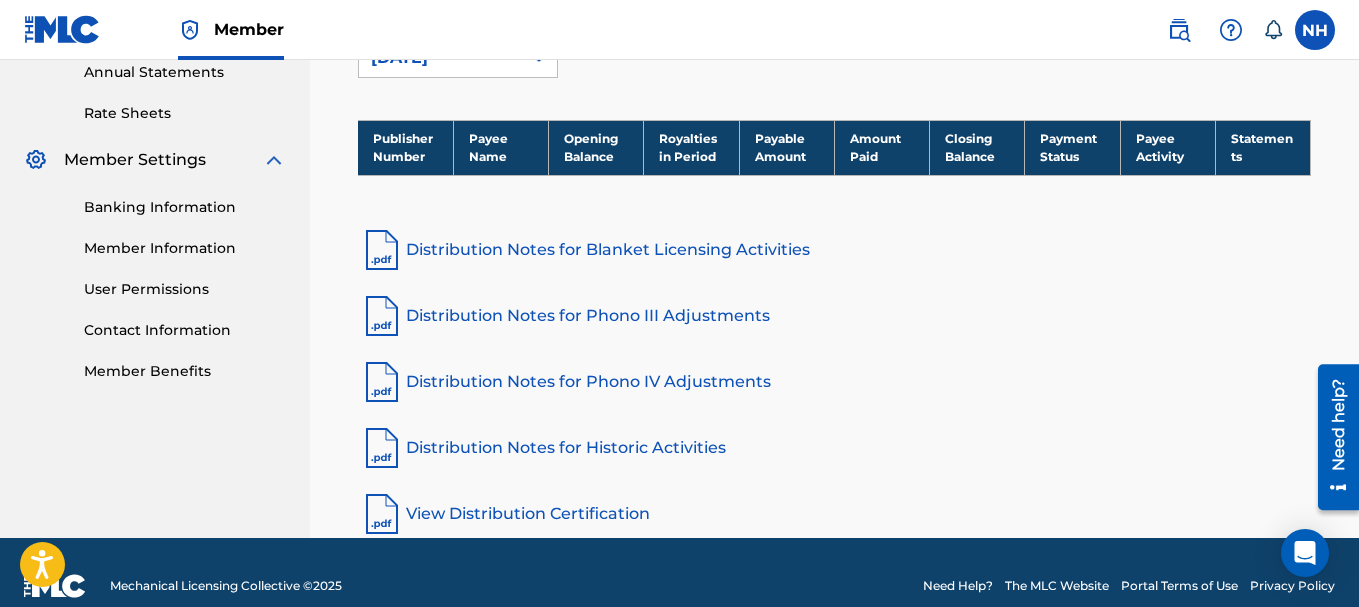 click on "Distribution Notes for Blanket Licensing Activities" at bounding box center [834, 250] 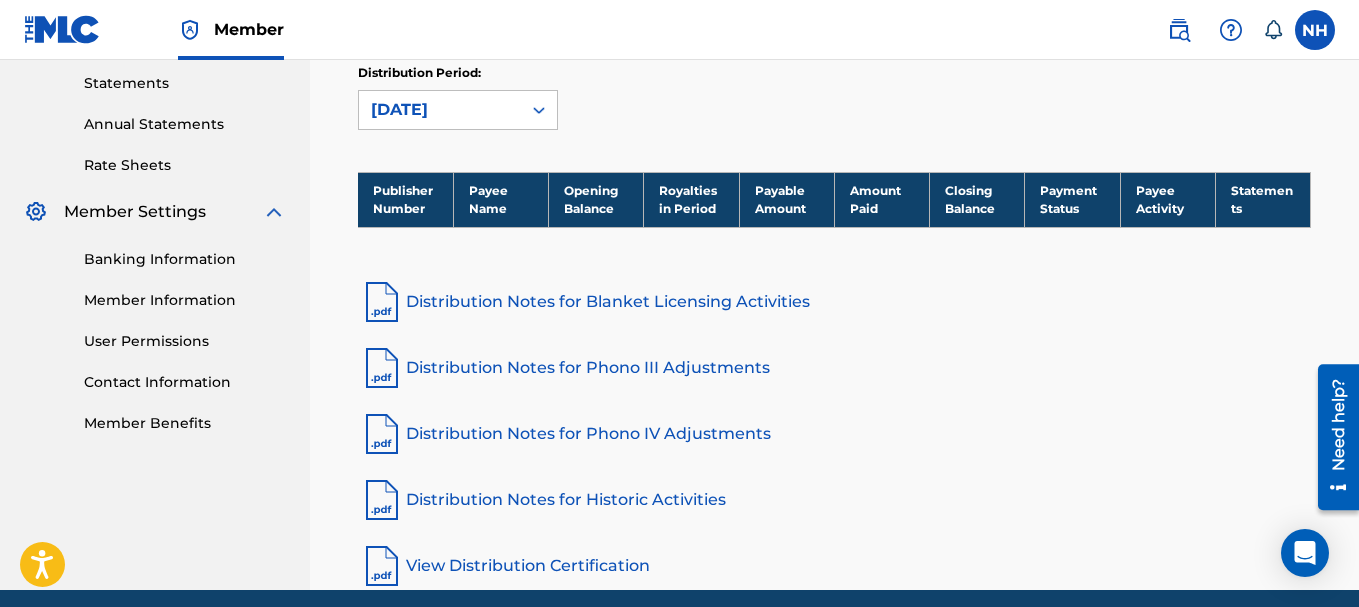 scroll, scrollTop: 300, scrollLeft: 0, axis: vertical 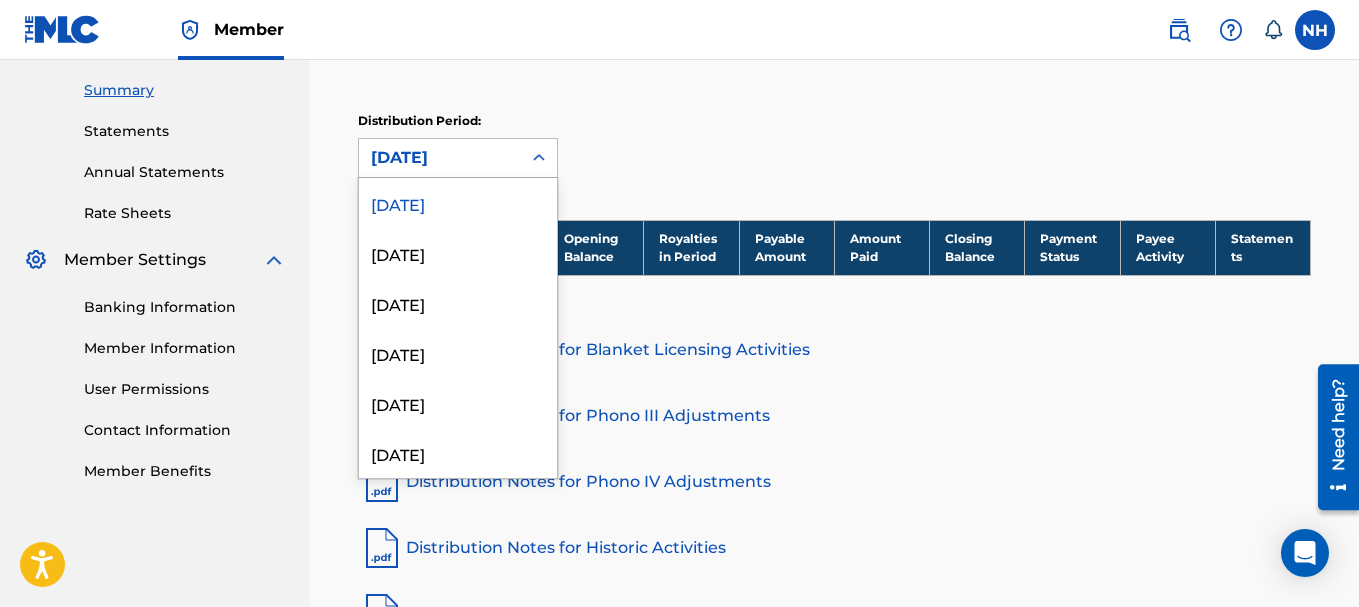 click on "[DATE]" at bounding box center (440, 158) 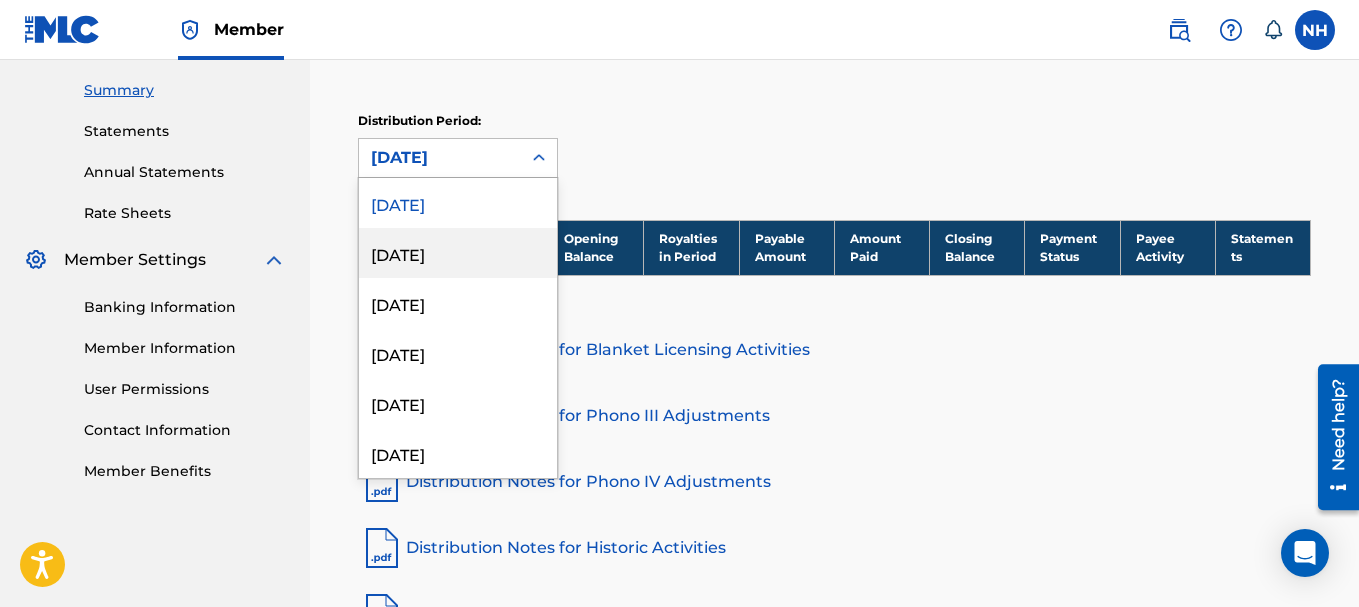 click on "[DATE]" at bounding box center (458, 253) 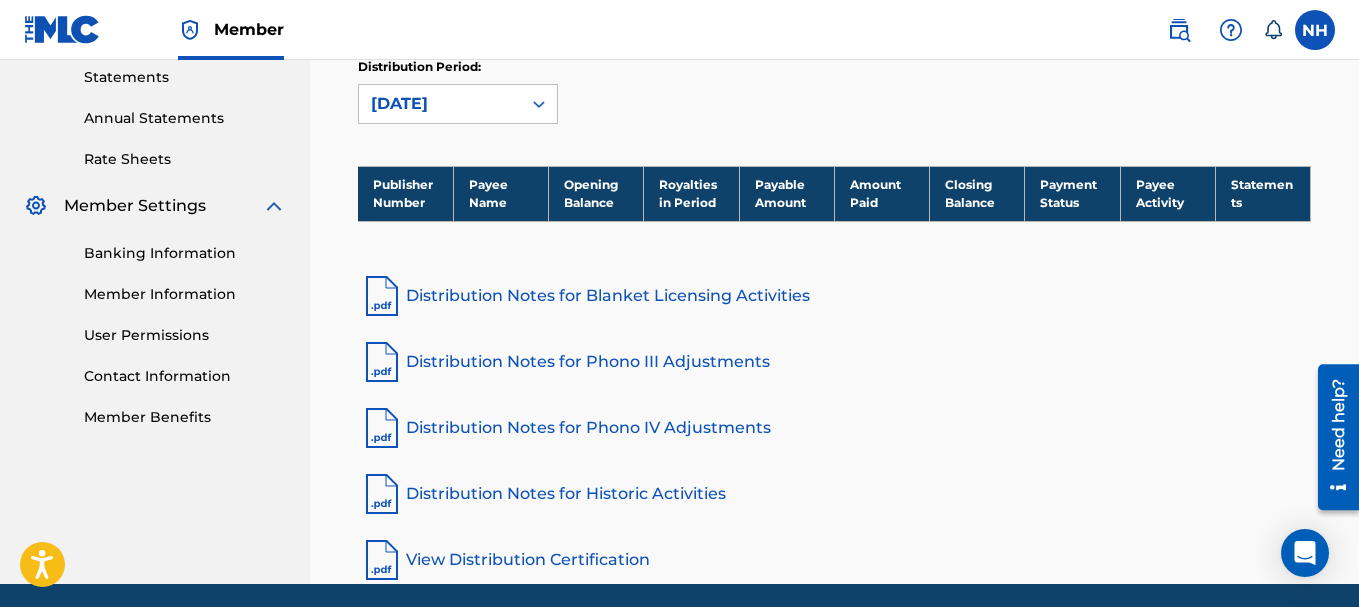scroll, scrollTop: 400, scrollLeft: 0, axis: vertical 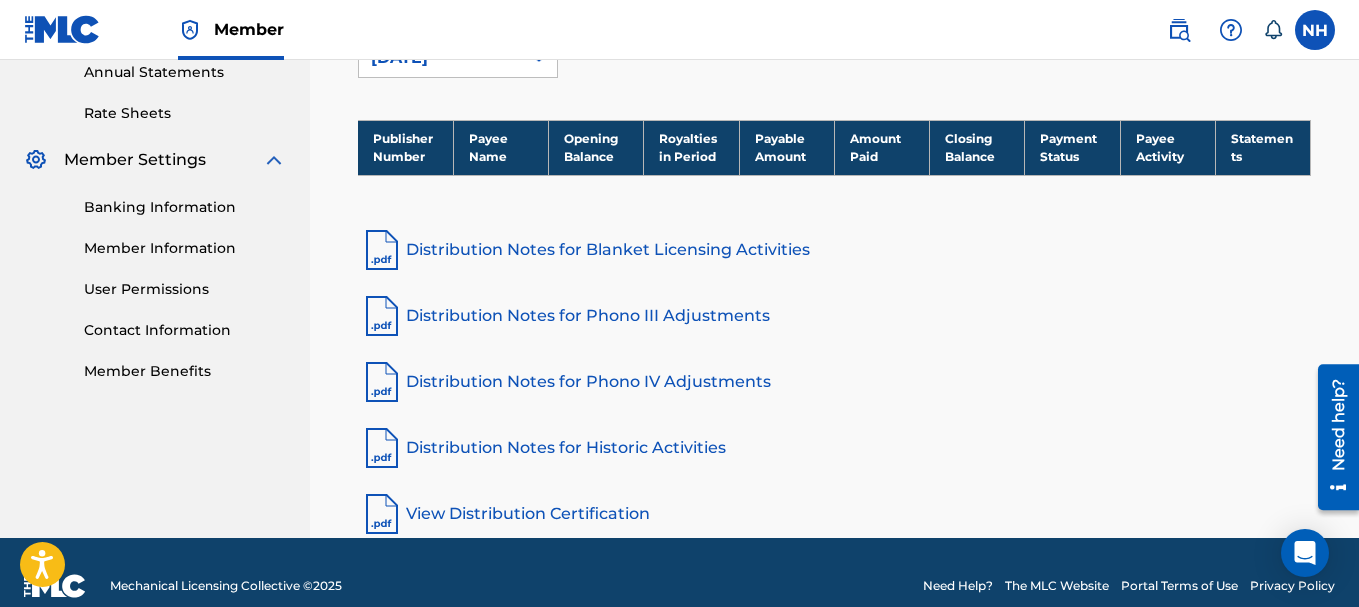 click on "[DATE]" at bounding box center [440, 58] 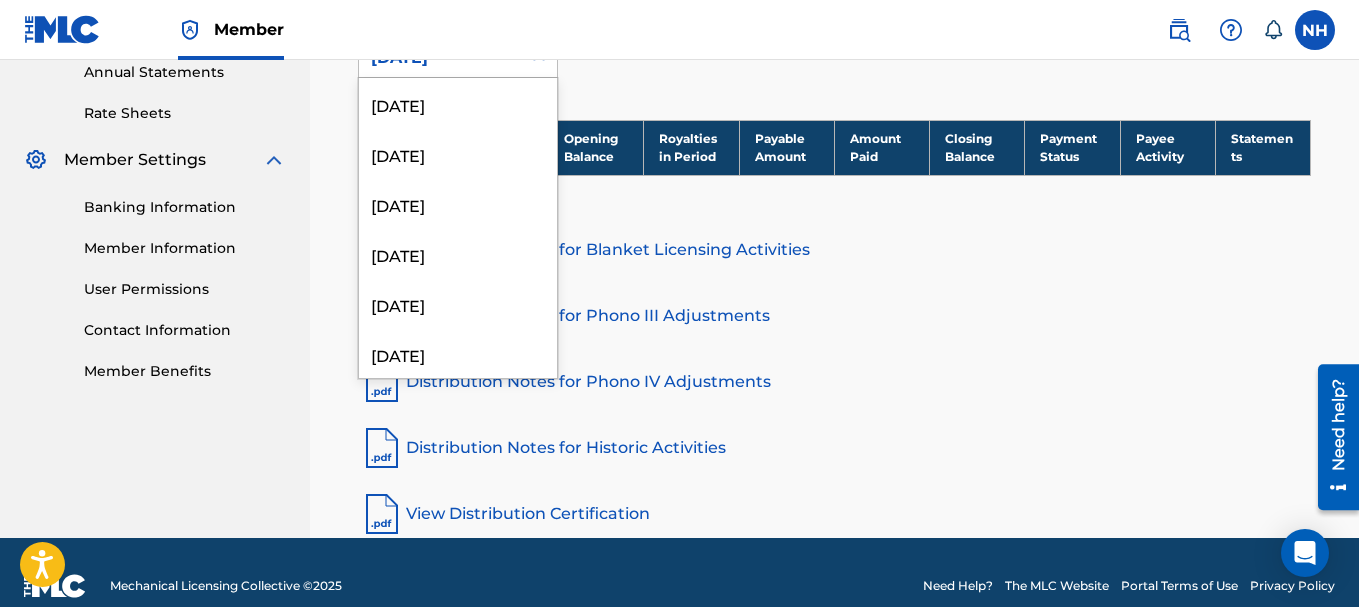 scroll, scrollTop: 1300, scrollLeft: 0, axis: vertical 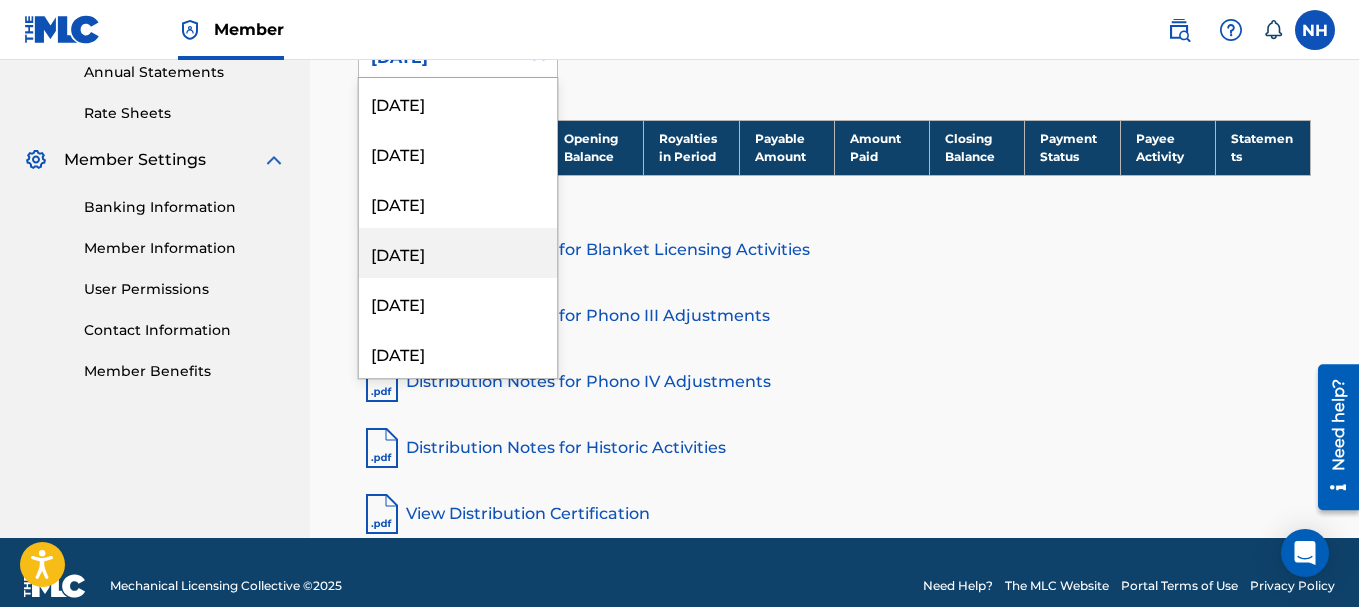 click on "[DATE]" at bounding box center (458, 253) 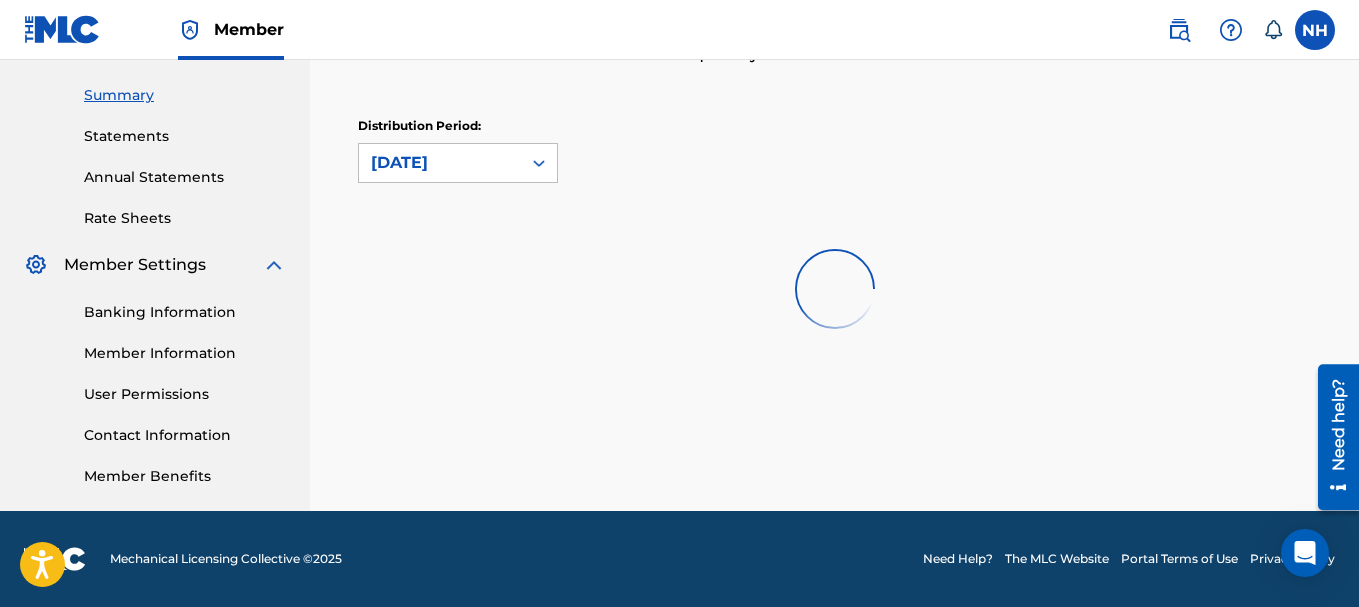 scroll, scrollTop: 295, scrollLeft: 0, axis: vertical 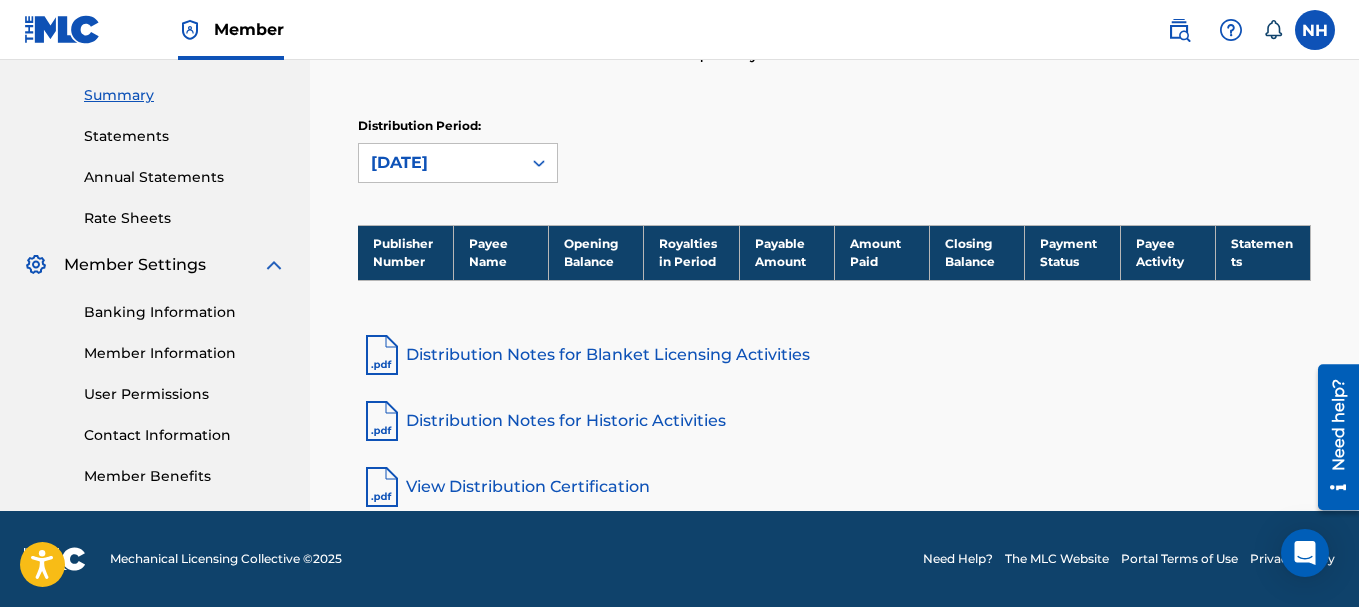 click on "Distribution Notes for Blanket Licensing Activities" at bounding box center [834, 355] 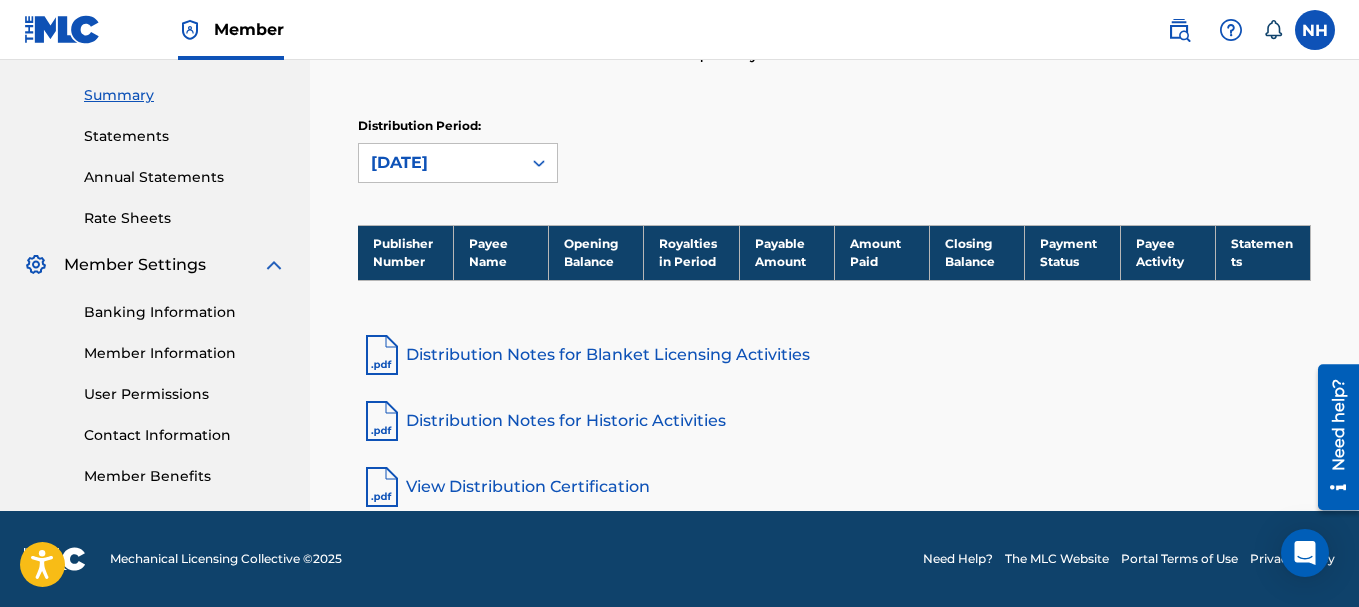 click on "Distribution Notes for Historic Activities" at bounding box center [834, 421] 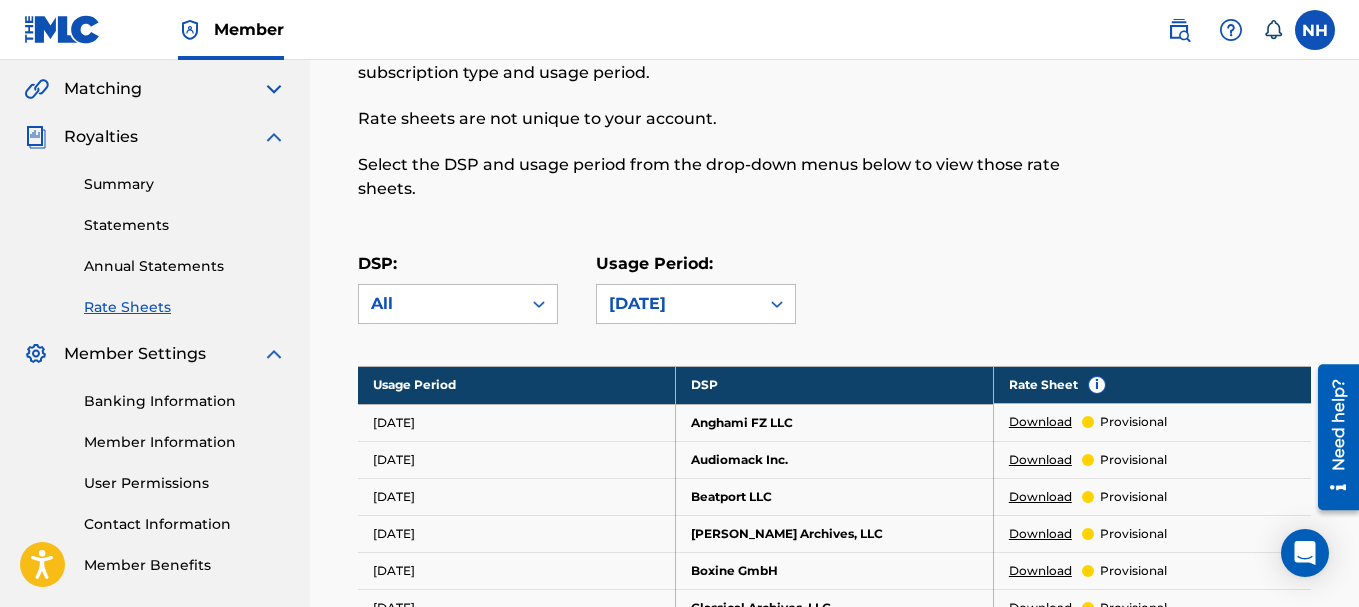 scroll, scrollTop: 195, scrollLeft: 0, axis: vertical 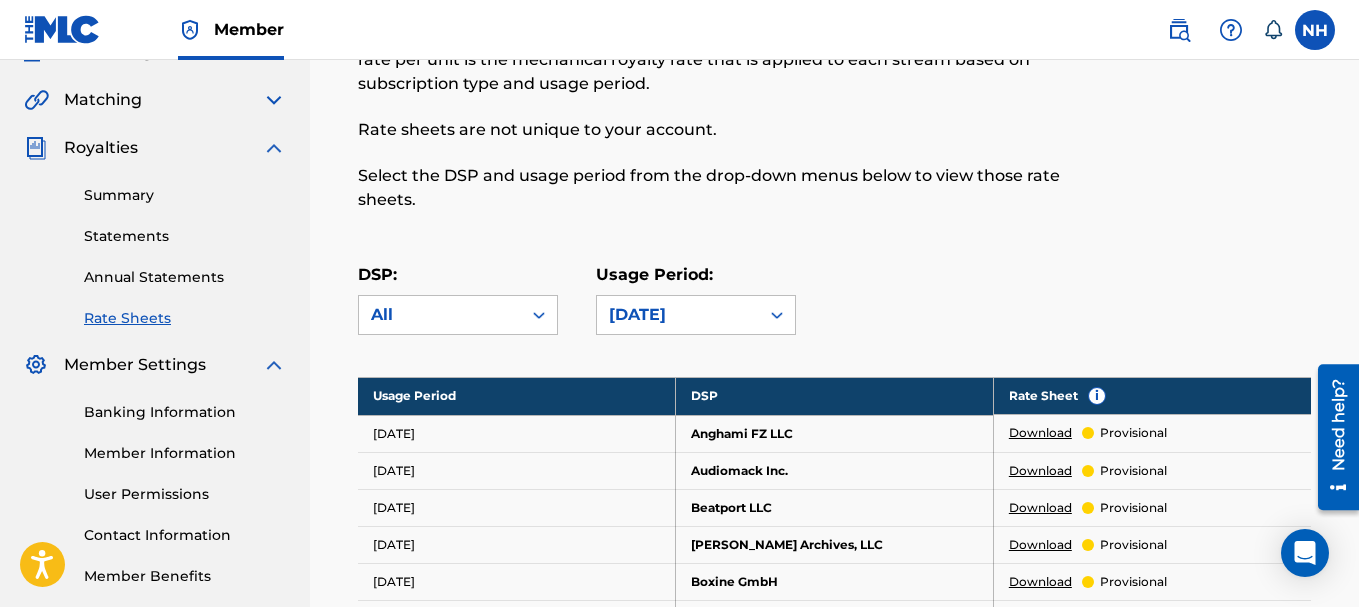 click on "Download" at bounding box center (1040, 433) 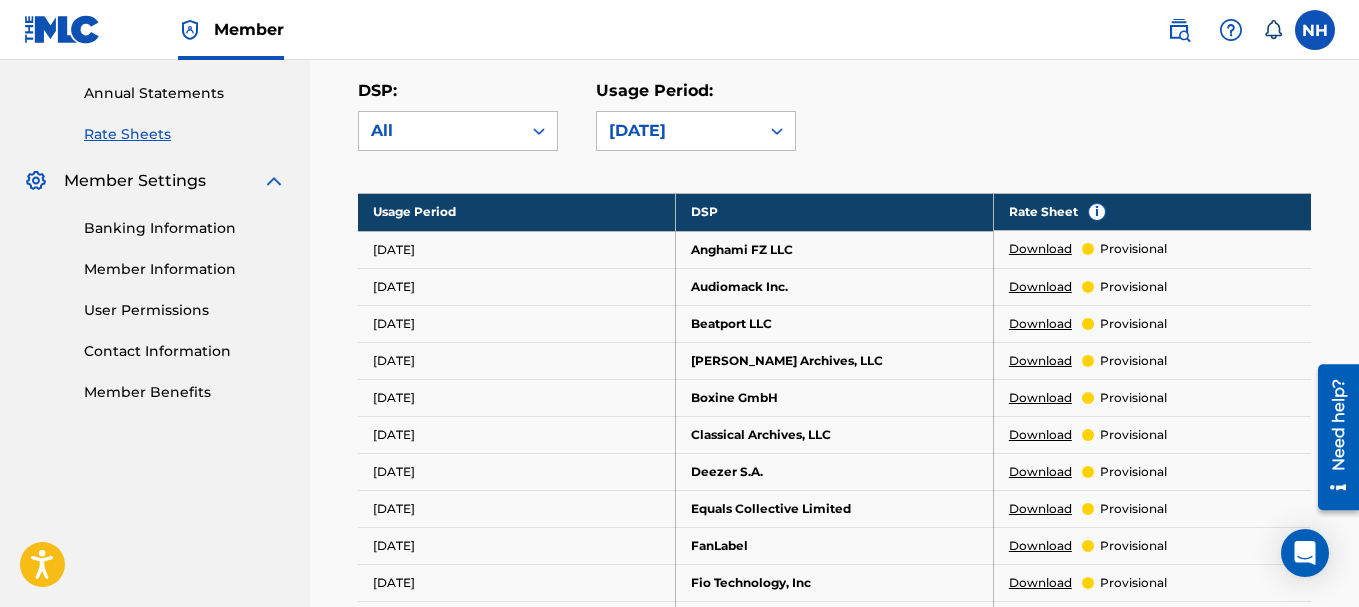 scroll, scrollTop: 395, scrollLeft: 0, axis: vertical 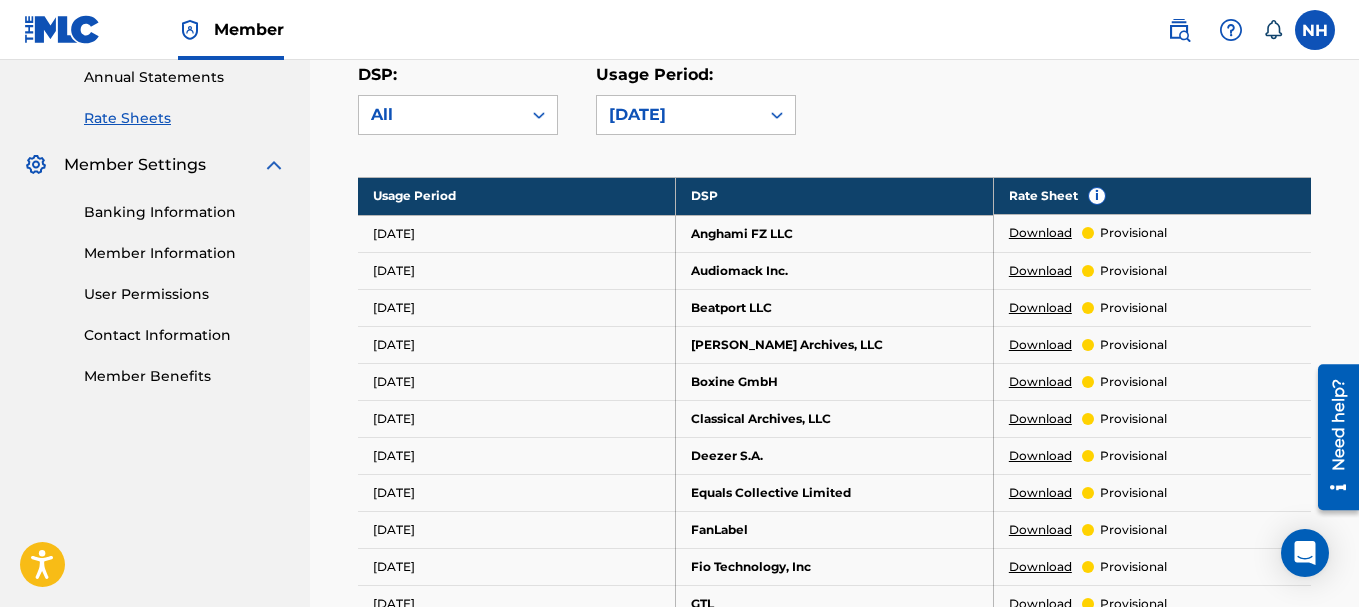 click on "Download" at bounding box center (1040, 530) 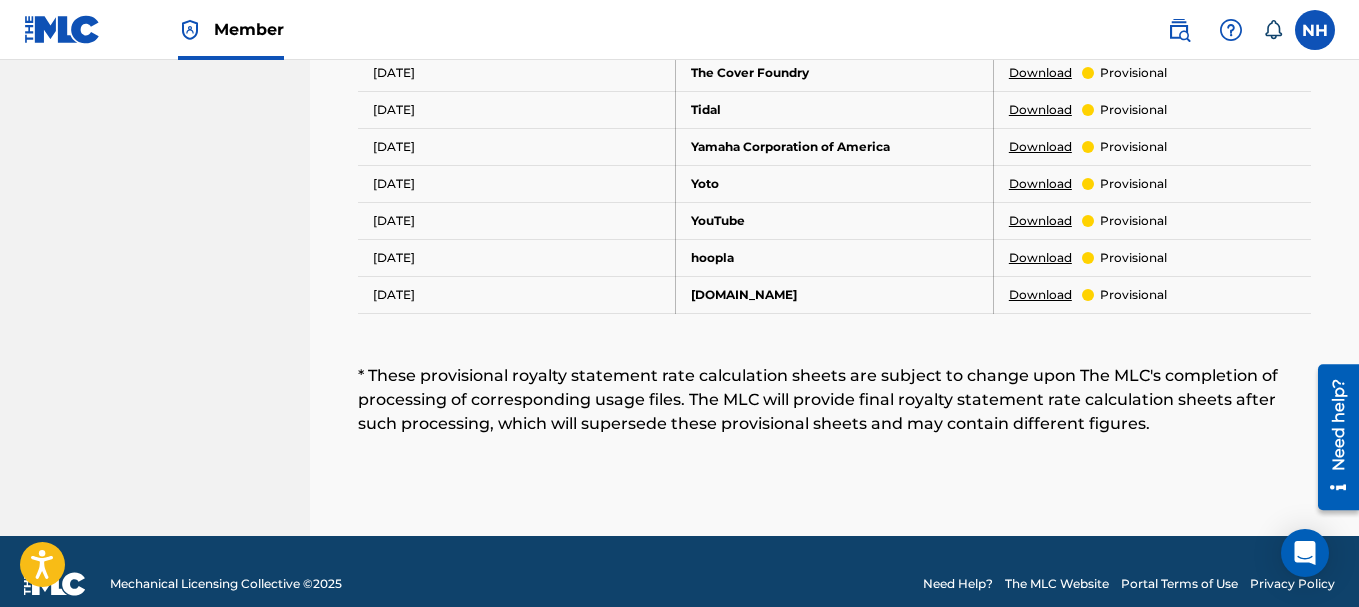scroll, scrollTop: 1691, scrollLeft: 0, axis: vertical 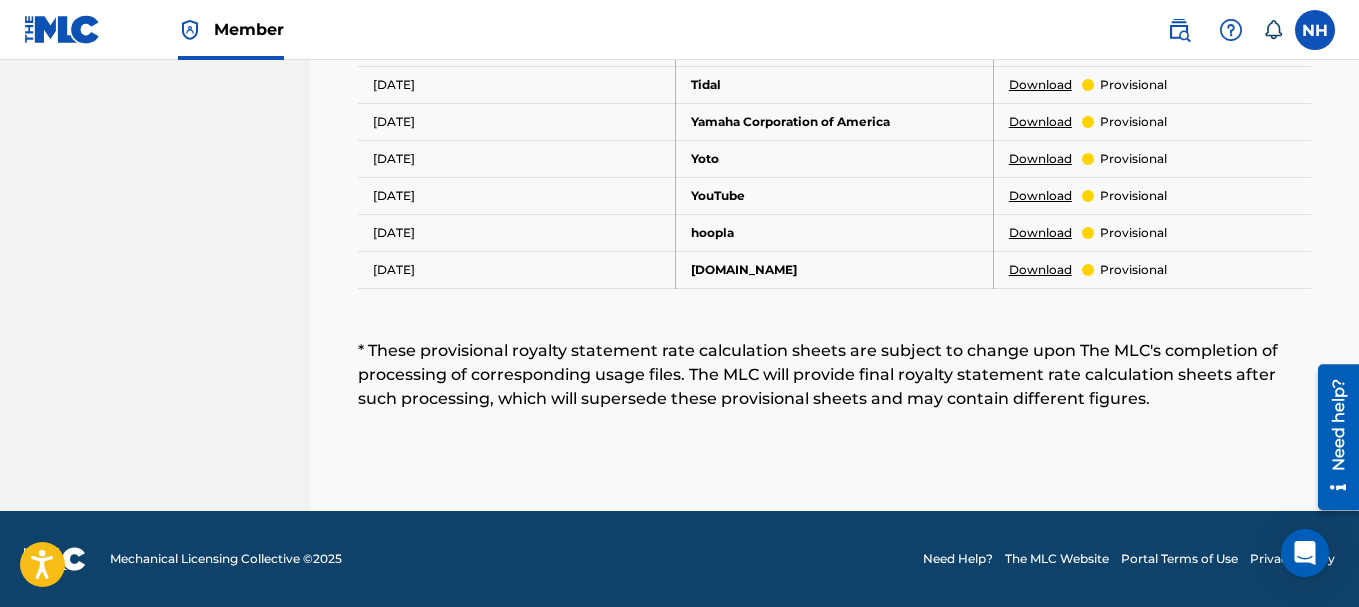 click on "Download" at bounding box center [1040, 159] 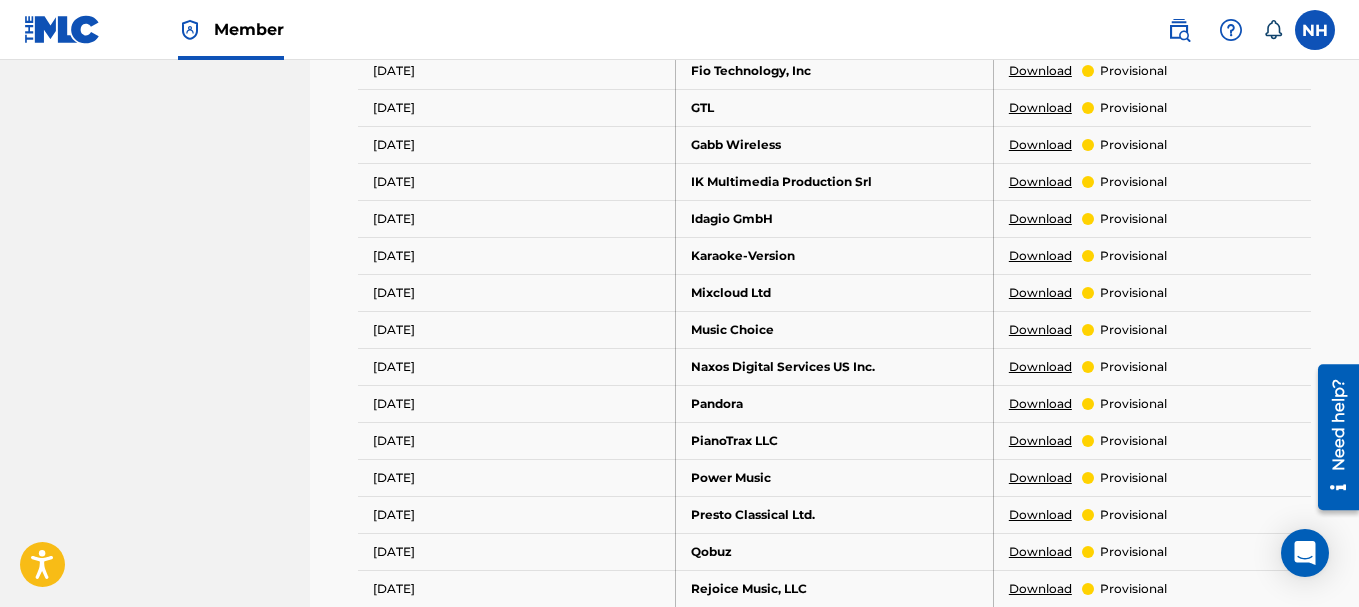 scroll, scrollTop: 91, scrollLeft: 0, axis: vertical 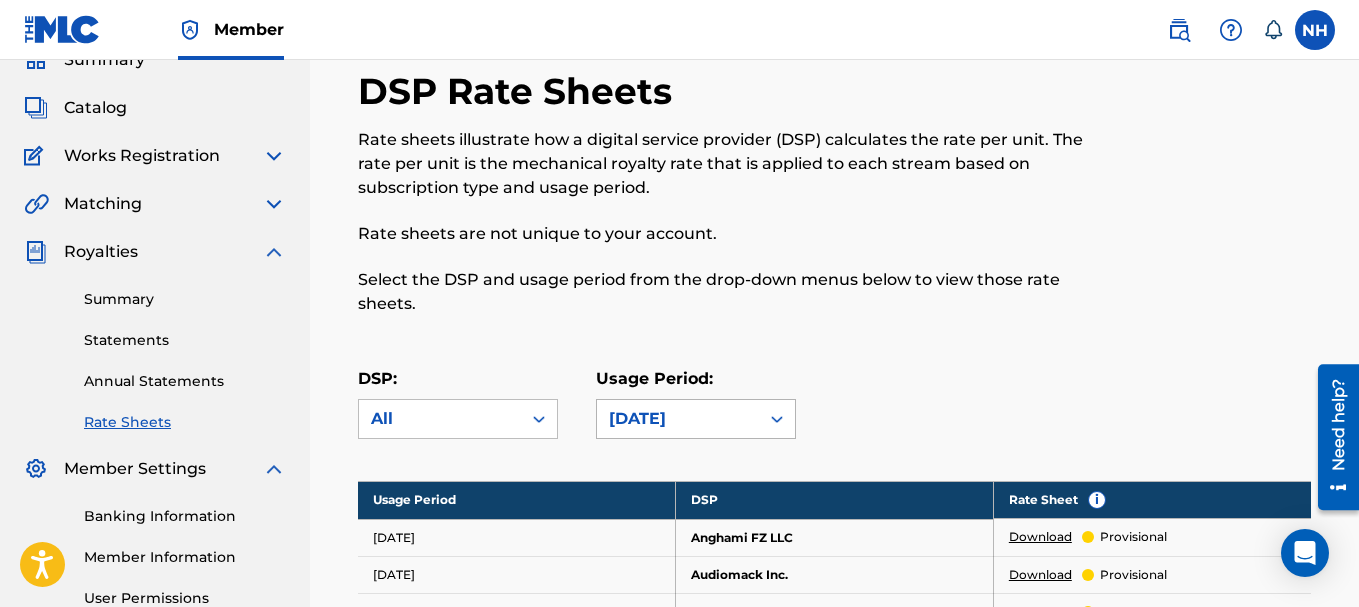 click on "[DATE]" at bounding box center (678, 419) 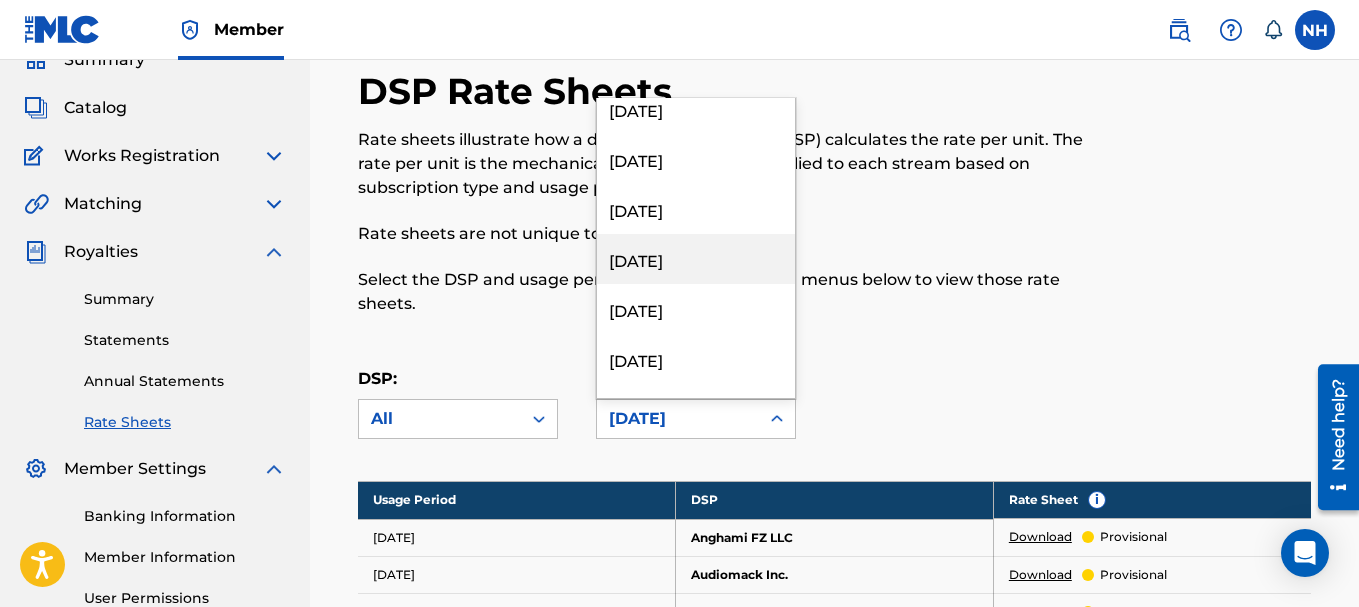 scroll, scrollTop: 400, scrollLeft: 0, axis: vertical 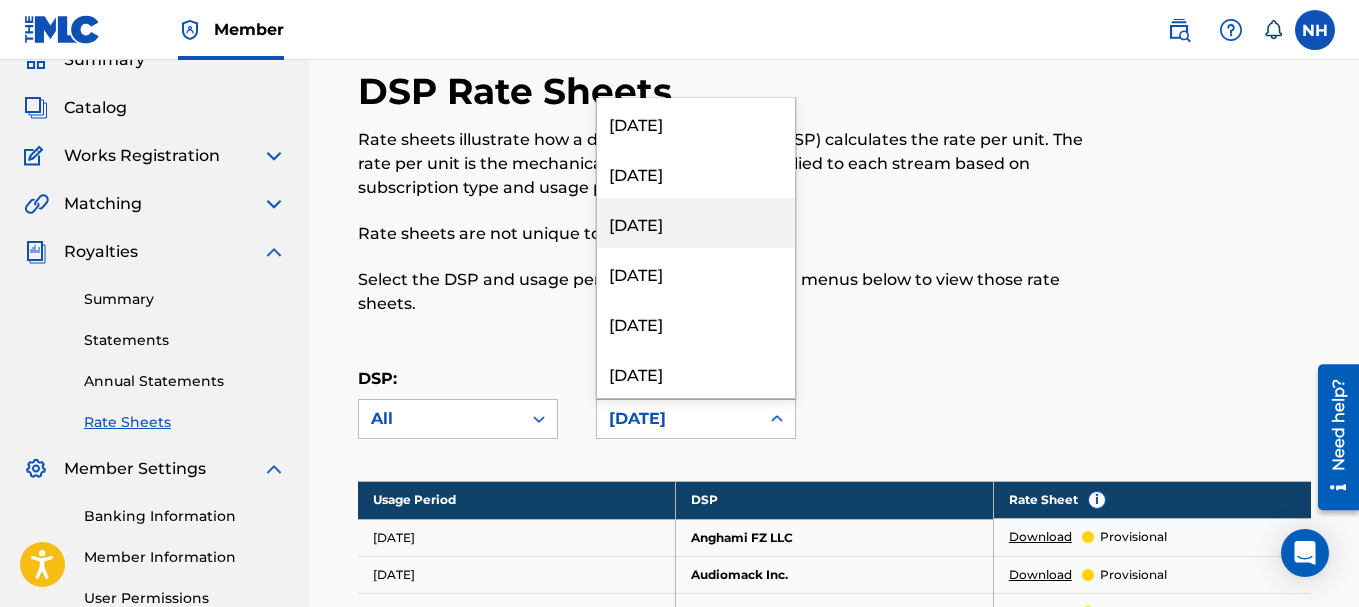 click on "[DATE]" at bounding box center [696, 223] 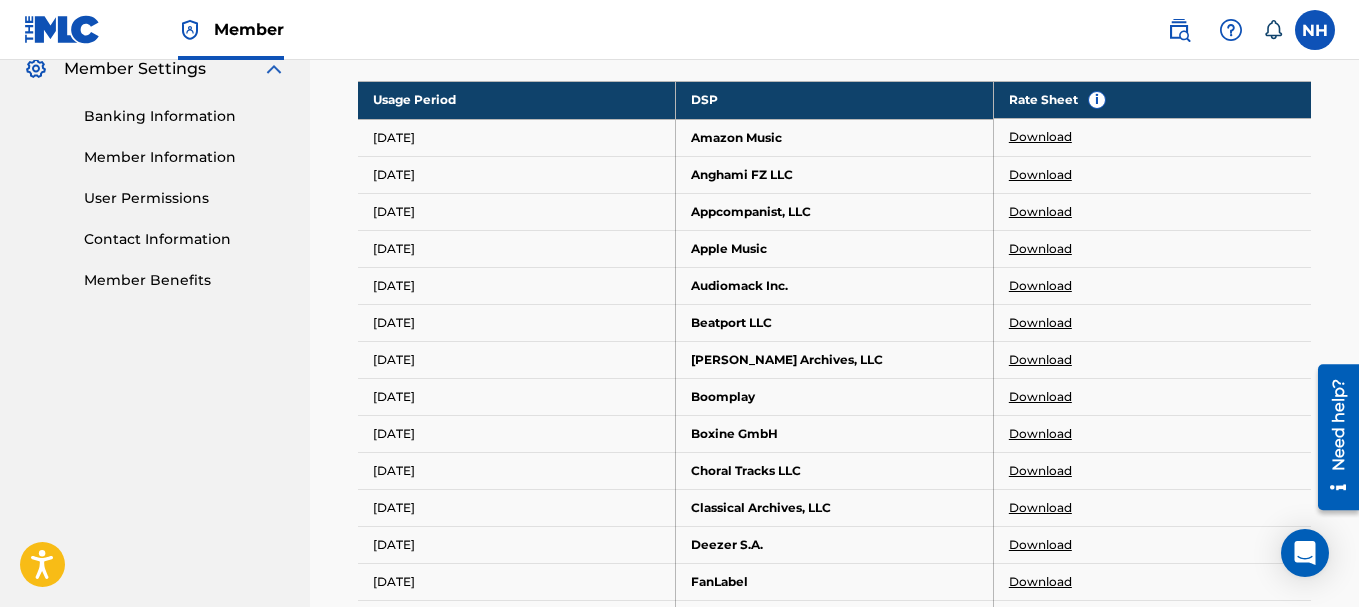scroll, scrollTop: 0, scrollLeft: 0, axis: both 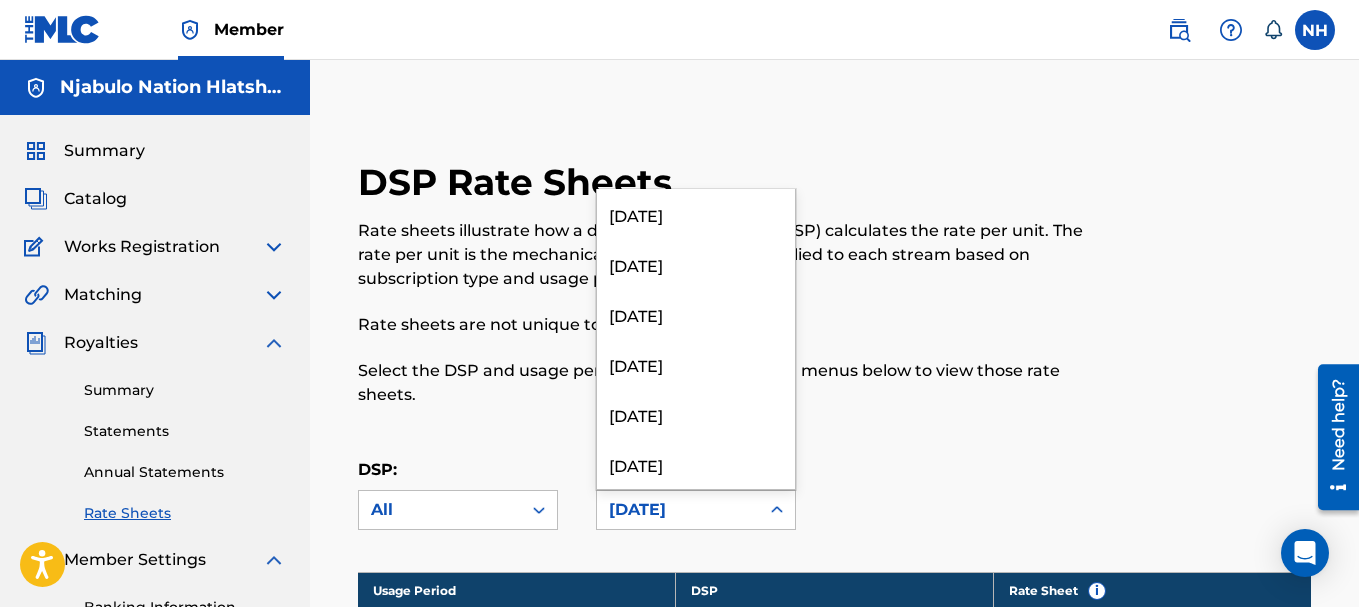click on "[DATE]" at bounding box center (678, 510) 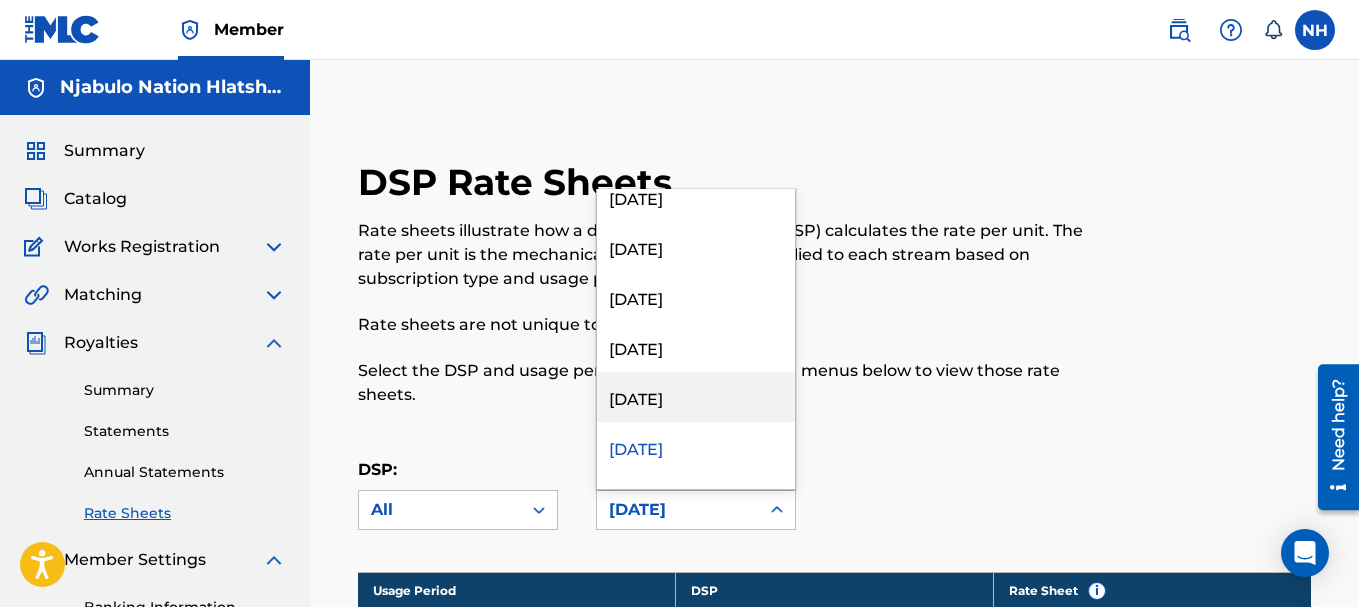 scroll, scrollTop: 0, scrollLeft: 0, axis: both 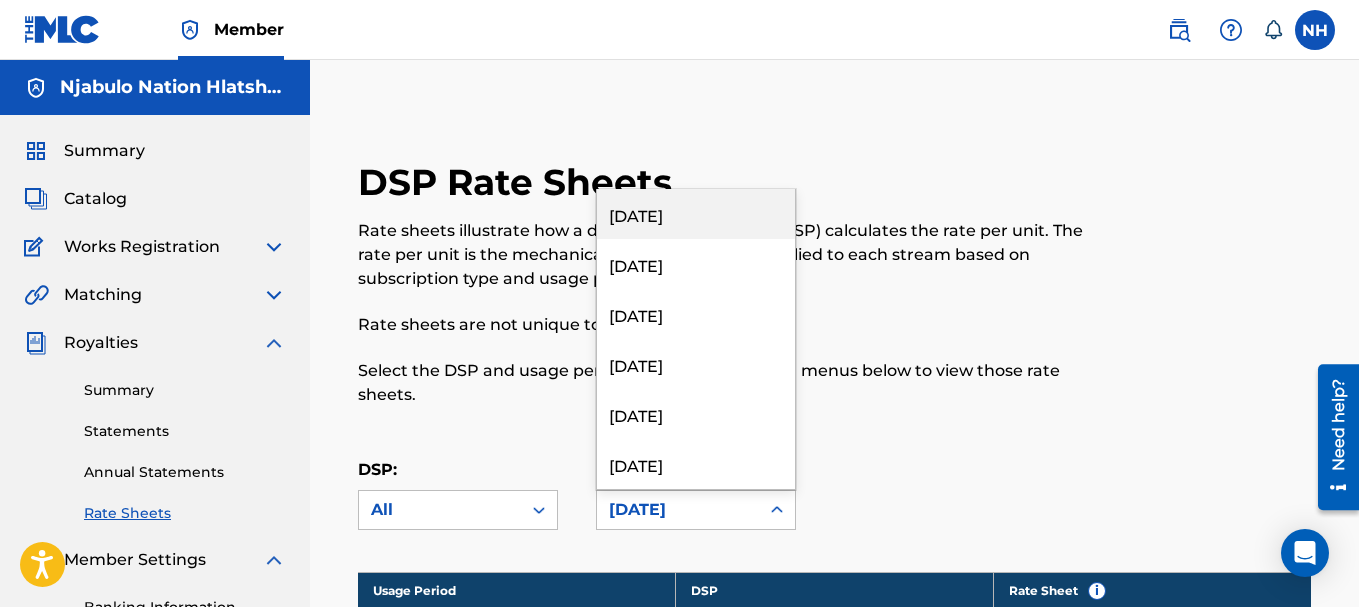 click on "[DATE]" at bounding box center (696, 214) 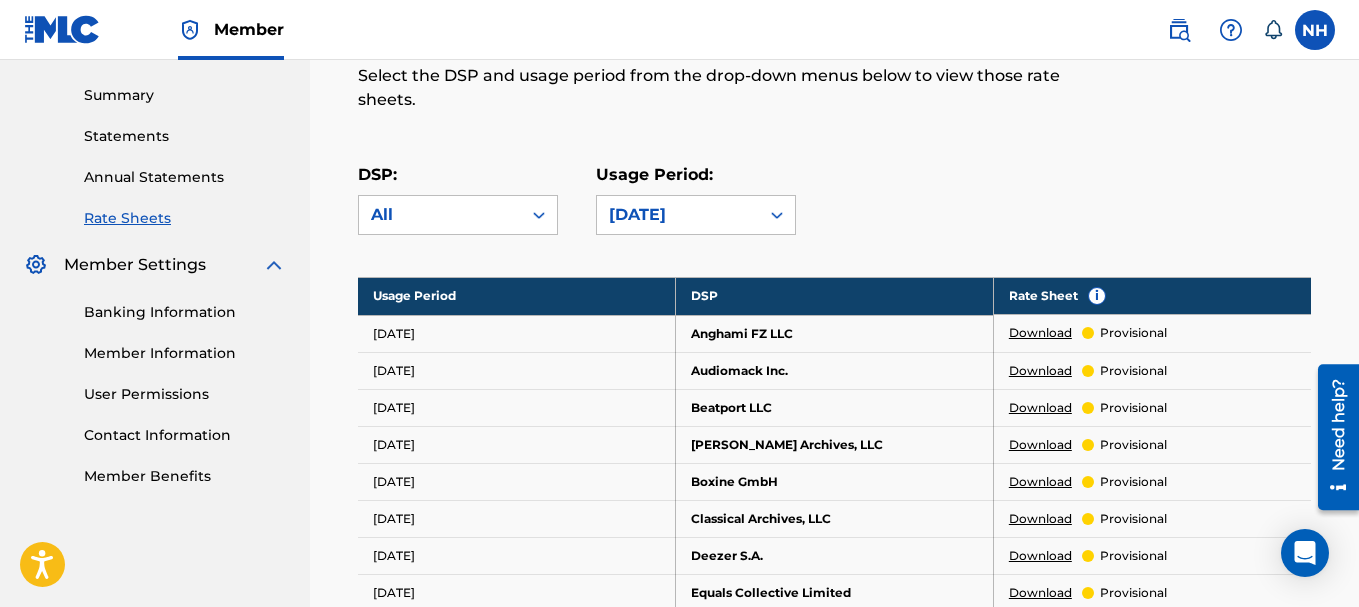 scroll, scrollTop: 395, scrollLeft: 0, axis: vertical 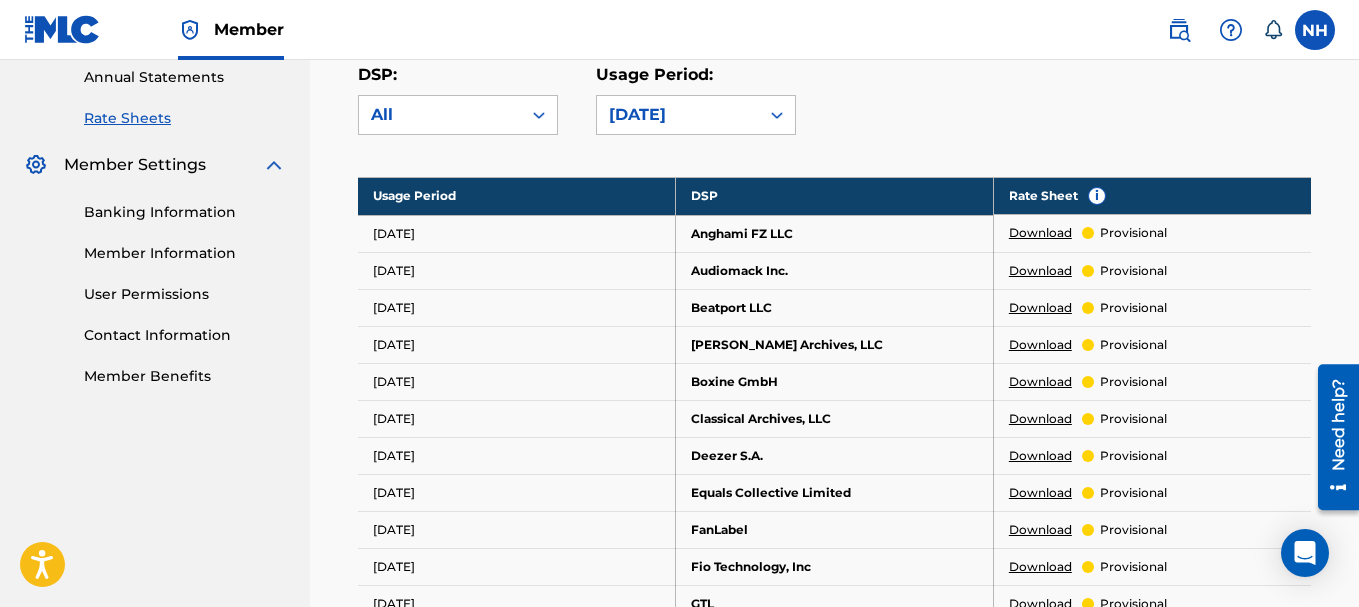 click on "Download" at bounding box center [1040, 271] 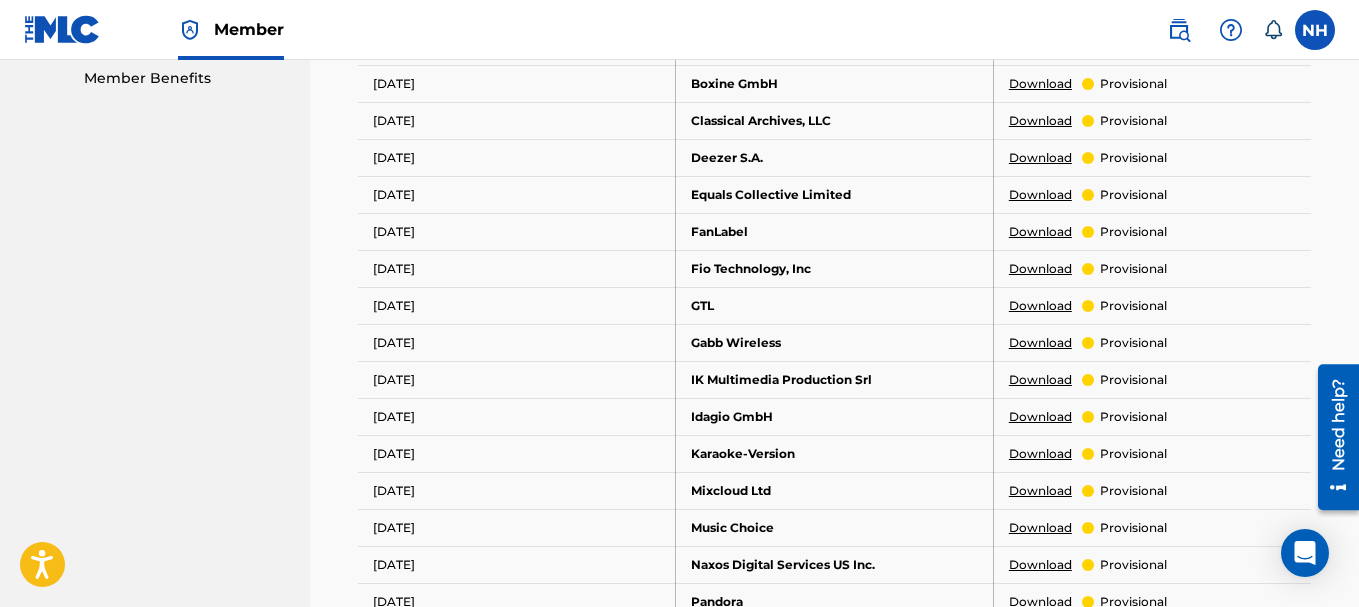 scroll, scrollTop: 695, scrollLeft: 0, axis: vertical 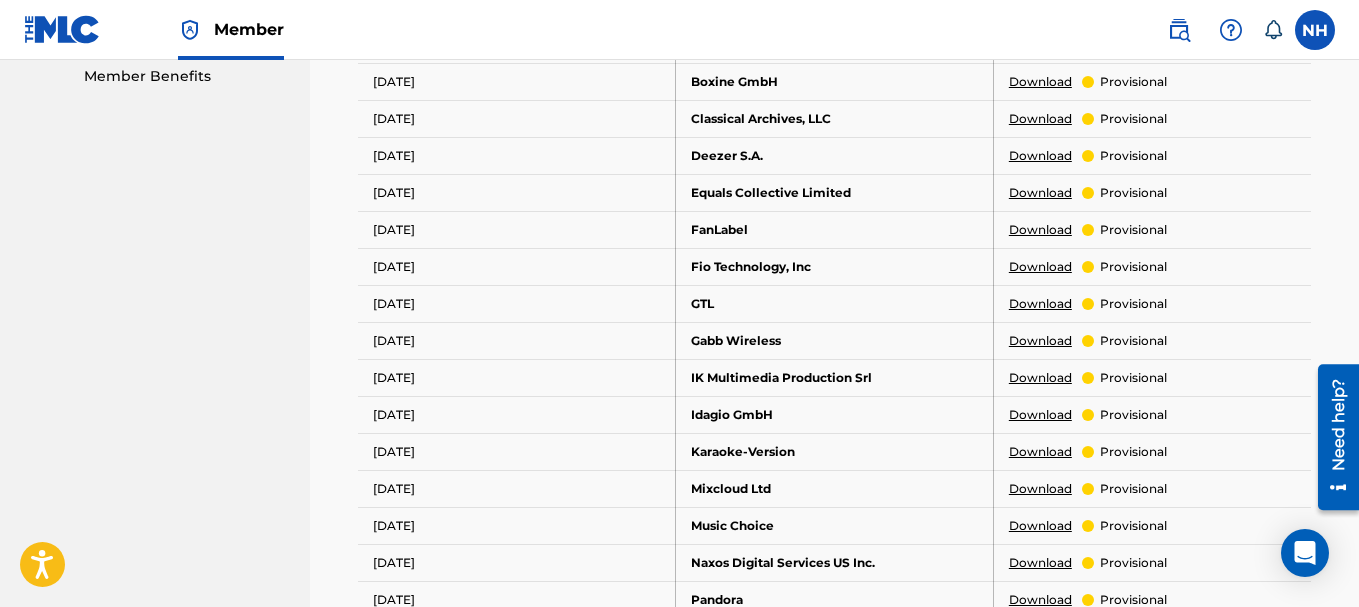 click on "Download" at bounding box center [1040, 489] 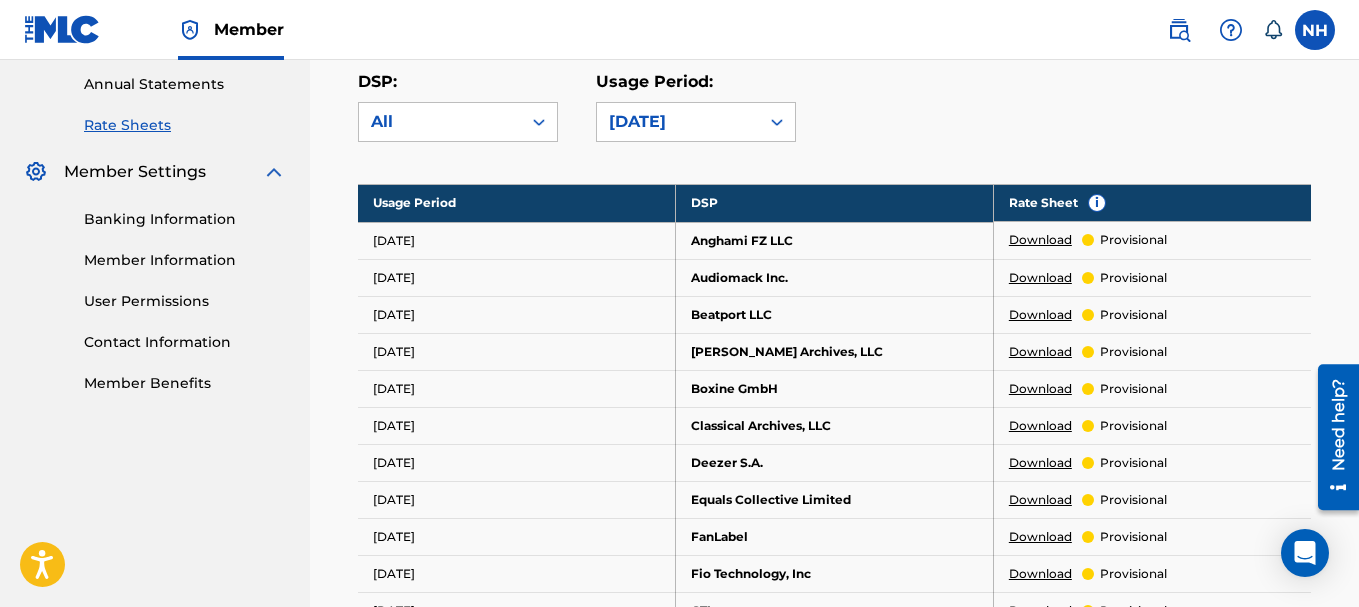 scroll, scrollTop: 0, scrollLeft: 0, axis: both 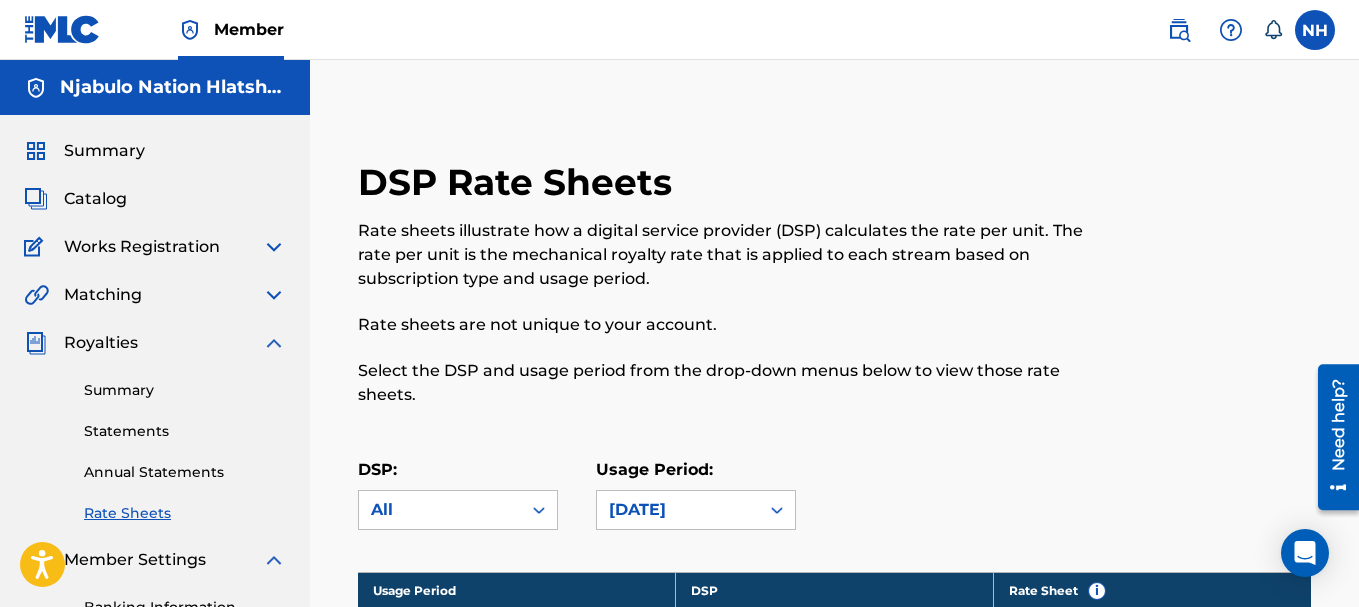 click on "Catalog" at bounding box center (95, 199) 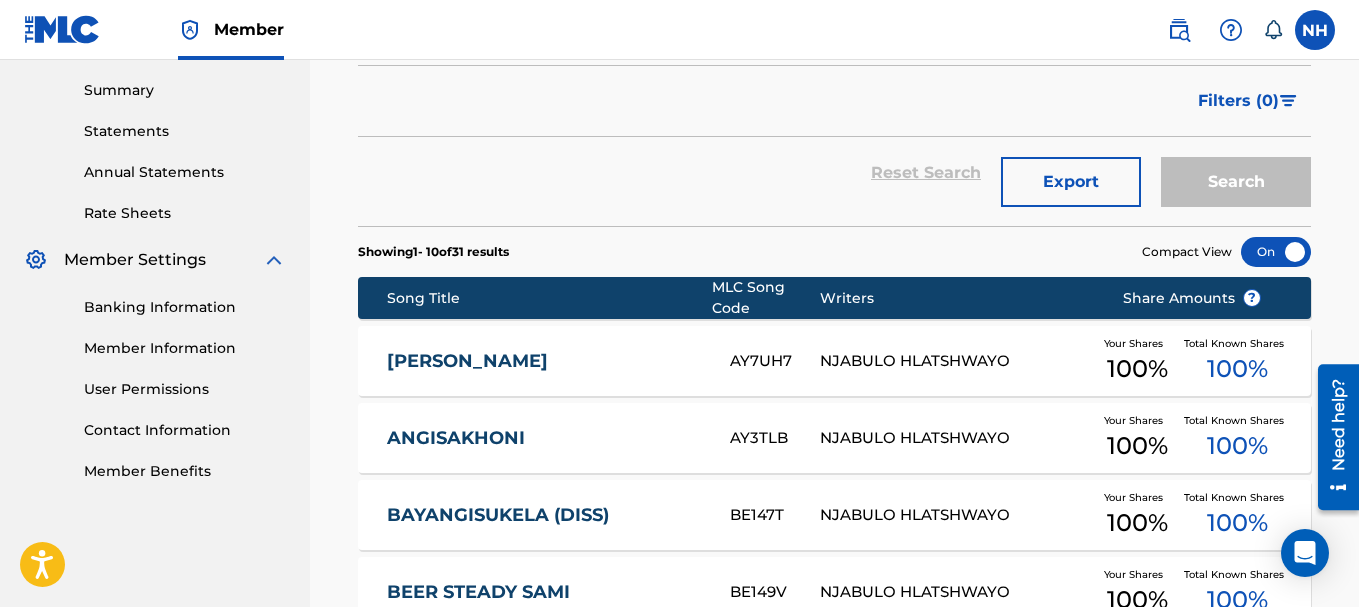 scroll, scrollTop: 0, scrollLeft: 0, axis: both 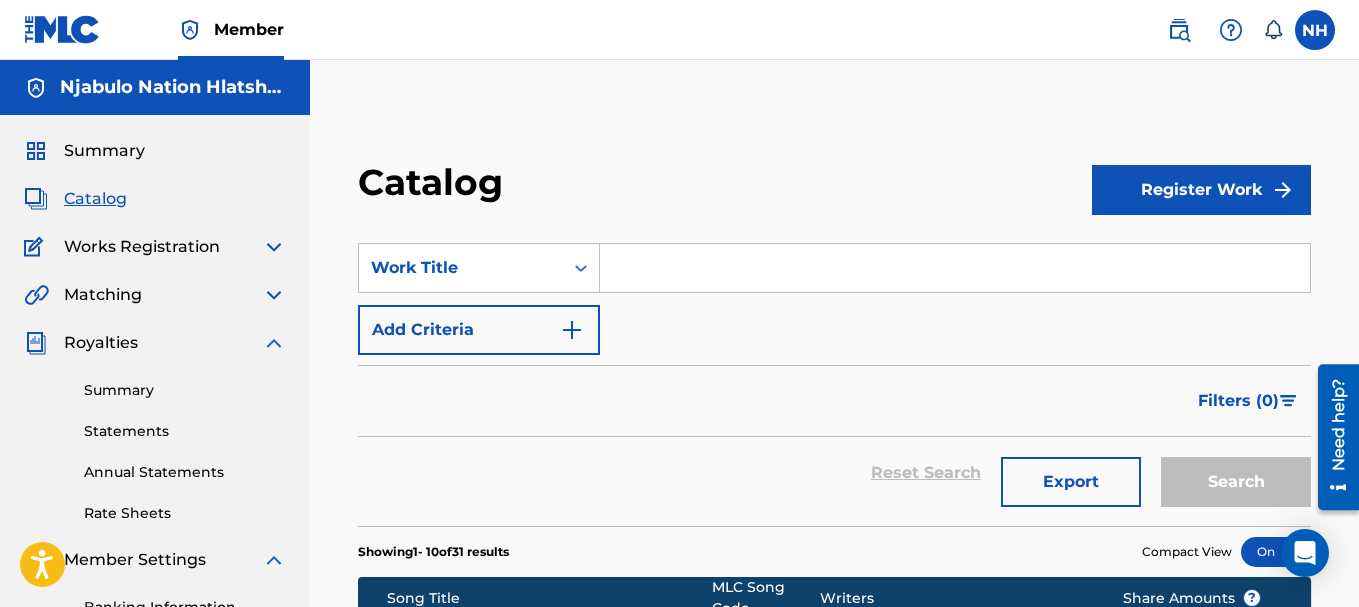 click on "Summary" at bounding box center [104, 151] 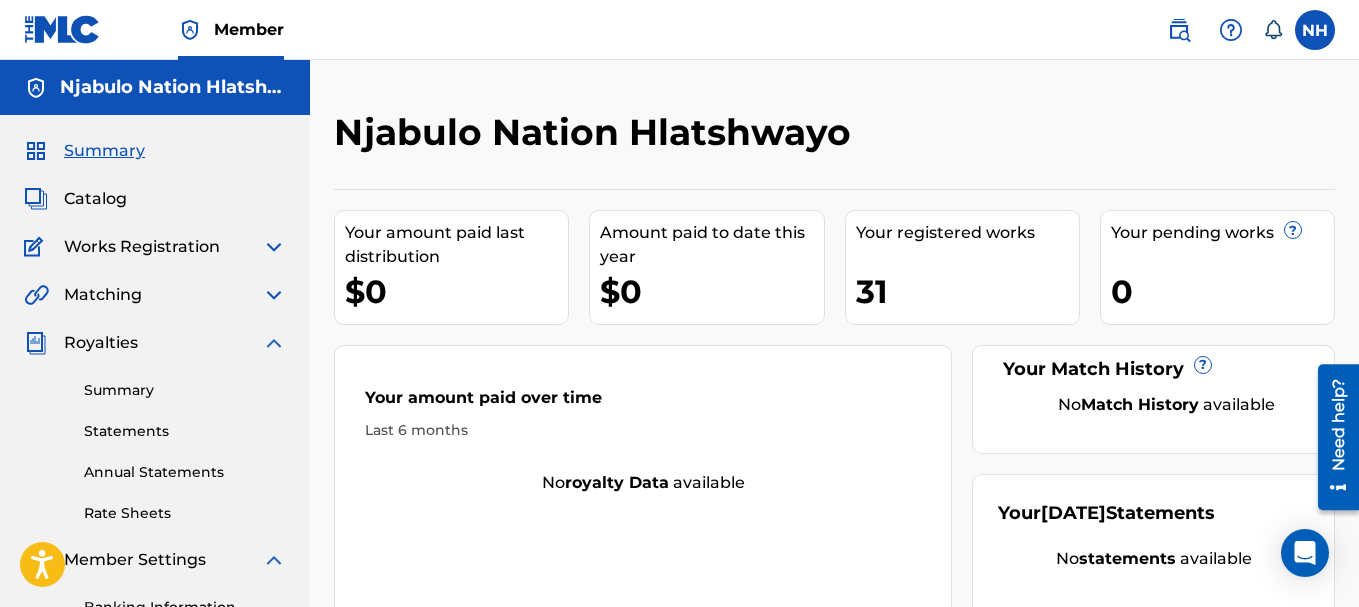 click on "Your amount paid last distribution" at bounding box center (456, 245) 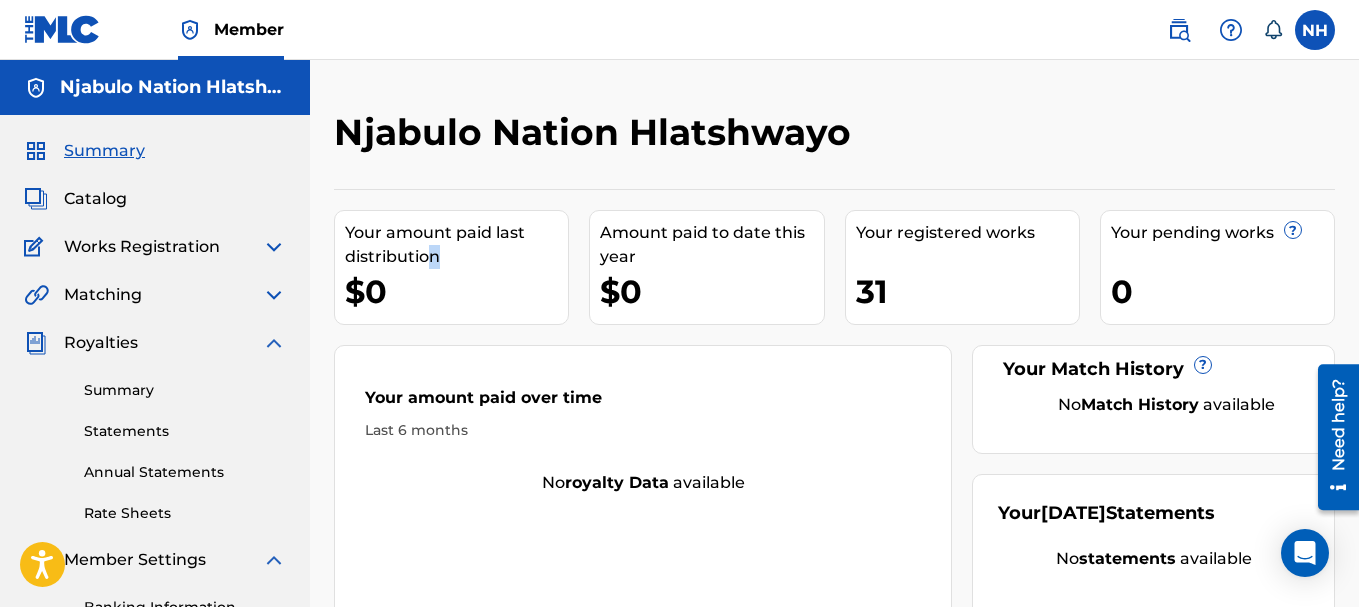 click on "Catalog" at bounding box center [95, 199] 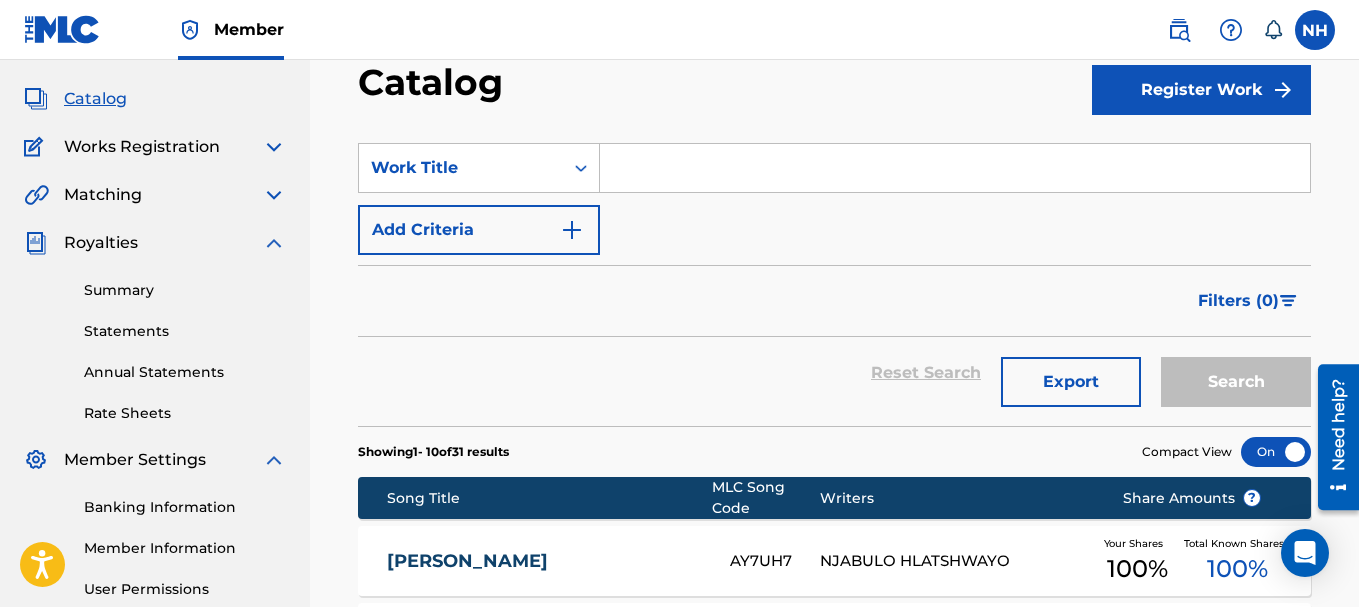 scroll, scrollTop: 0, scrollLeft: 0, axis: both 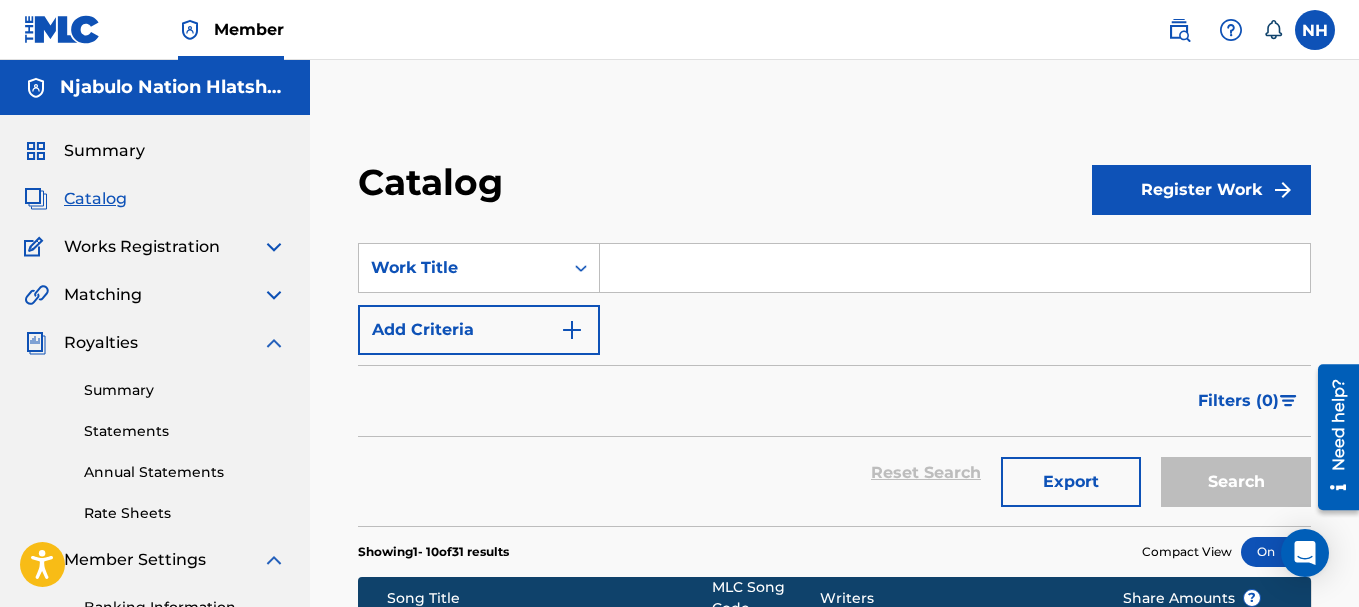 click at bounding box center [274, 343] 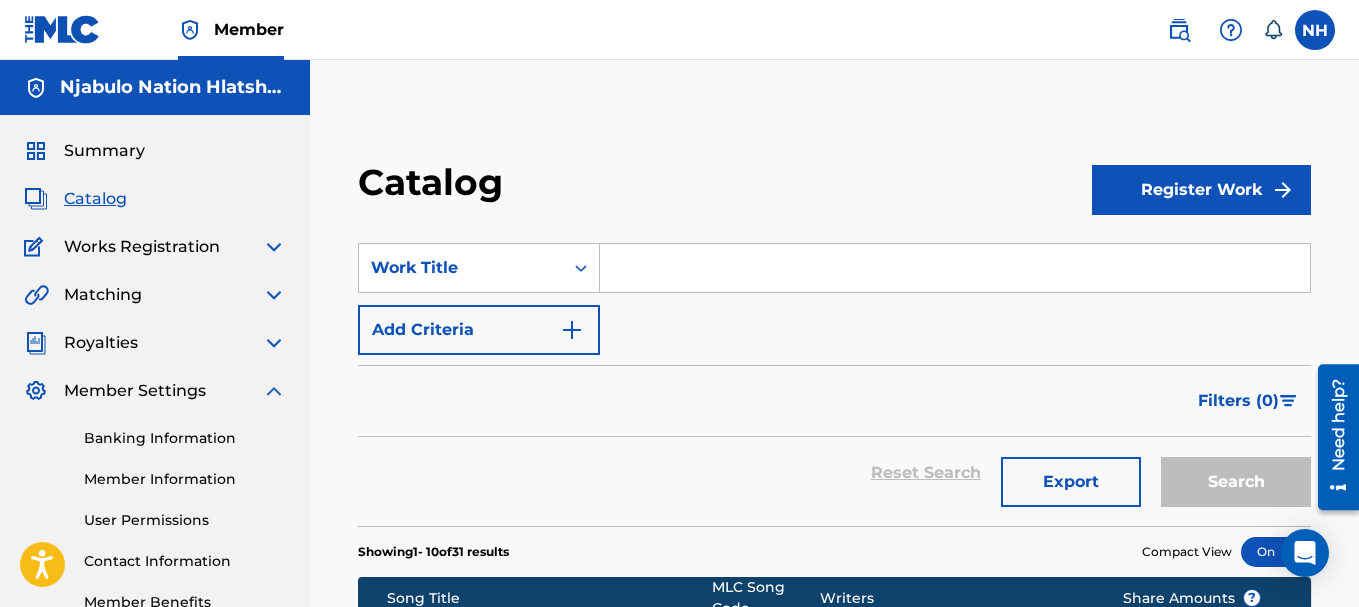 click on "Member Information" at bounding box center (185, 479) 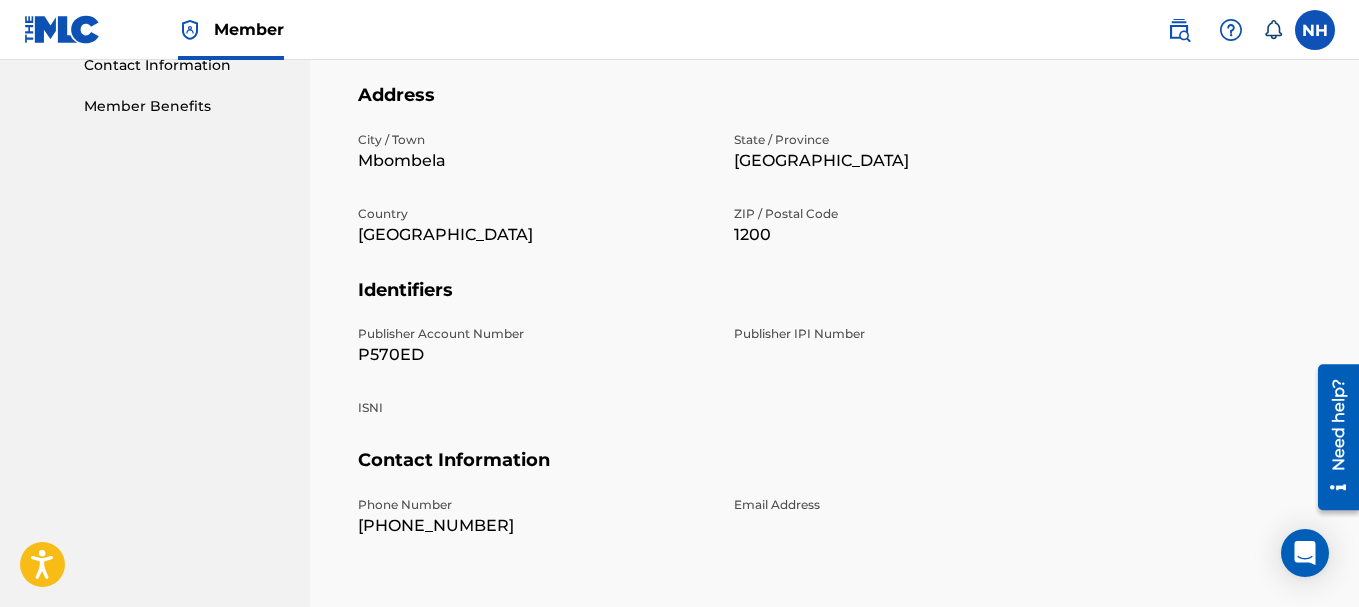 scroll, scrollTop: 500, scrollLeft: 0, axis: vertical 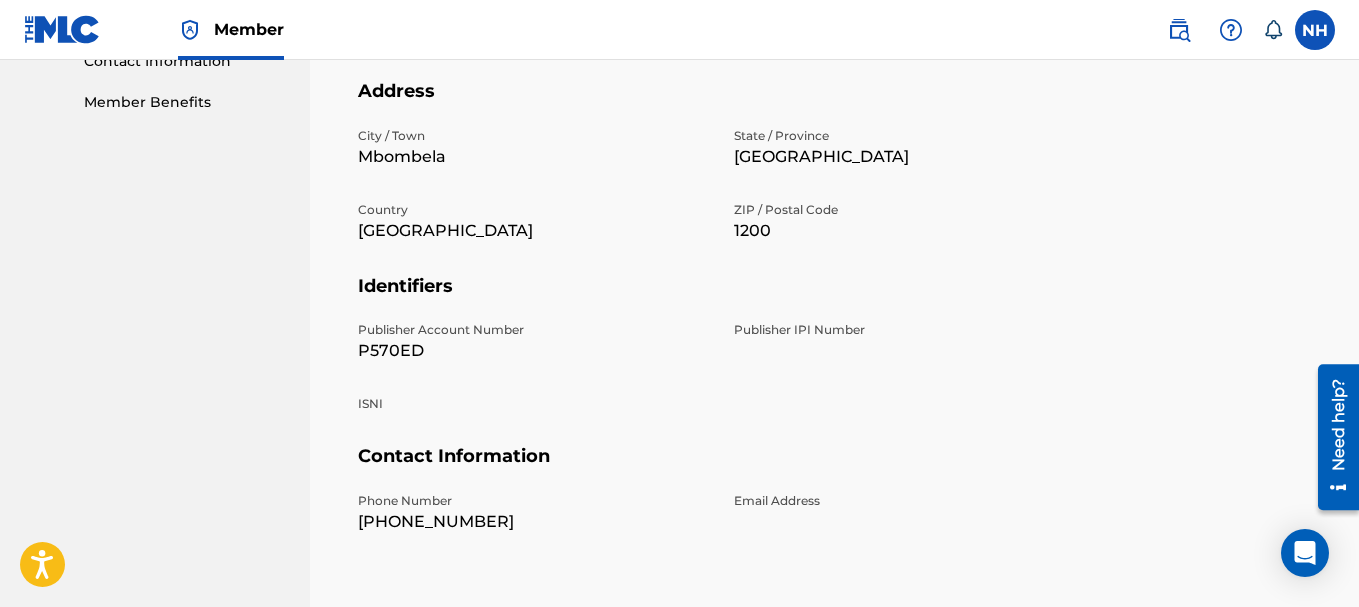click on "Email Address" at bounding box center (910, 501) 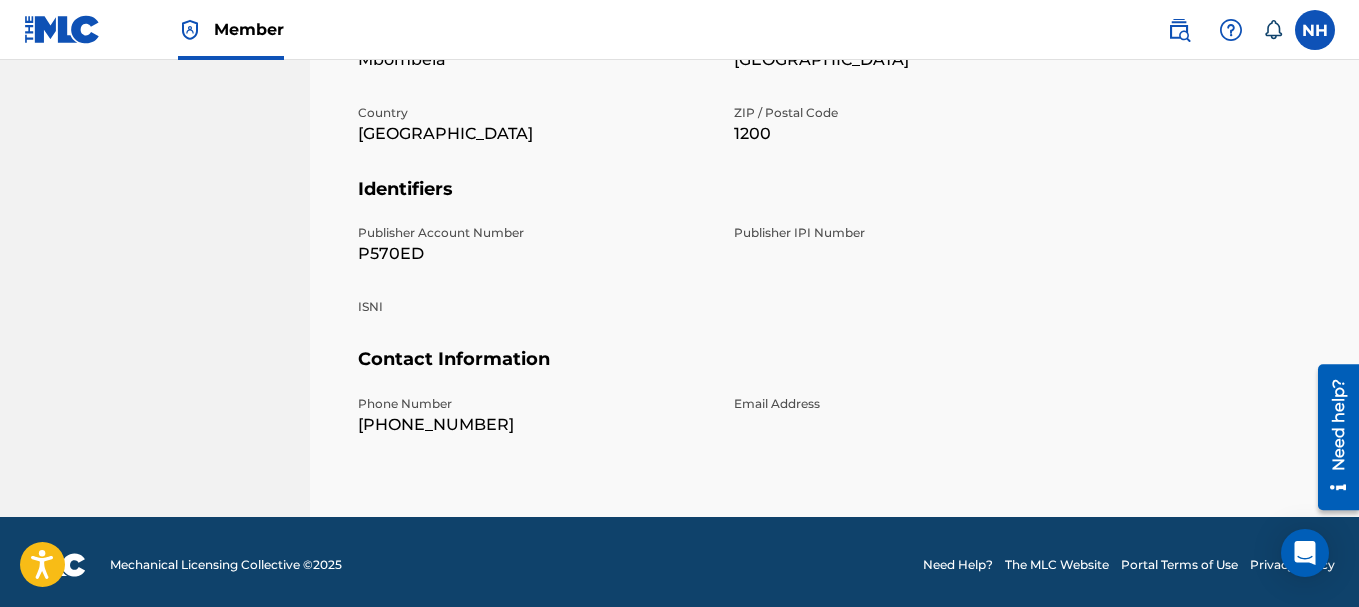 scroll, scrollTop: 603, scrollLeft: 0, axis: vertical 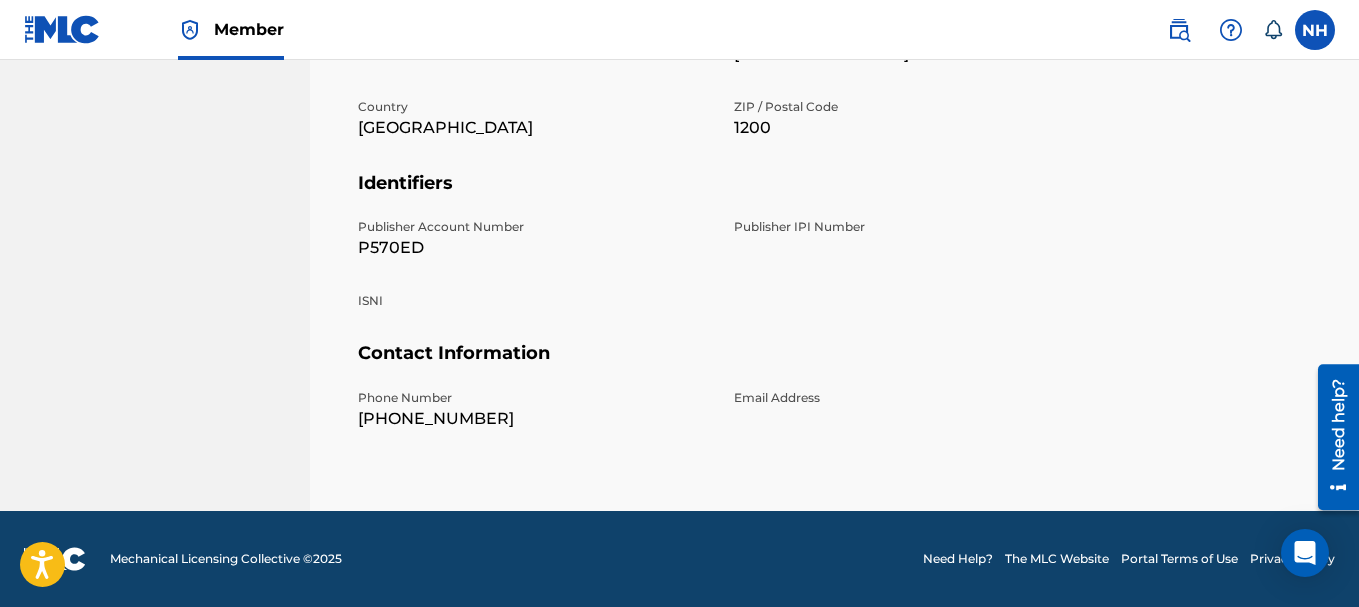 click on "Email Address" at bounding box center (910, 398) 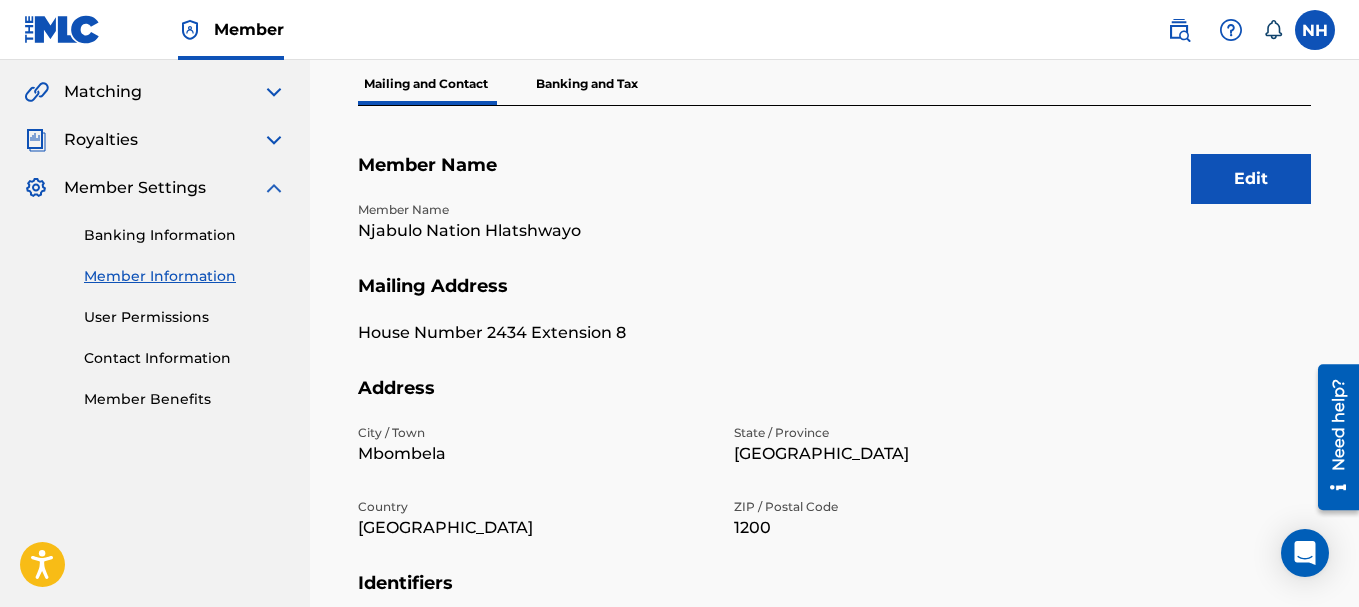 scroll, scrollTop: 103, scrollLeft: 0, axis: vertical 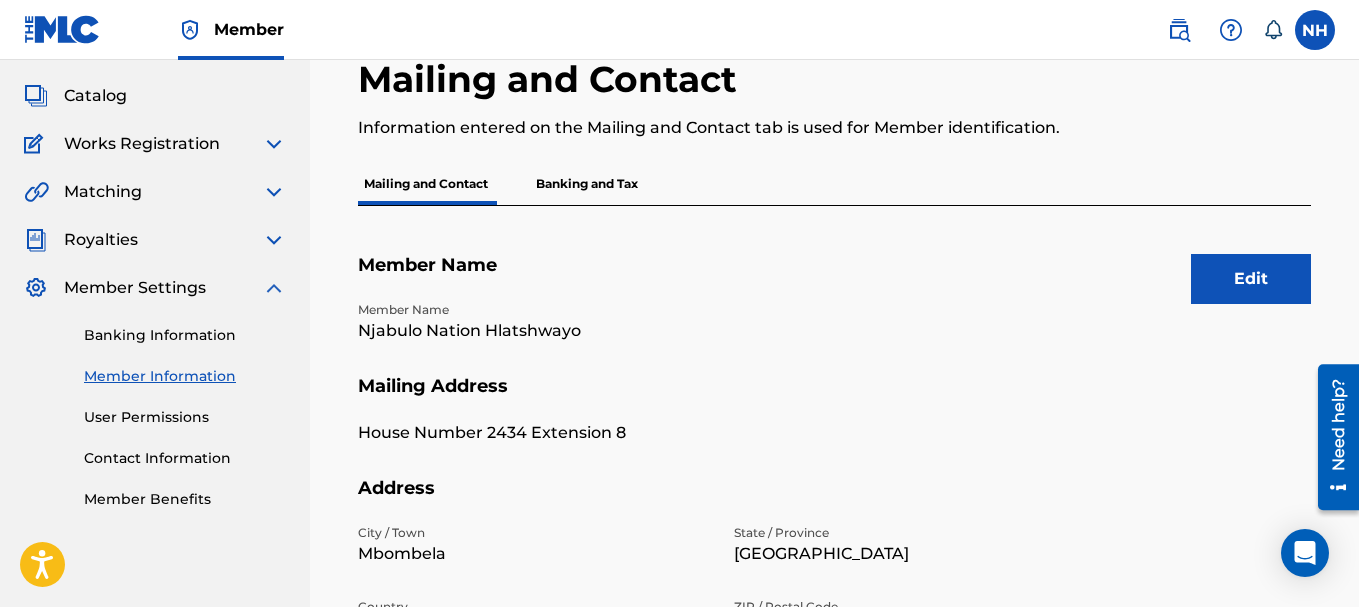 click on "Edit" at bounding box center (1251, 279) 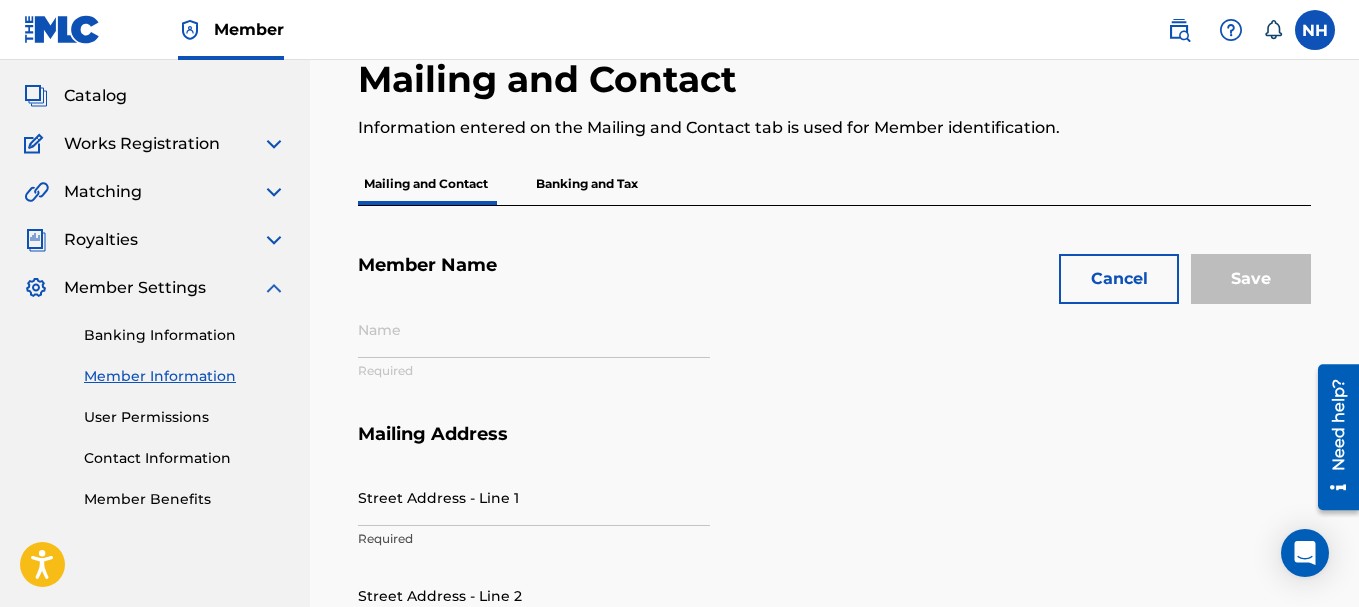type on "Njabulo Nation Hlatshwayo" 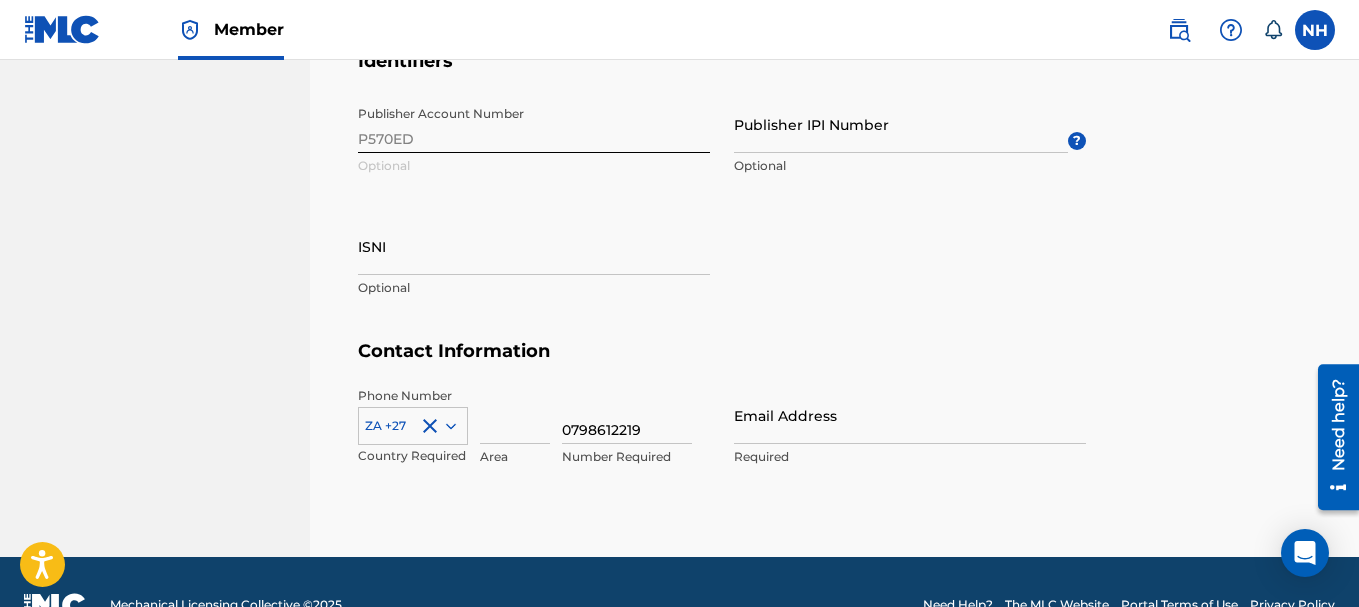 scroll, scrollTop: 1103, scrollLeft: 0, axis: vertical 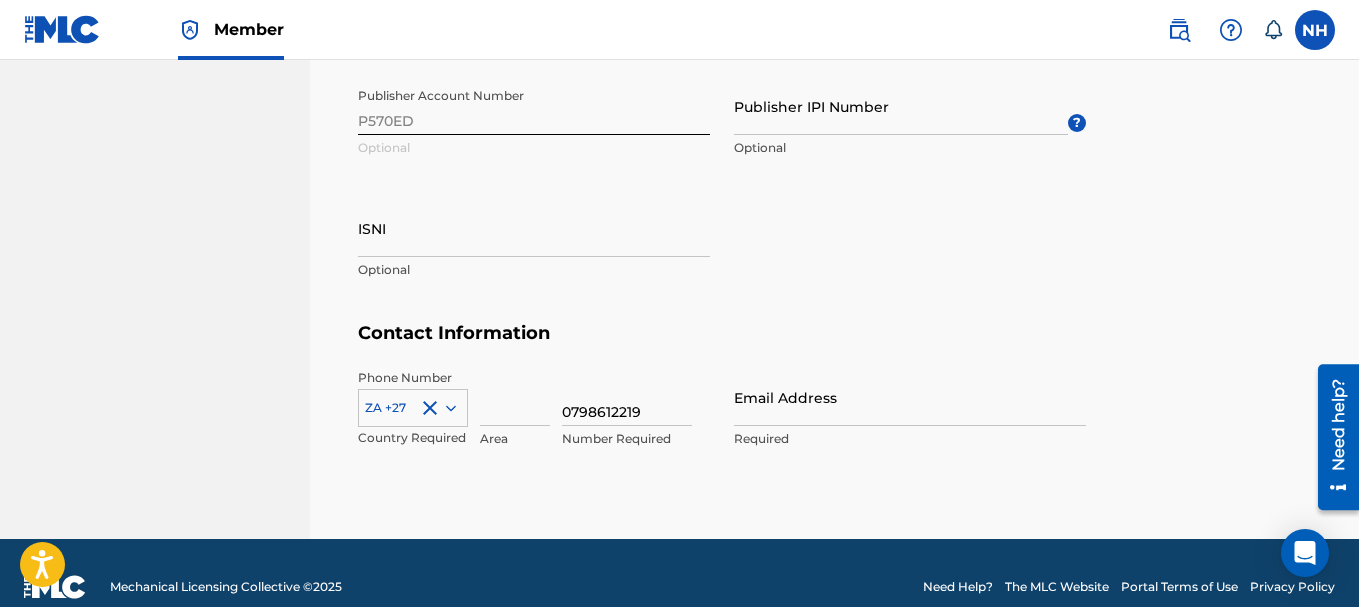 click on "Email Address" at bounding box center [910, 397] 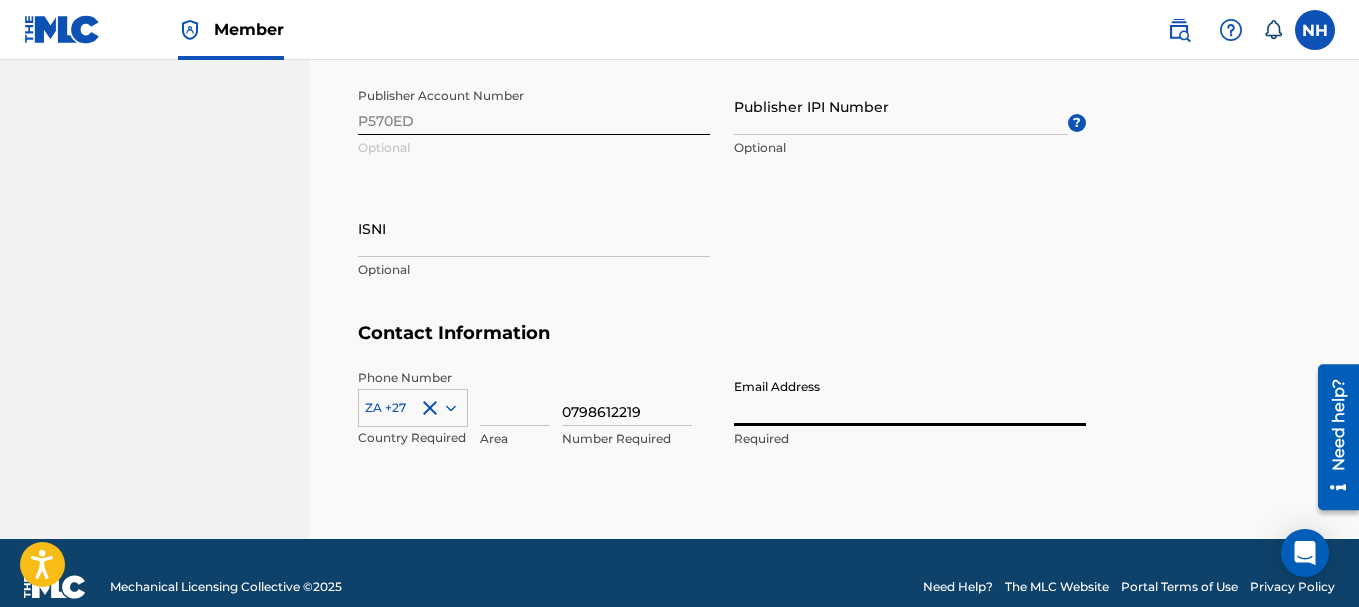 type on "[EMAIL_ADDRESS][DOMAIN_NAME]" 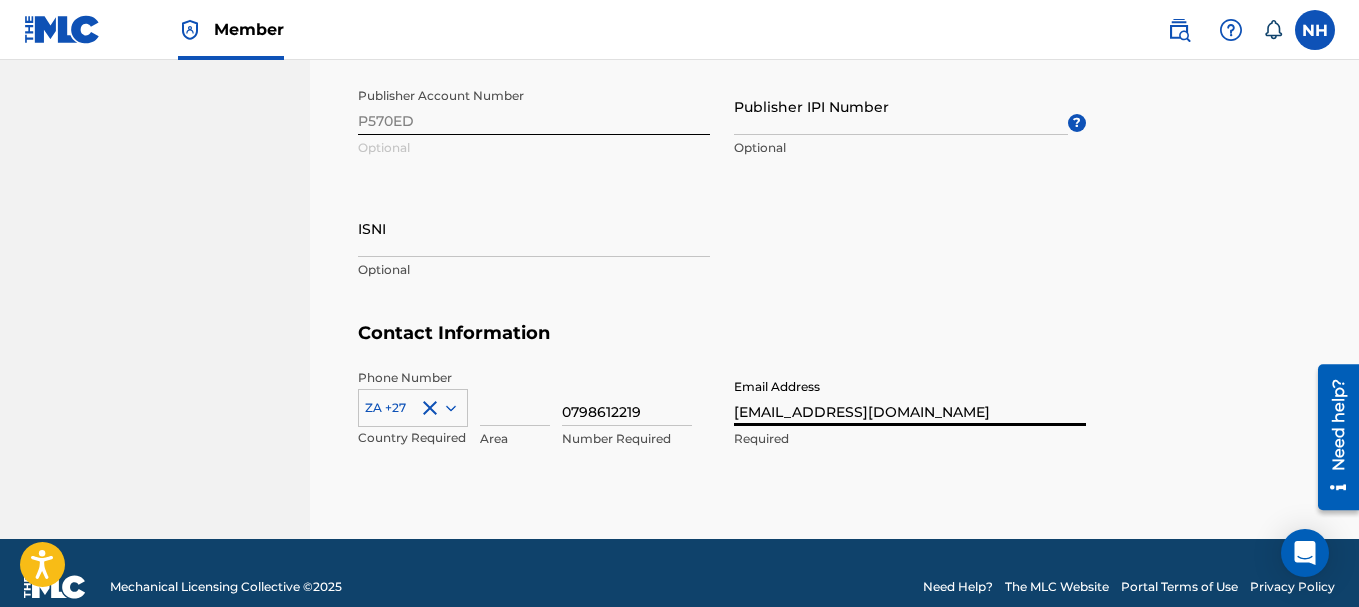type on "ext 8 [PERSON_NAME]" 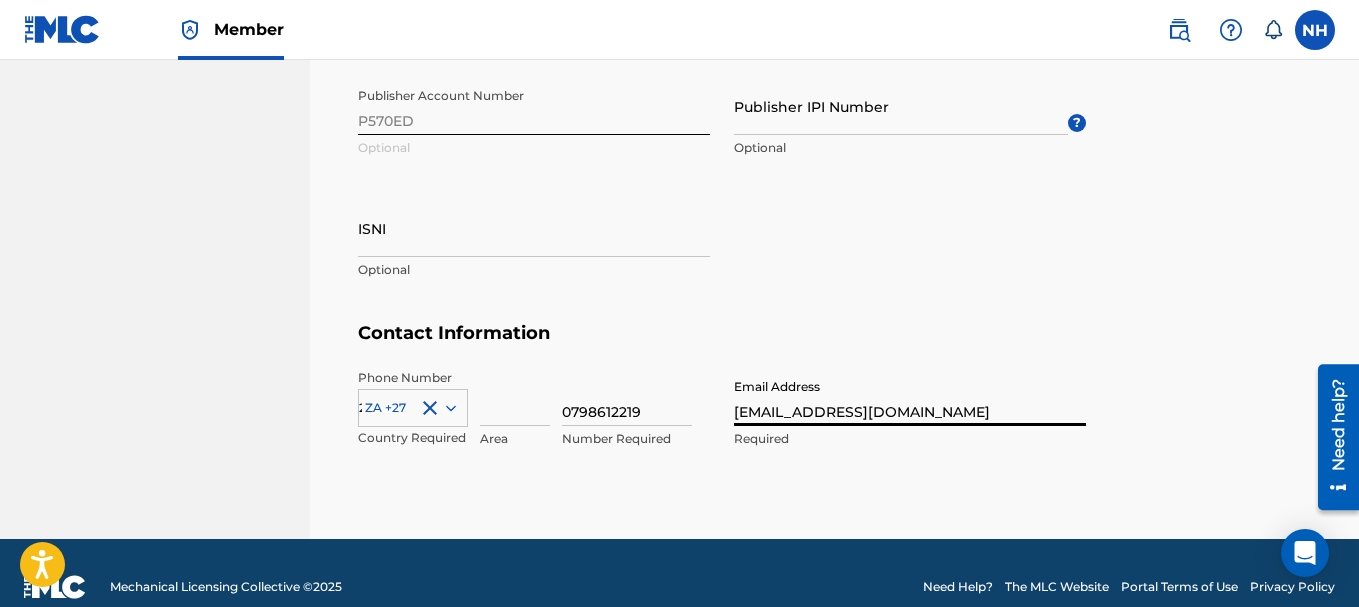 type on "79" 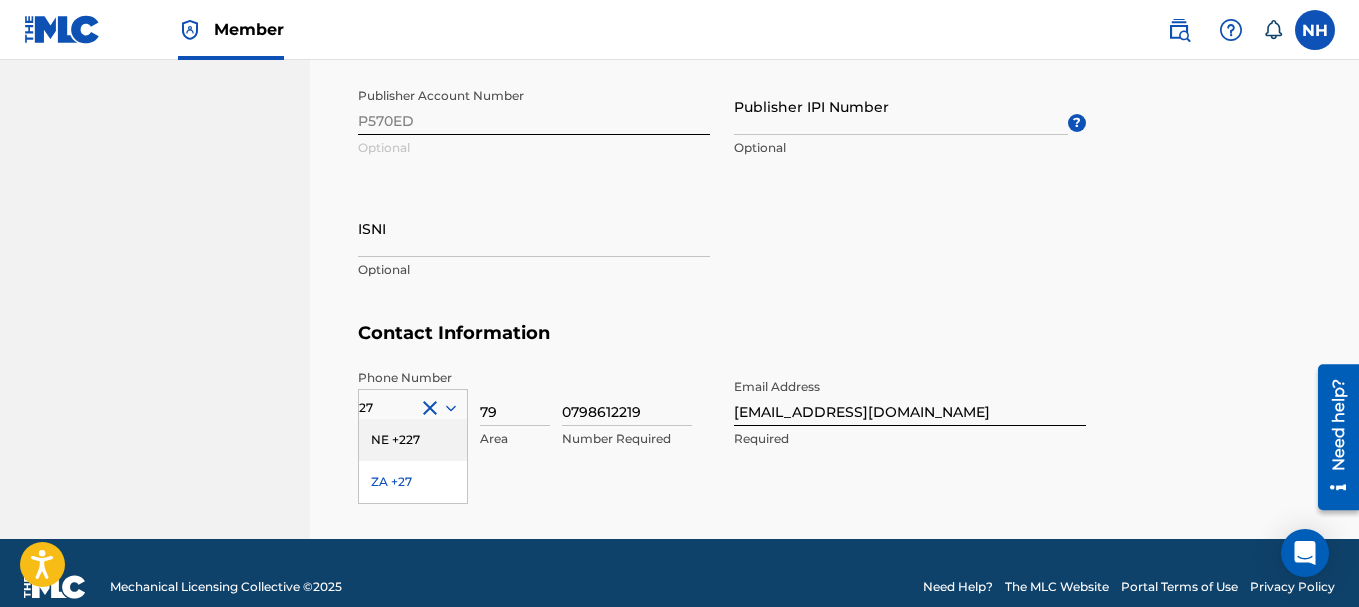 click on "Phone Number 27 NE +227 ZA +27 Country Required 79 Area 0798612219 Number Required Email Address [EMAIL_ADDRESS][DOMAIN_NAME] Required" at bounding box center [722, 430] 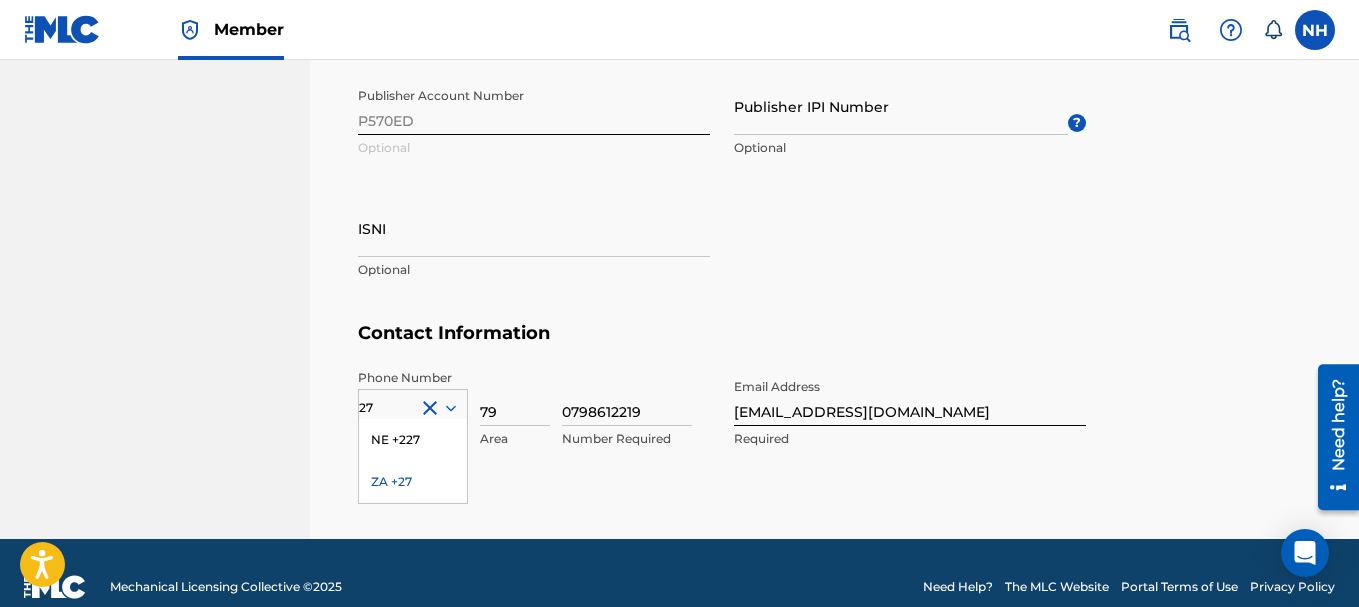 click on "ZA +27" at bounding box center [413, 482] 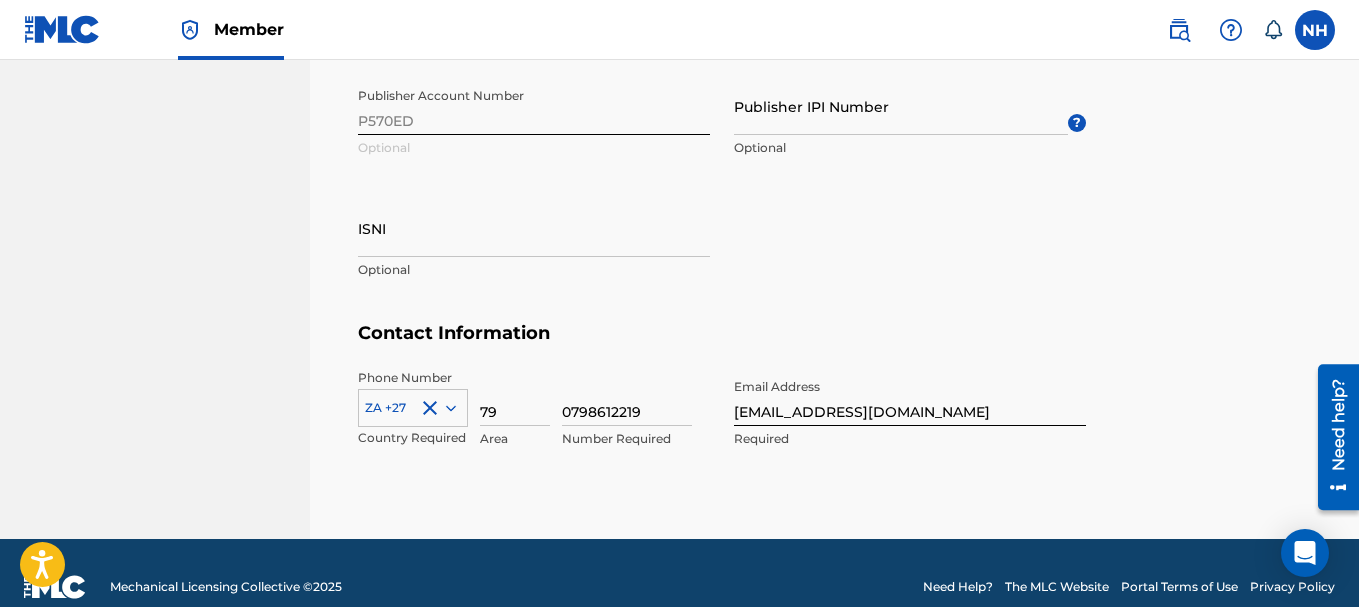 drag, startPoint x: 484, startPoint y: 415, endPoint x: 504, endPoint y: 416, distance: 20.024984 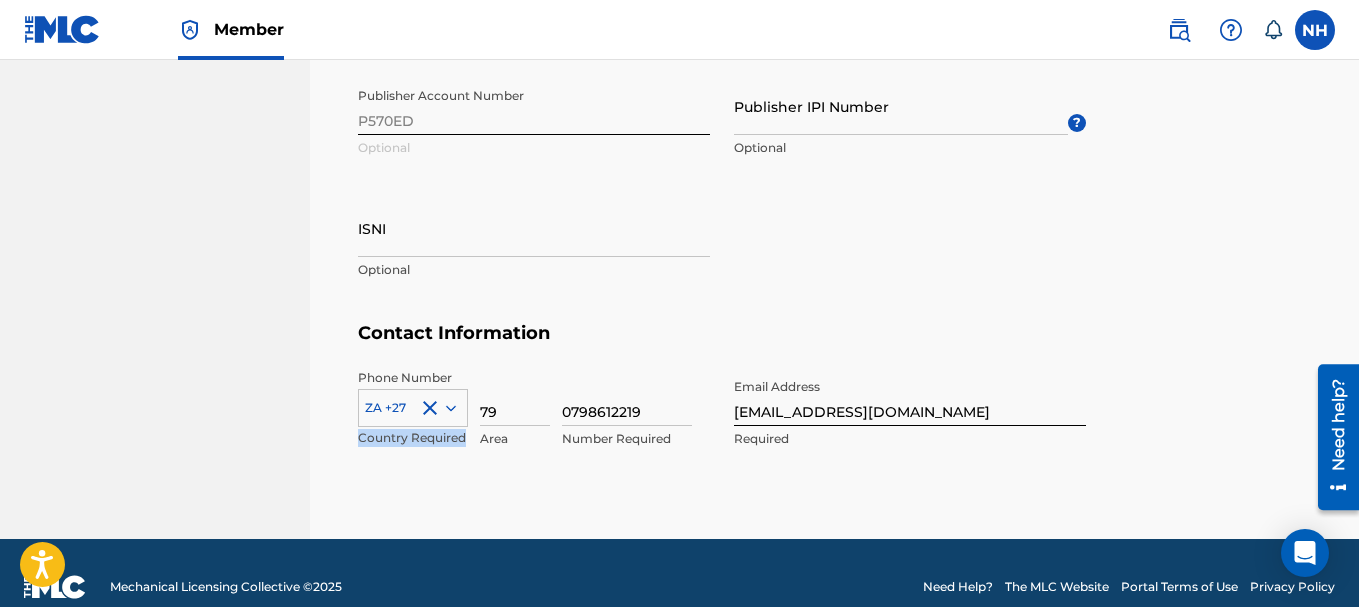 click on "ZA +27 Country Required 79 Area 0798612219 Number Required" at bounding box center [534, 414] 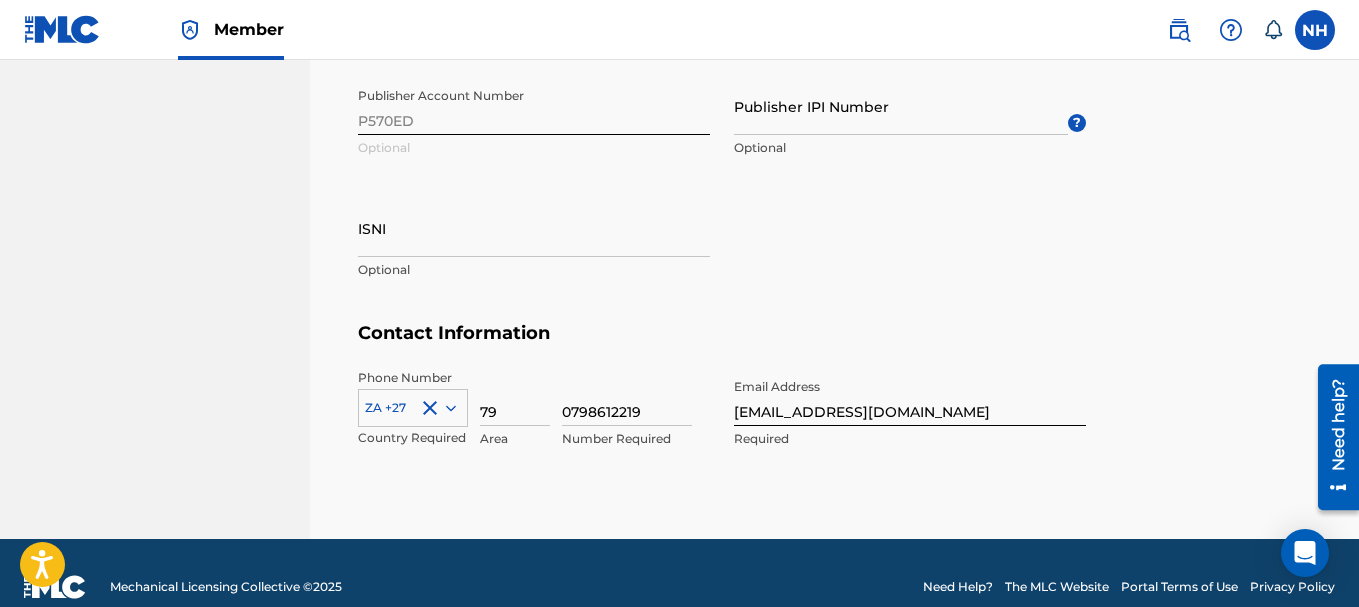 click on "79" at bounding box center (515, 397) 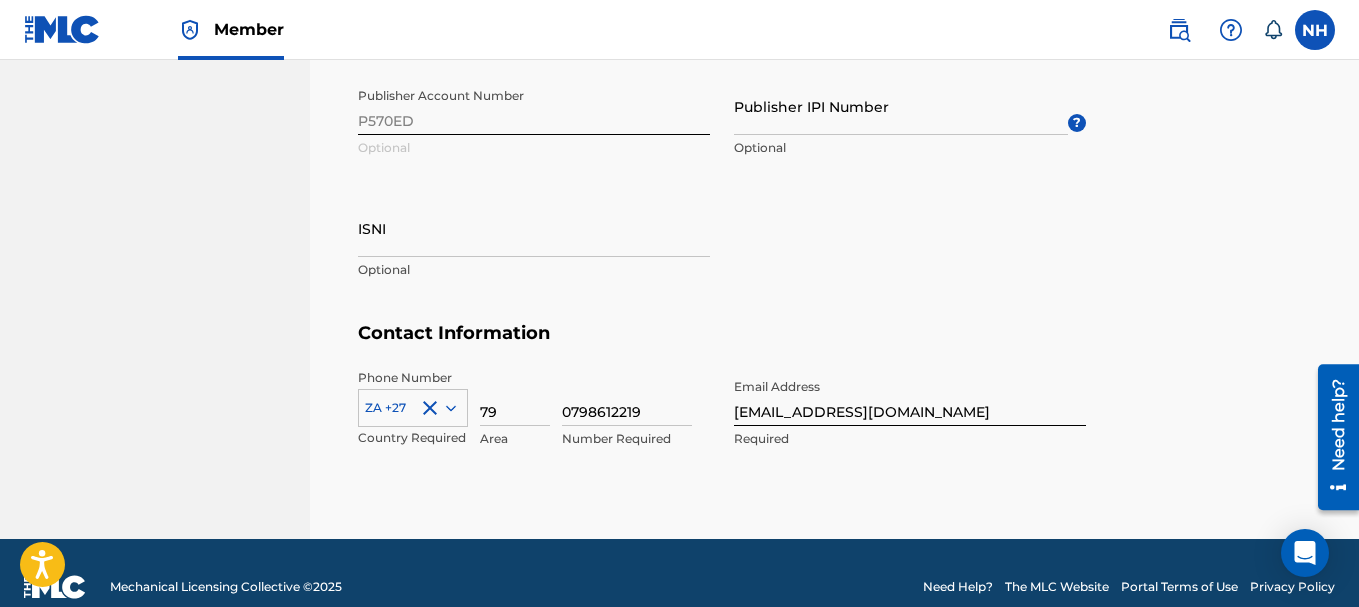 click on "Phone Number ZA +27 Country Required 79 Area 0798612219 Number Required Email Address [EMAIL_ADDRESS][DOMAIN_NAME] Required" at bounding box center [722, 430] 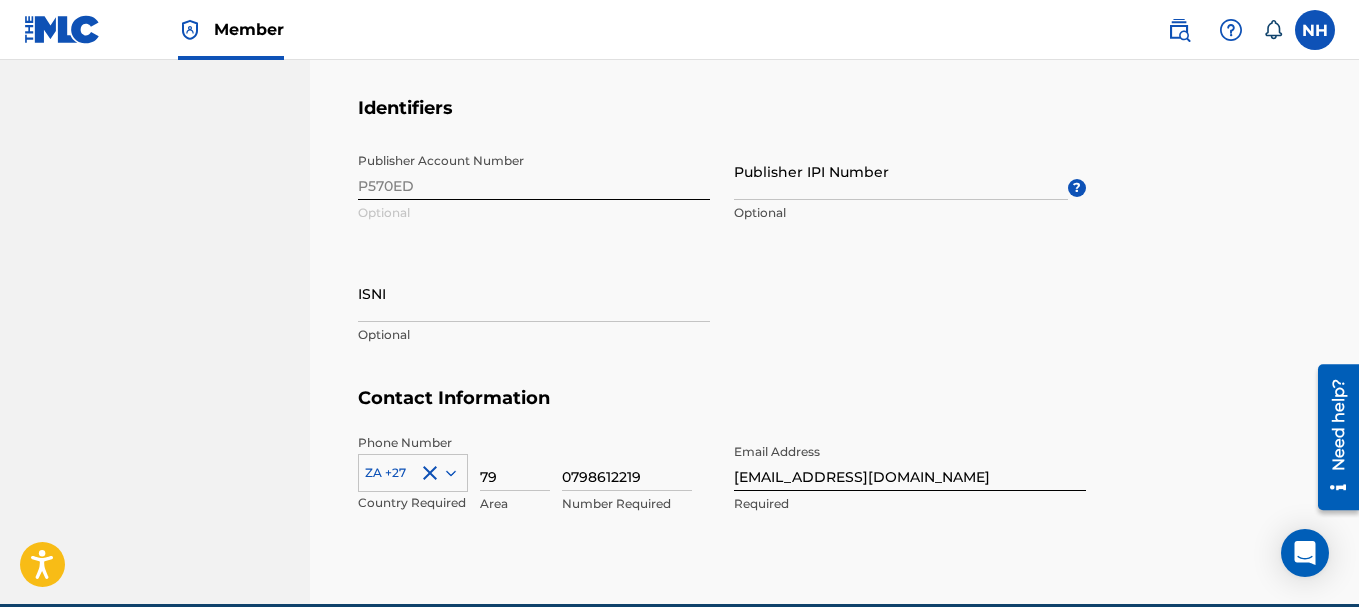 scroll, scrollTop: 1003, scrollLeft: 0, axis: vertical 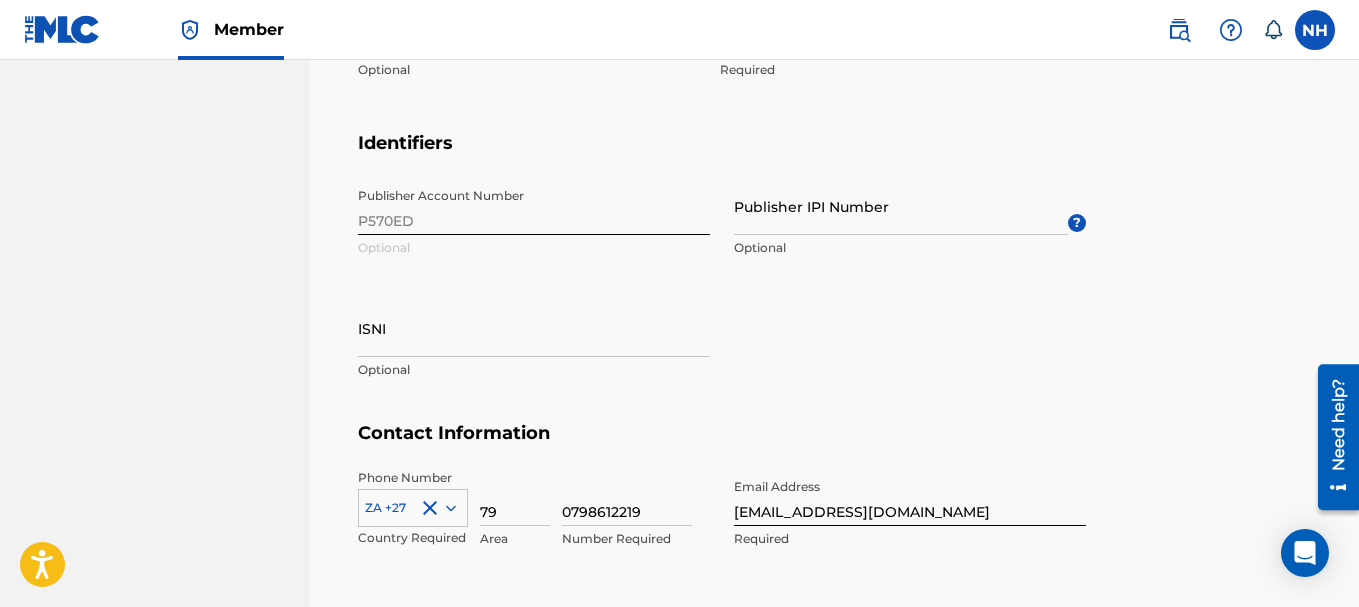 click on "0798612219" at bounding box center [627, 497] 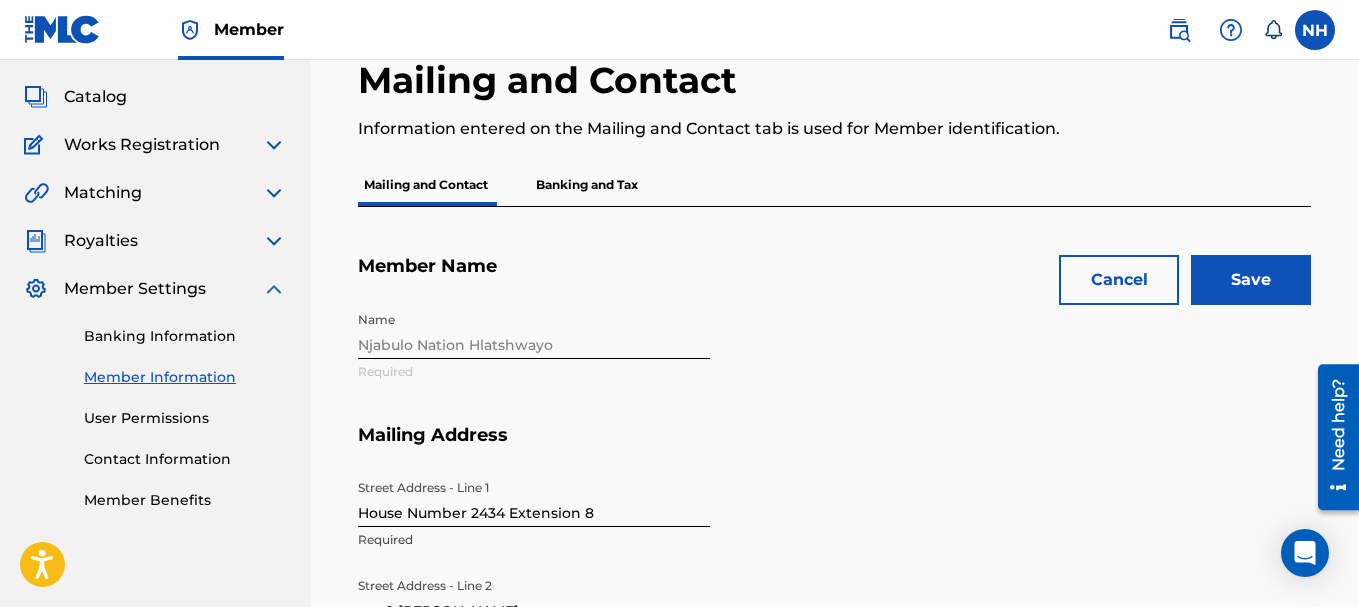 scroll, scrollTop: 0, scrollLeft: 0, axis: both 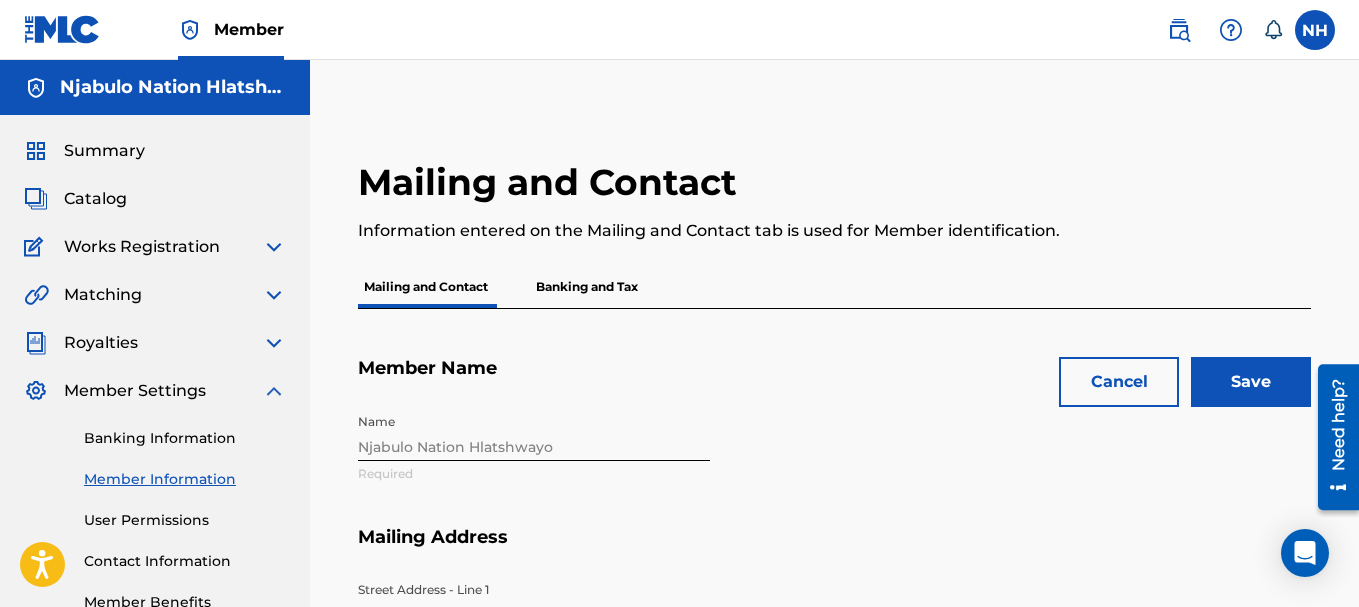 type on "798612219" 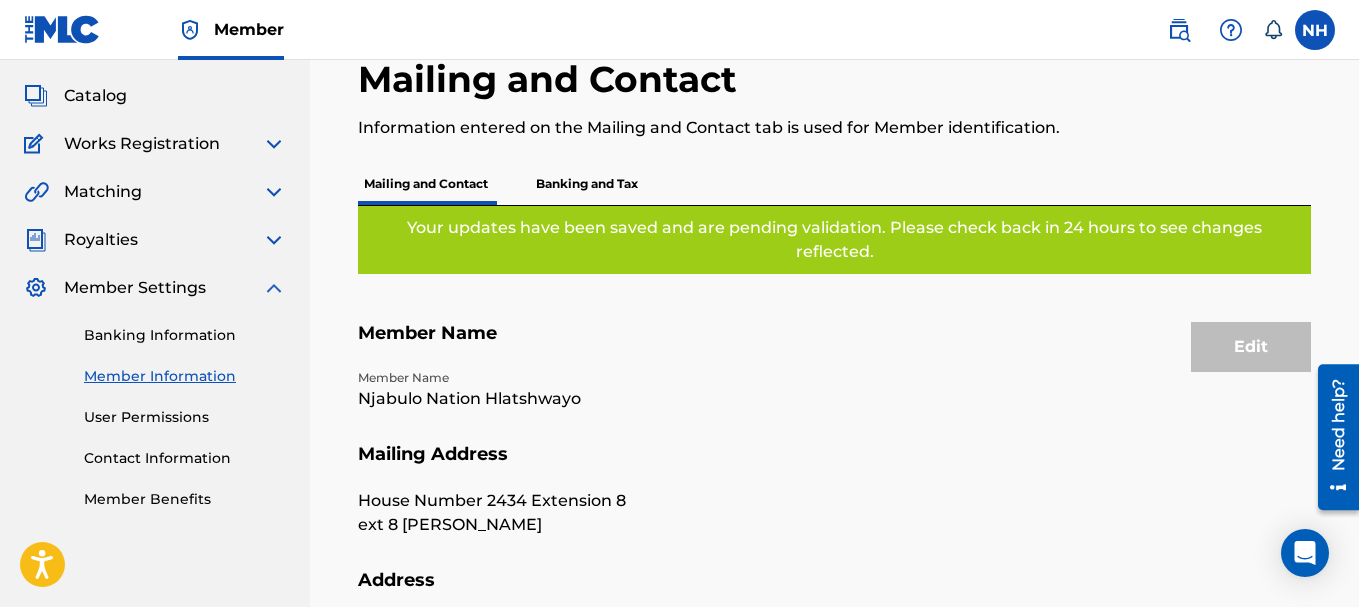 scroll, scrollTop: 95, scrollLeft: 0, axis: vertical 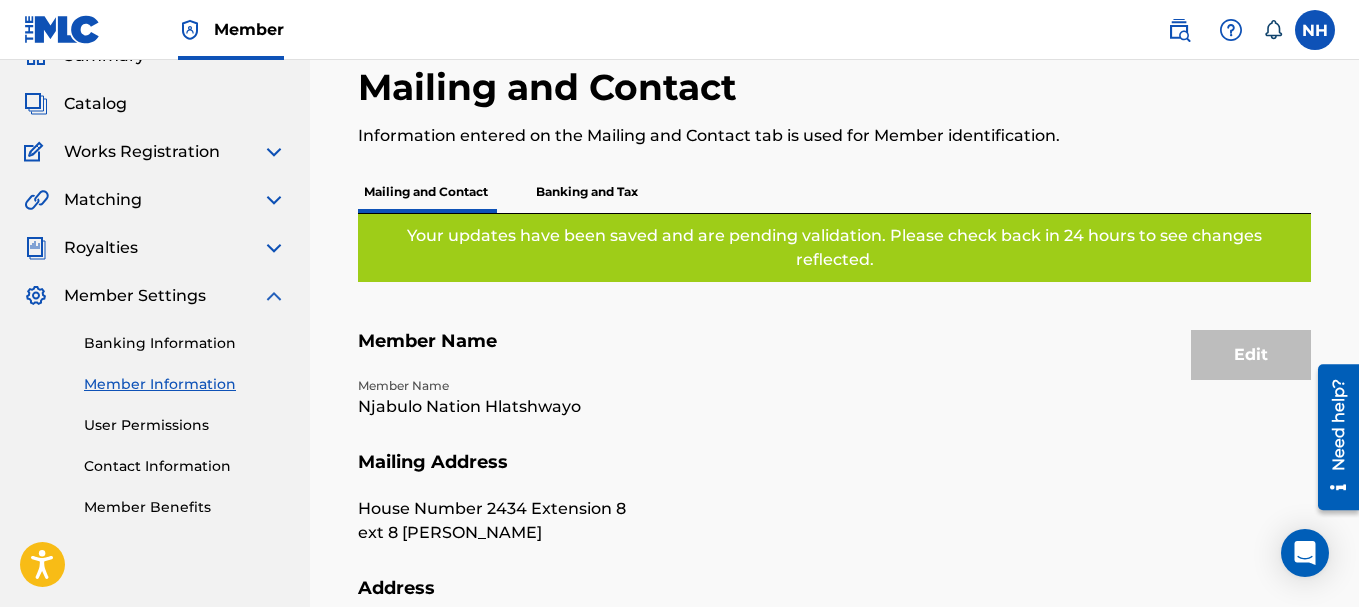click on "Edit" at bounding box center [1251, 355] 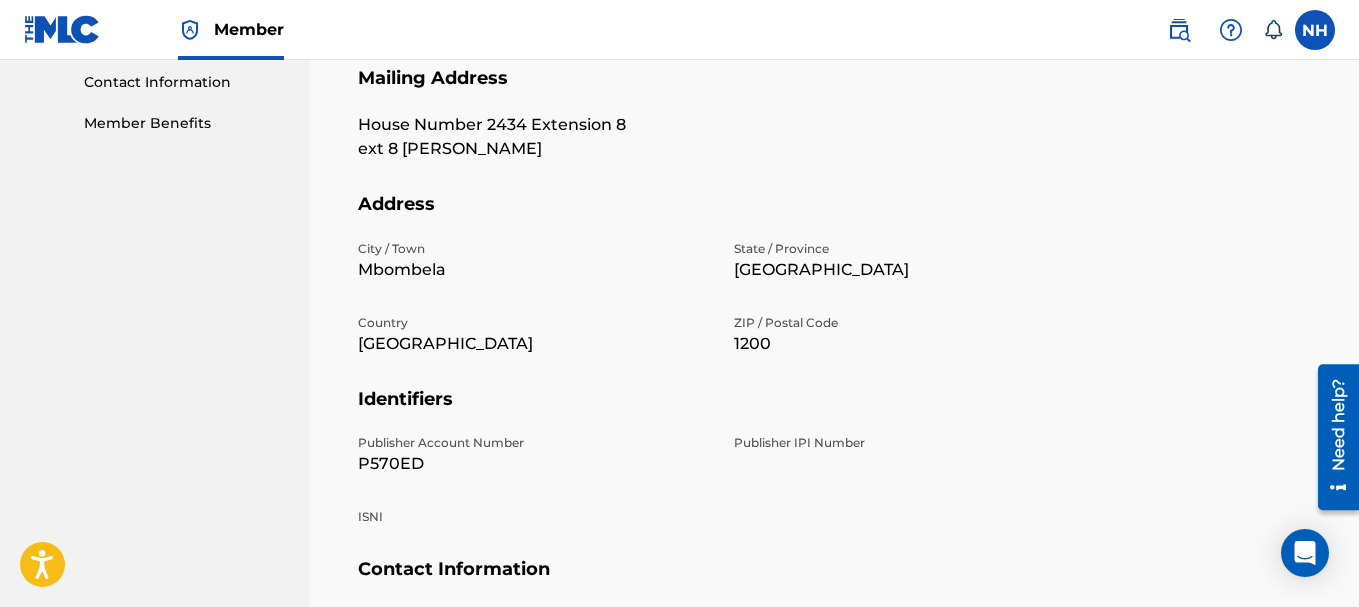 scroll, scrollTop: 495, scrollLeft: 0, axis: vertical 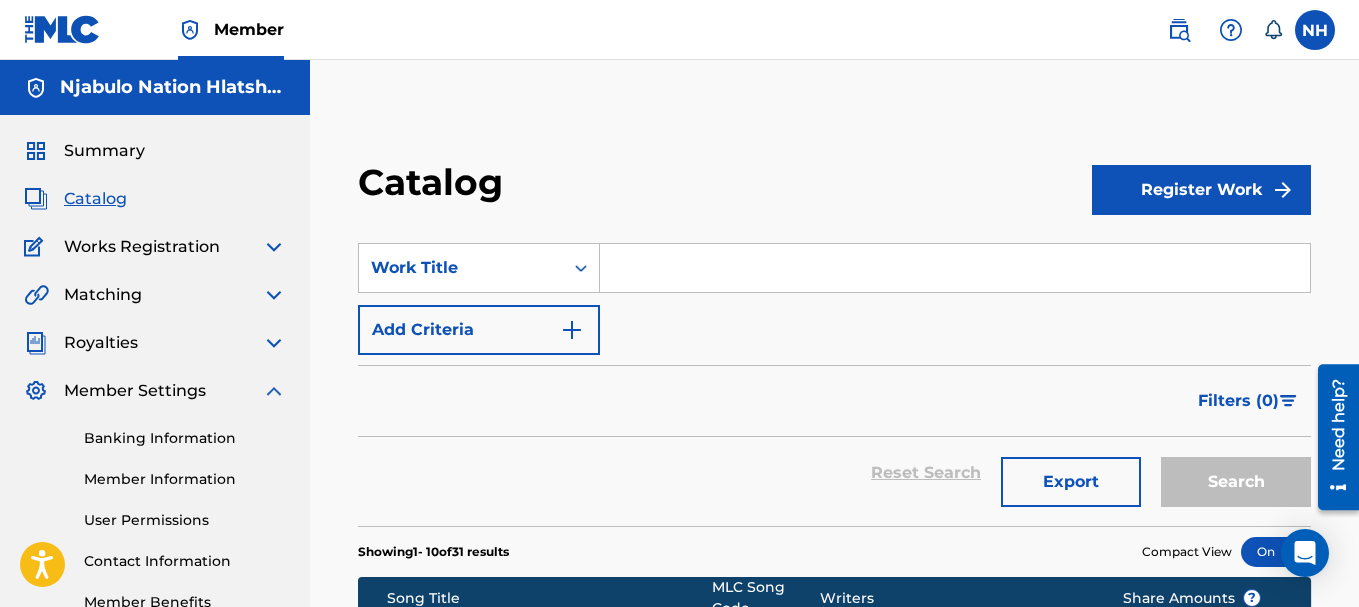 click on "Member Information" at bounding box center [185, 479] 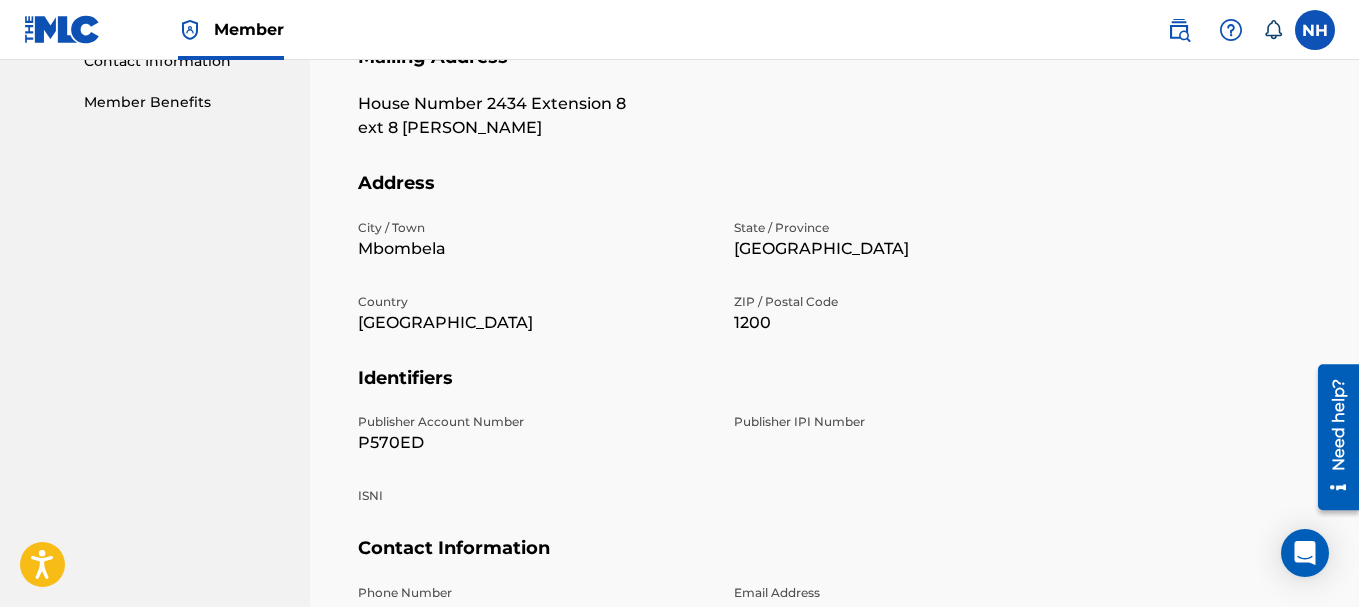 scroll, scrollTop: 100, scrollLeft: 0, axis: vertical 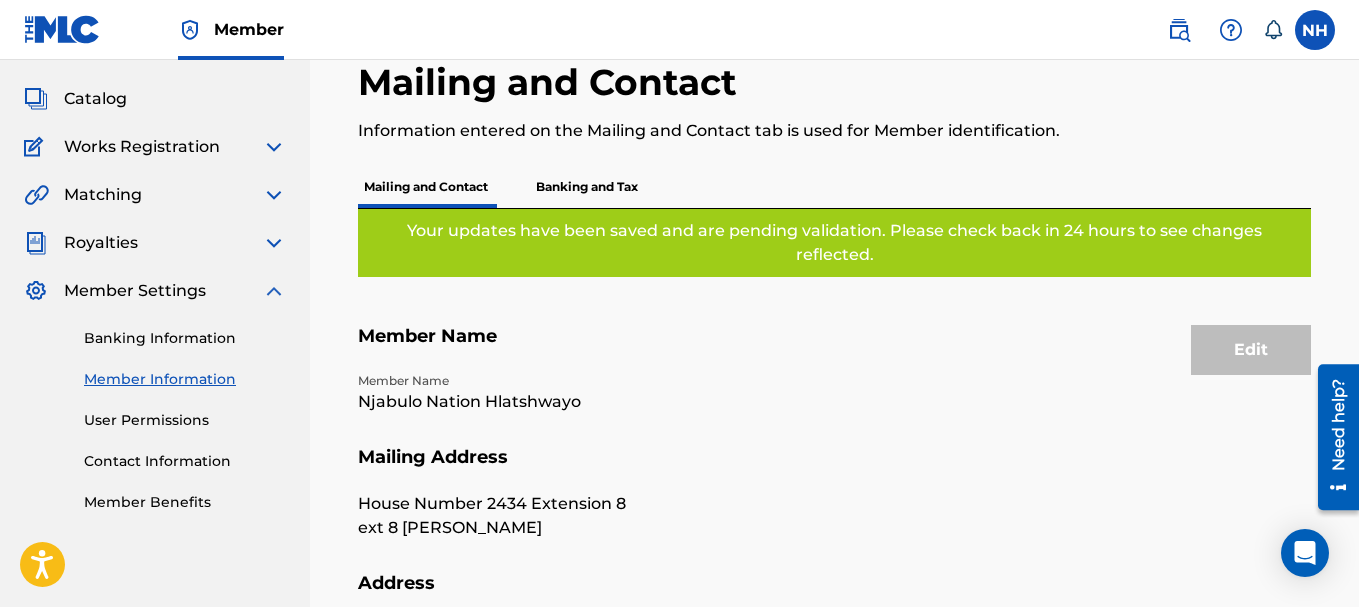 click on "Mailing Address" at bounding box center [834, 469] 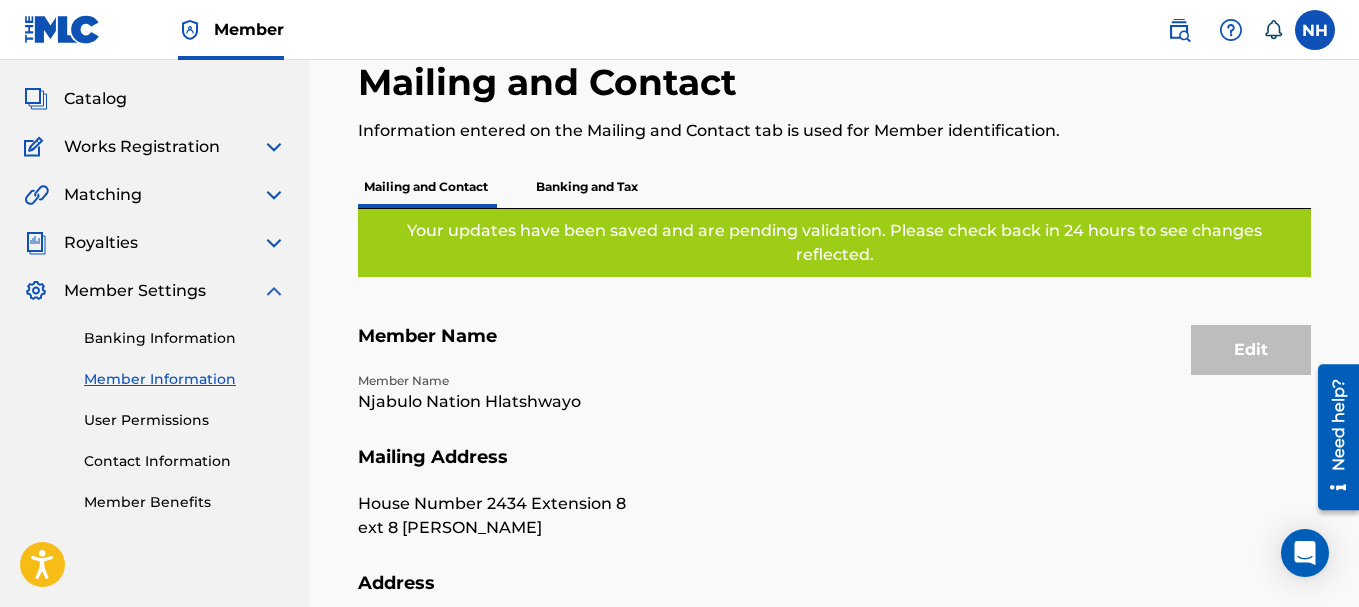 click on "Banking and Tax" at bounding box center [587, 187] 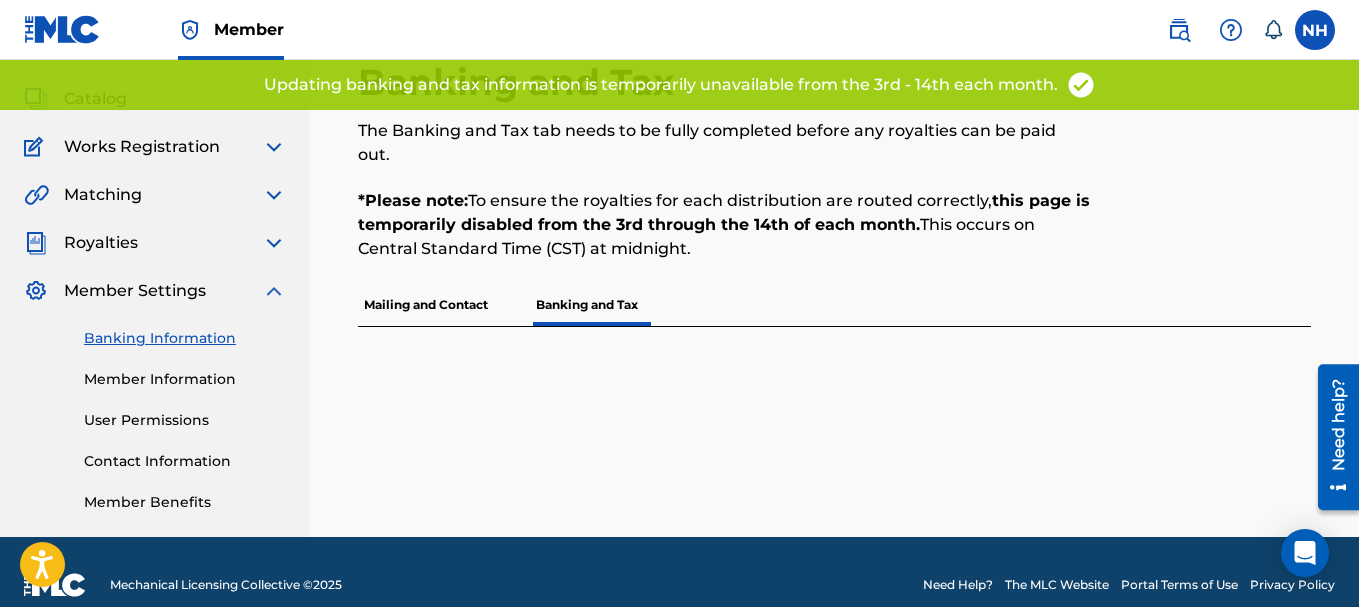 scroll, scrollTop: 0, scrollLeft: 0, axis: both 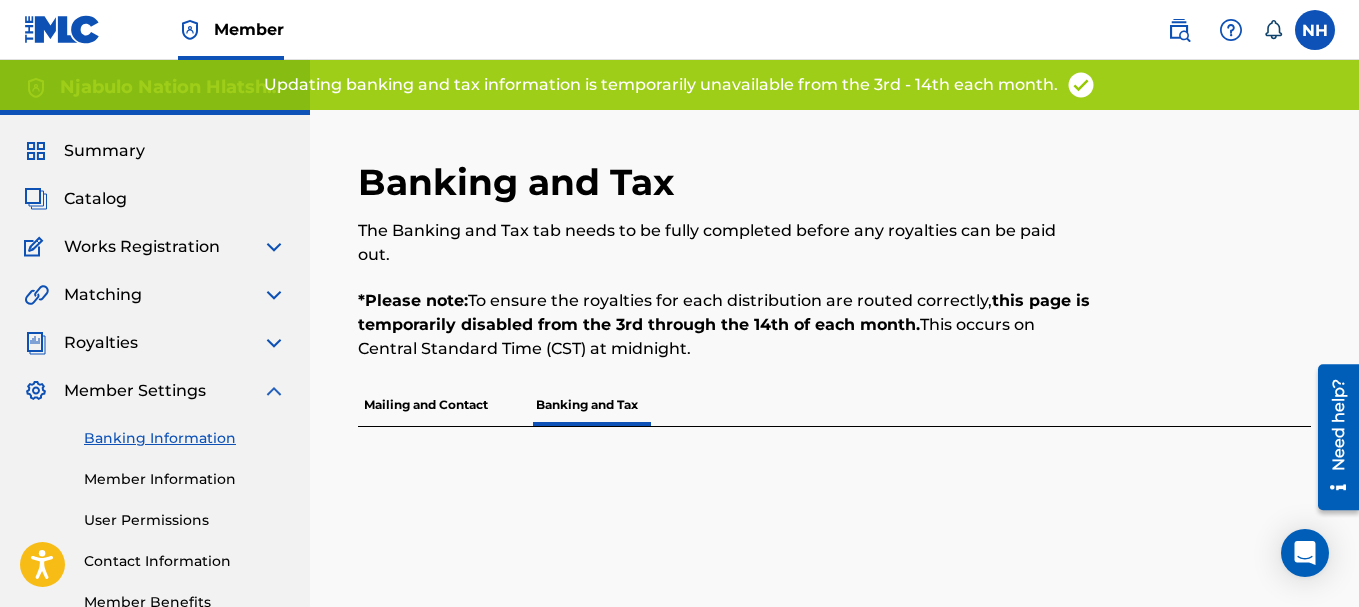 click on "Mailing and Contact" at bounding box center (426, 405) 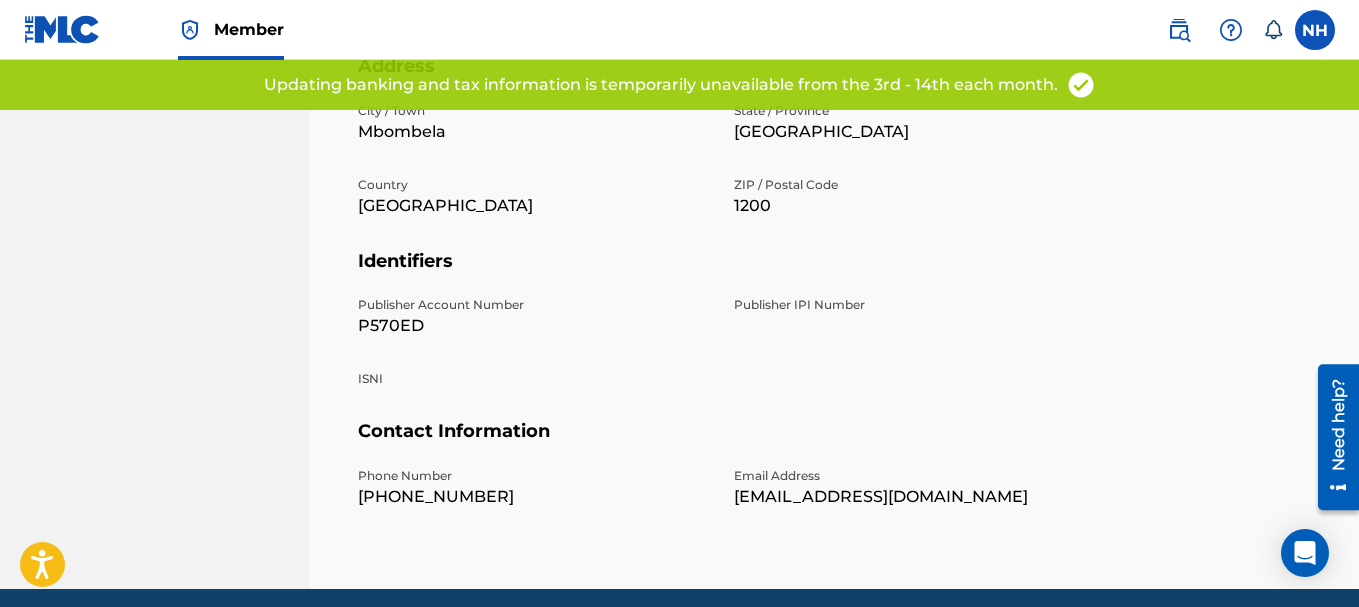 scroll, scrollTop: 695, scrollLeft: 0, axis: vertical 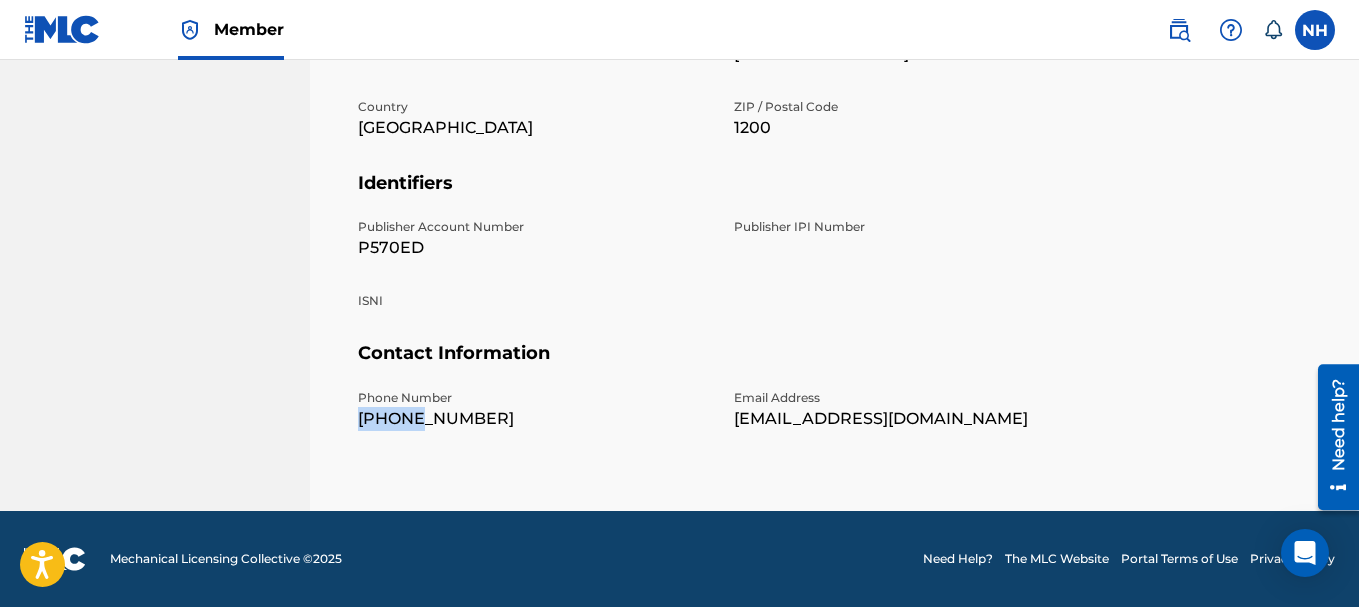 drag, startPoint x: 410, startPoint y: 417, endPoint x: 361, endPoint y: 435, distance: 52.201534 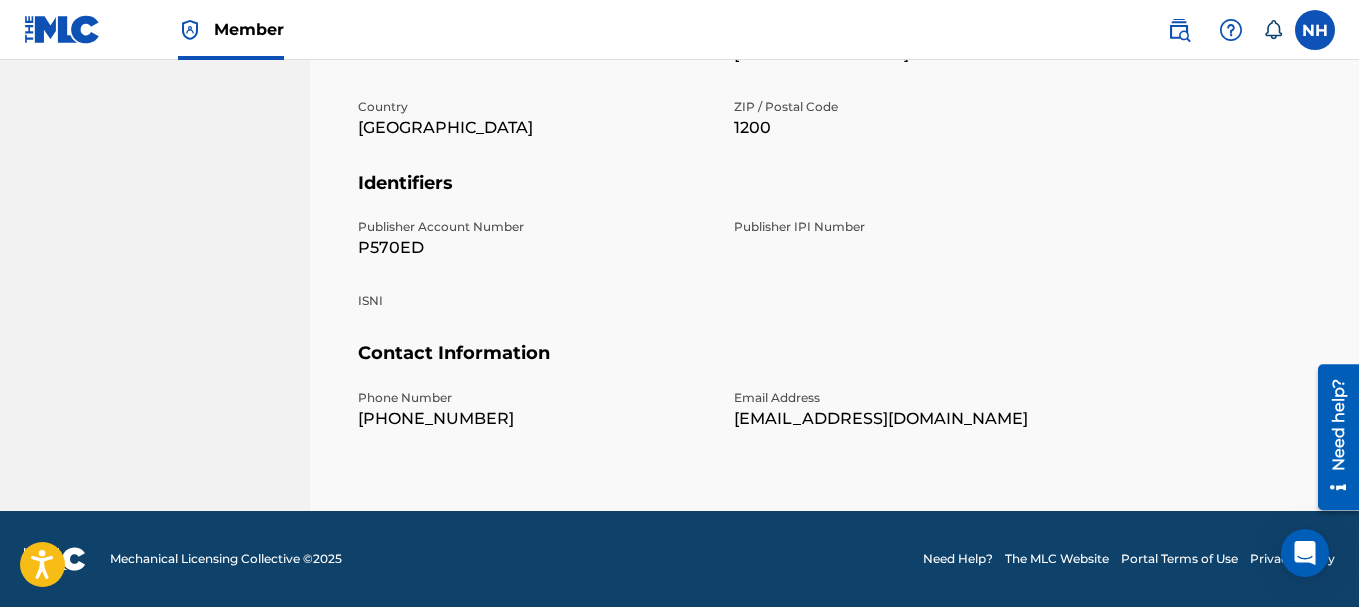 click on "Phone Number [PHONE_NUMBER] Email Address [EMAIL_ADDRESS][DOMAIN_NAME]" at bounding box center (722, 426) 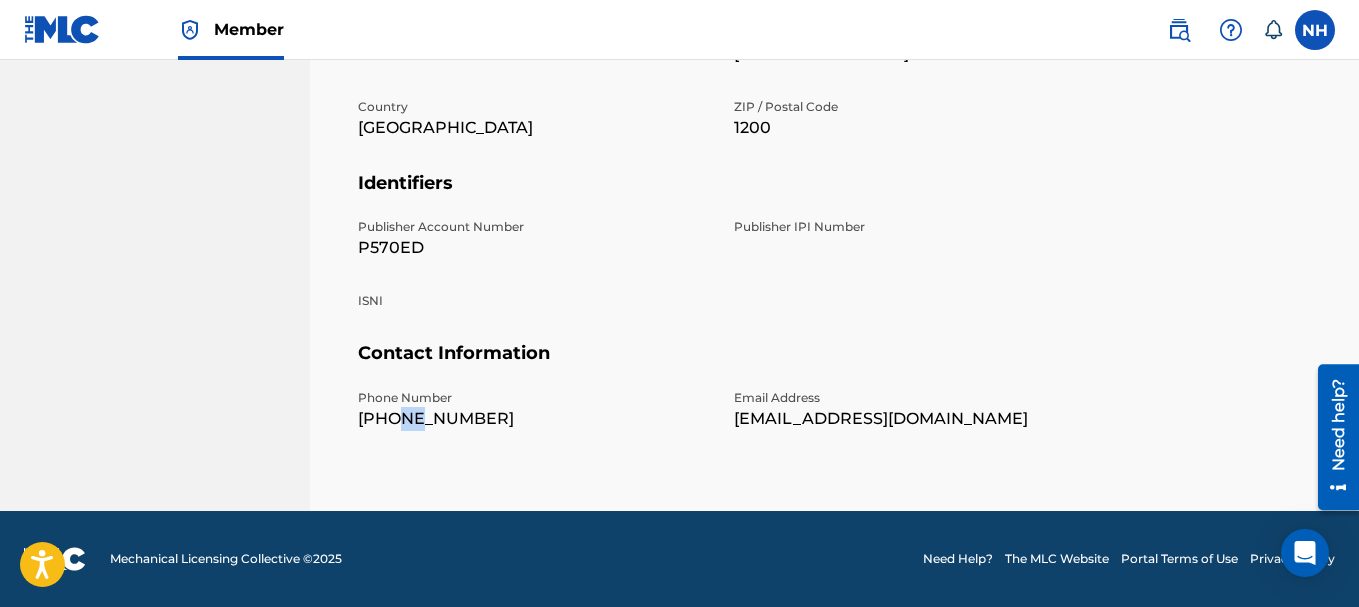 drag, startPoint x: 392, startPoint y: 419, endPoint x: 411, endPoint y: 424, distance: 19.646883 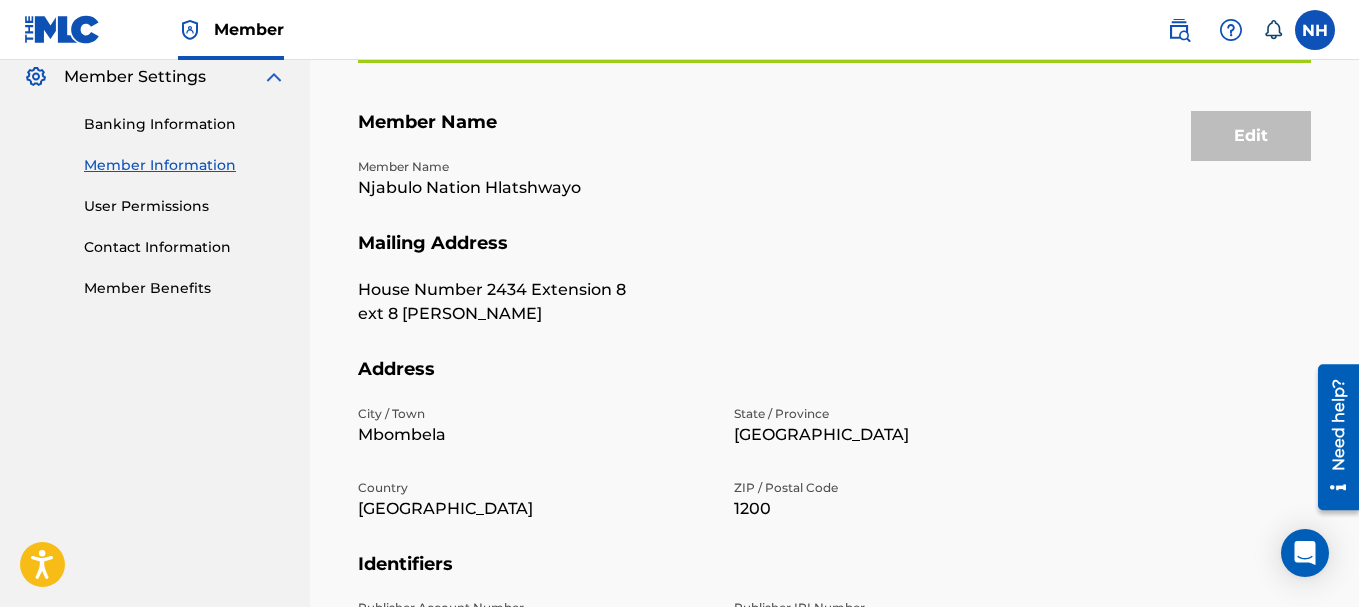 scroll, scrollTop: 0, scrollLeft: 0, axis: both 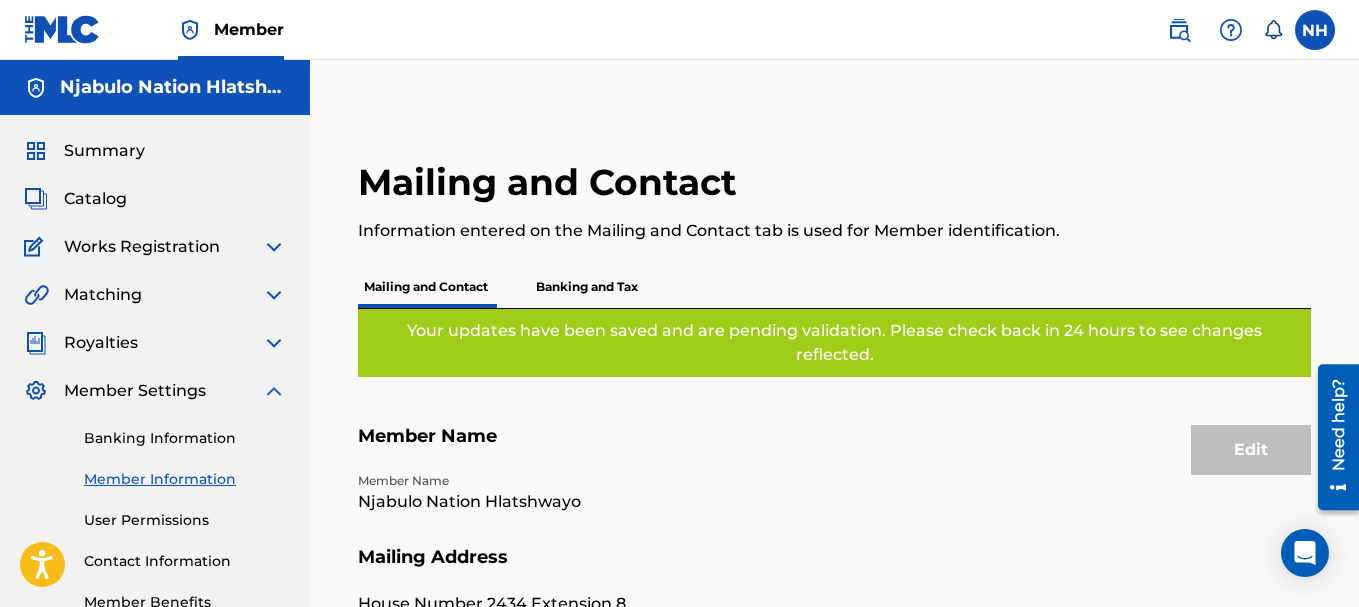click on "User Permissions" at bounding box center (185, 520) 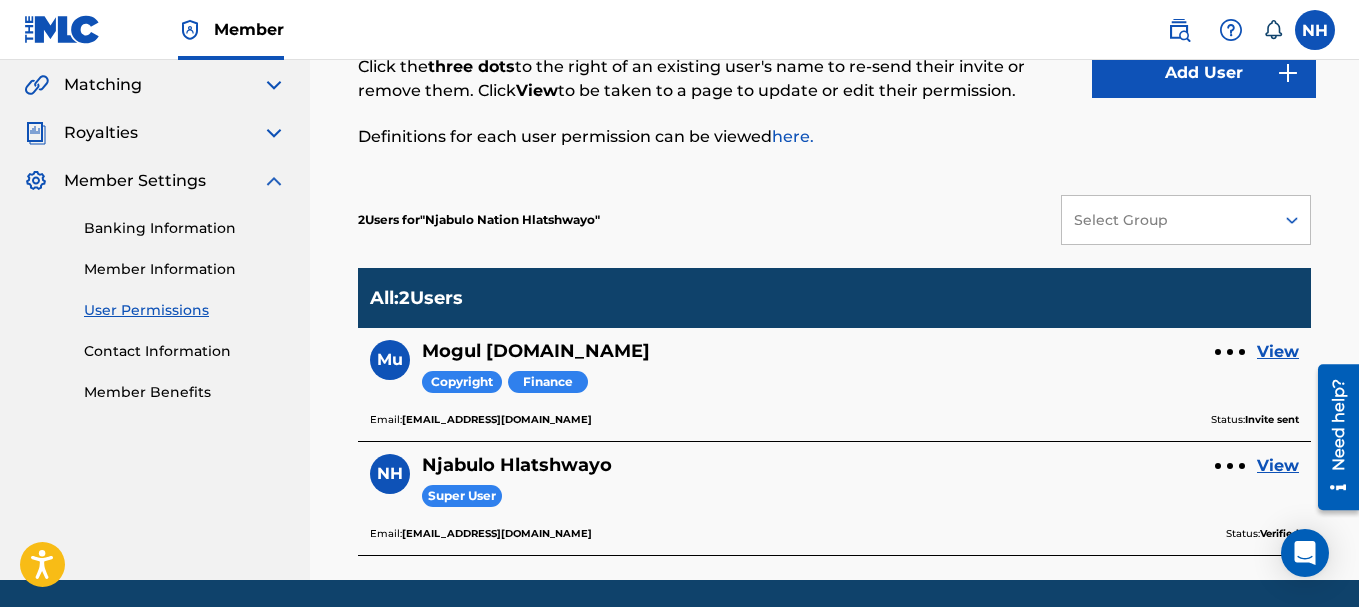 scroll, scrollTop: 279, scrollLeft: 0, axis: vertical 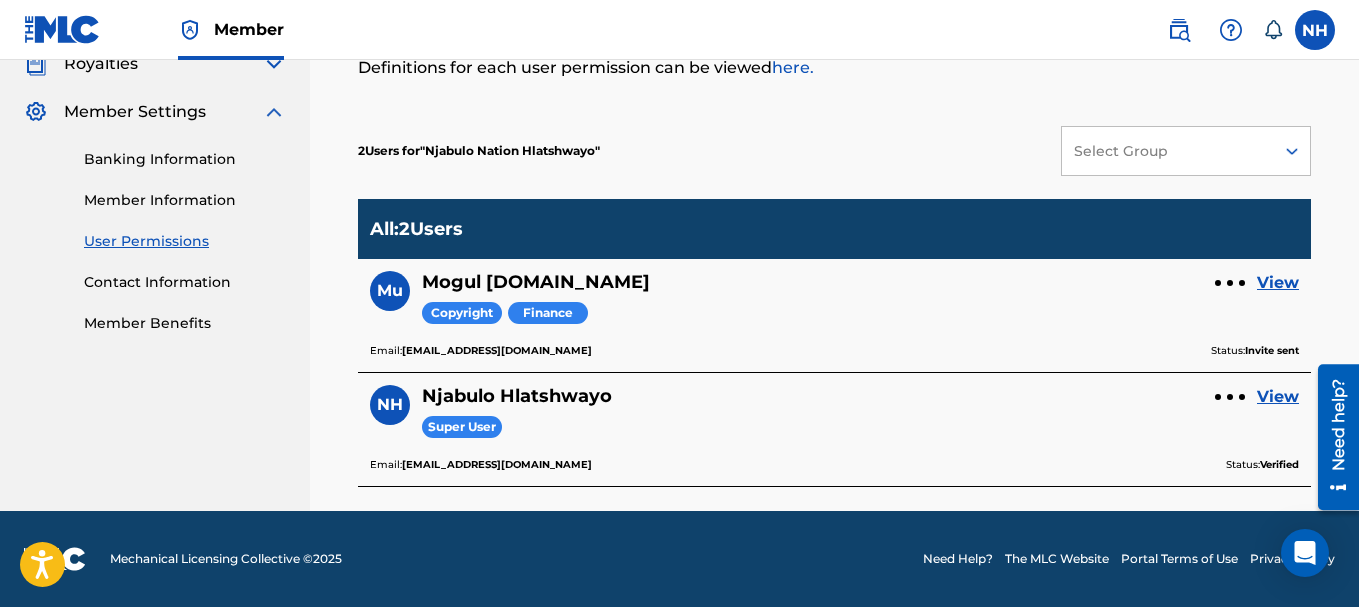 click on "View" at bounding box center (1278, 397) 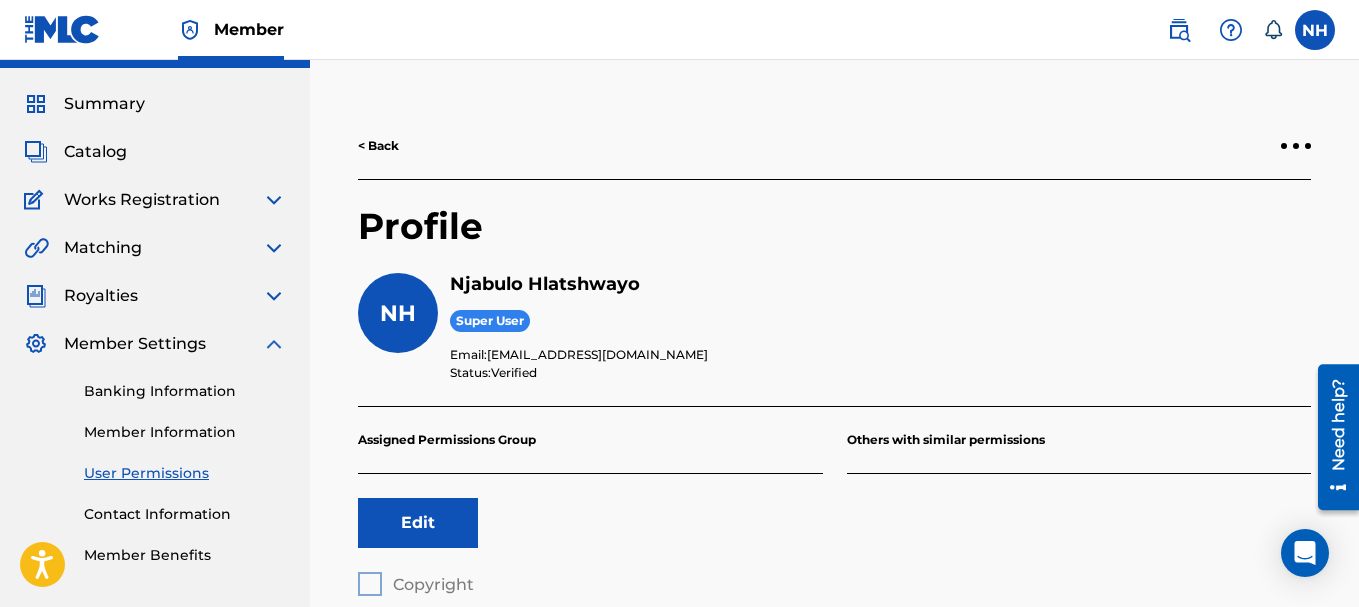 scroll, scrollTop: 0, scrollLeft: 0, axis: both 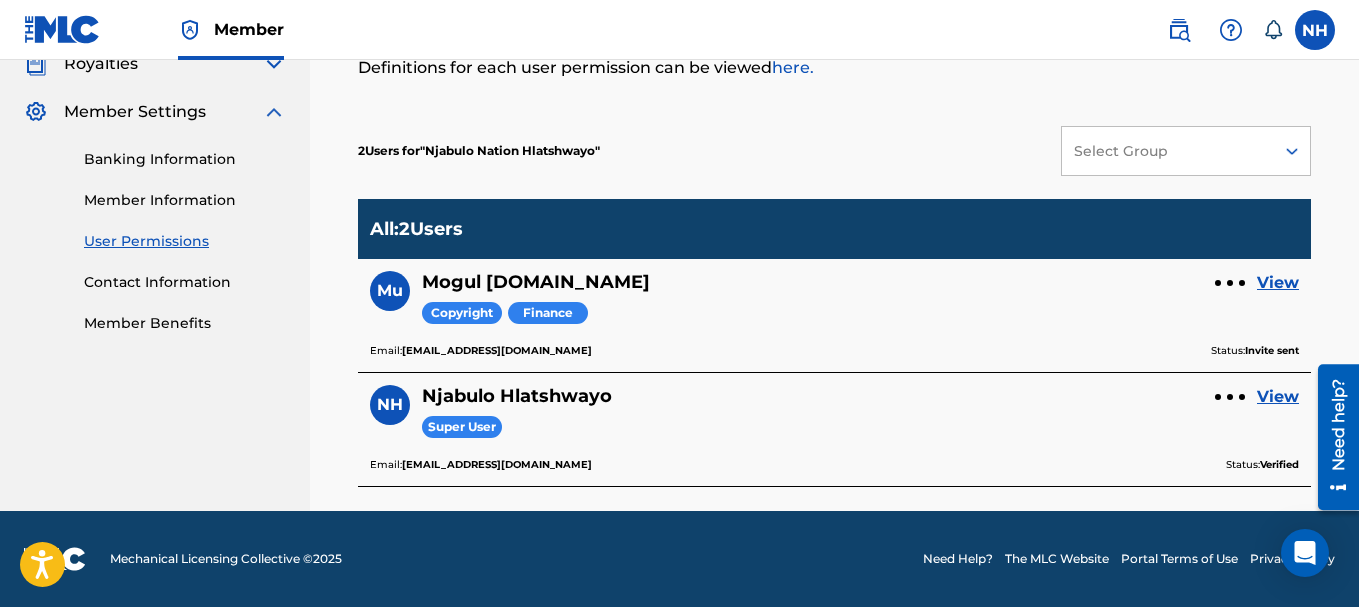 click on "View" at bounding box center (1278, 283) 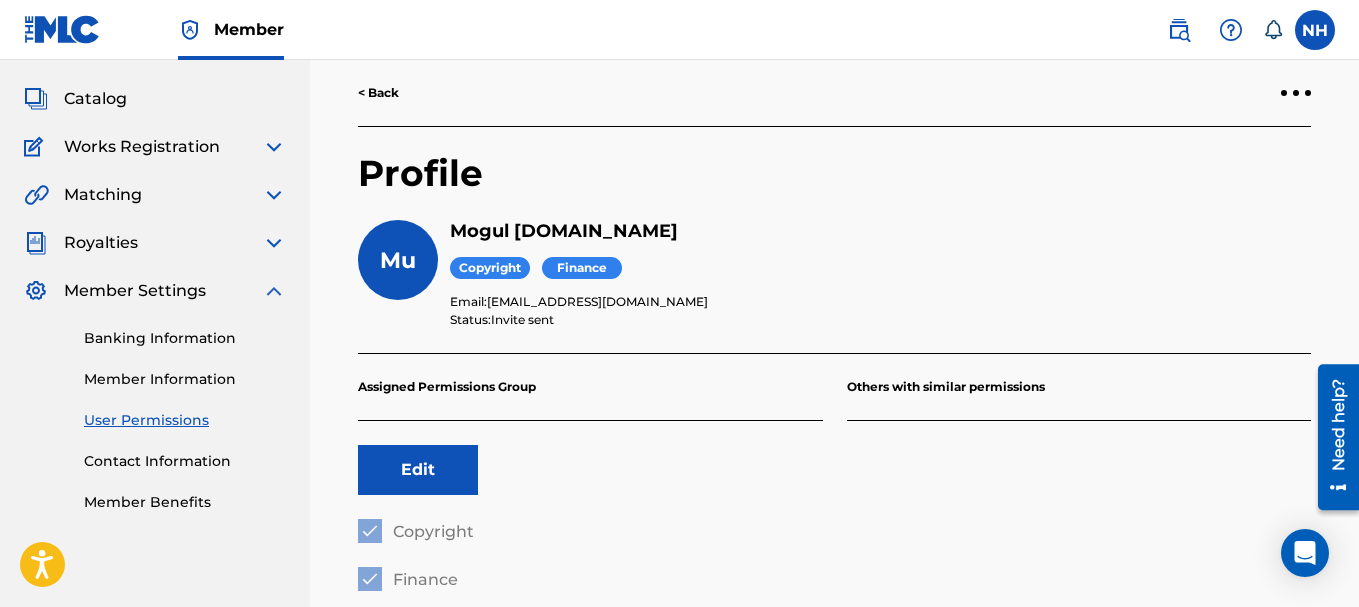 scroll, scrollTop: 200, scrollLeft: 0, axis: vertical 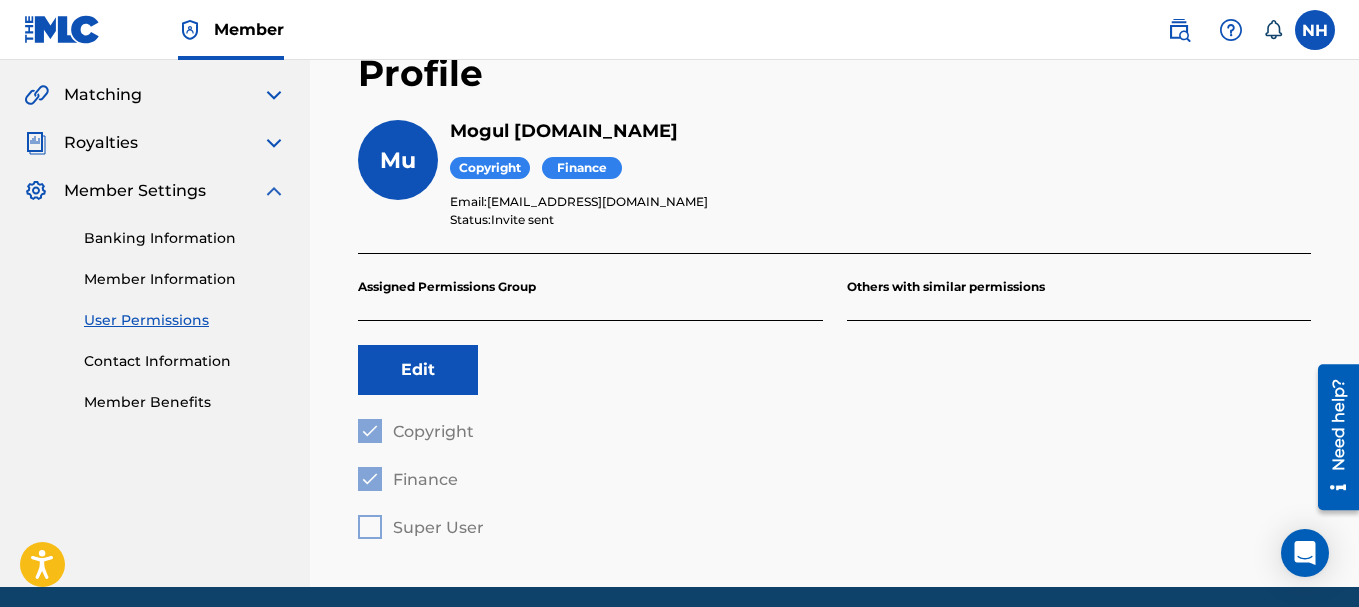 click on "Copyright Finance Super User" at bounding box center (590, 479) 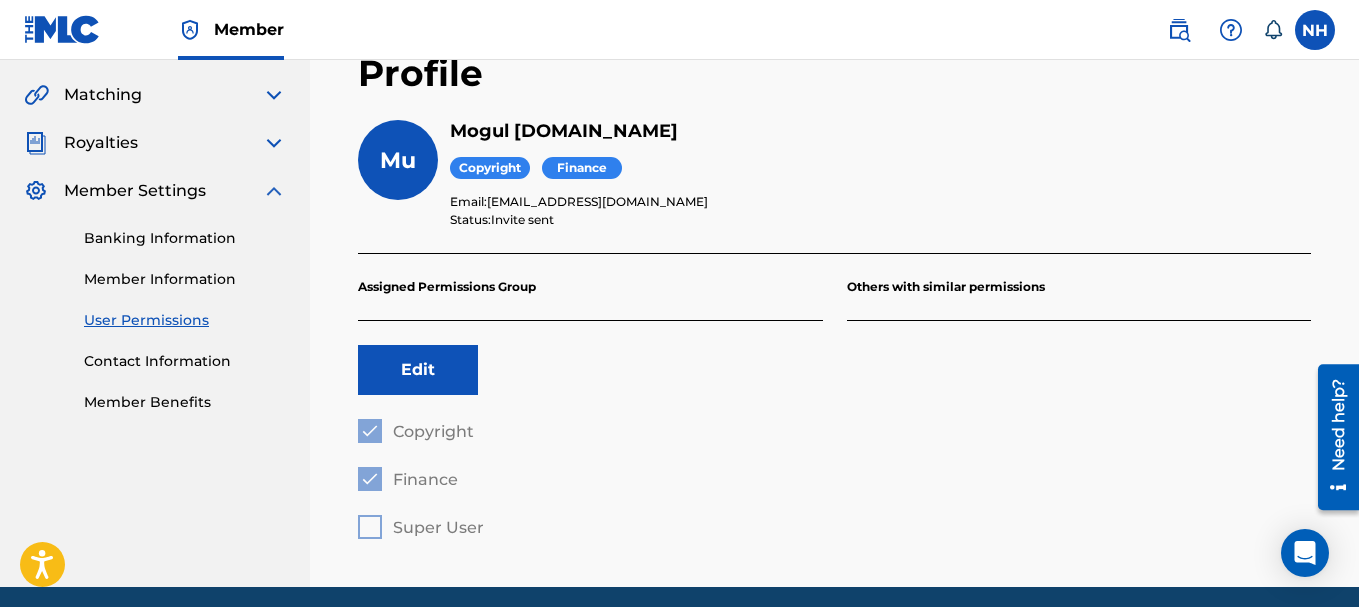 click on "Copyright Finance Super User" at bounding box center (590, 479) 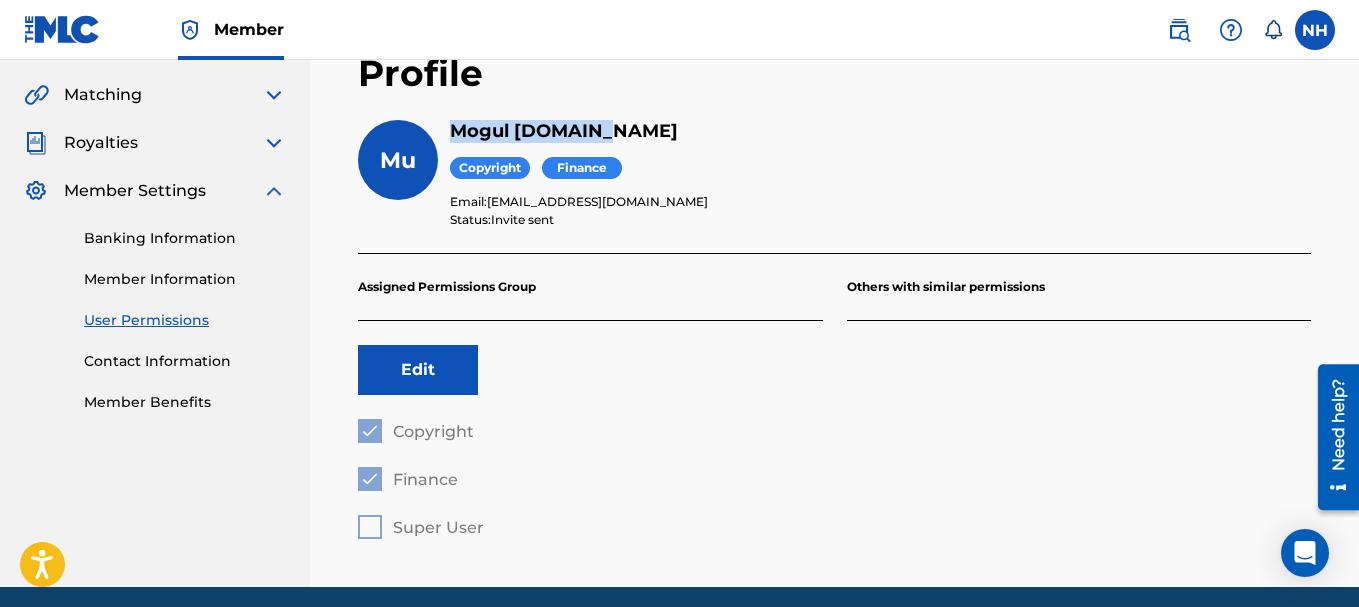 drag, startPoint x: 454, startPoint y: 130, endPoint x: 609, endPoint y: 139, distance: 155.26108 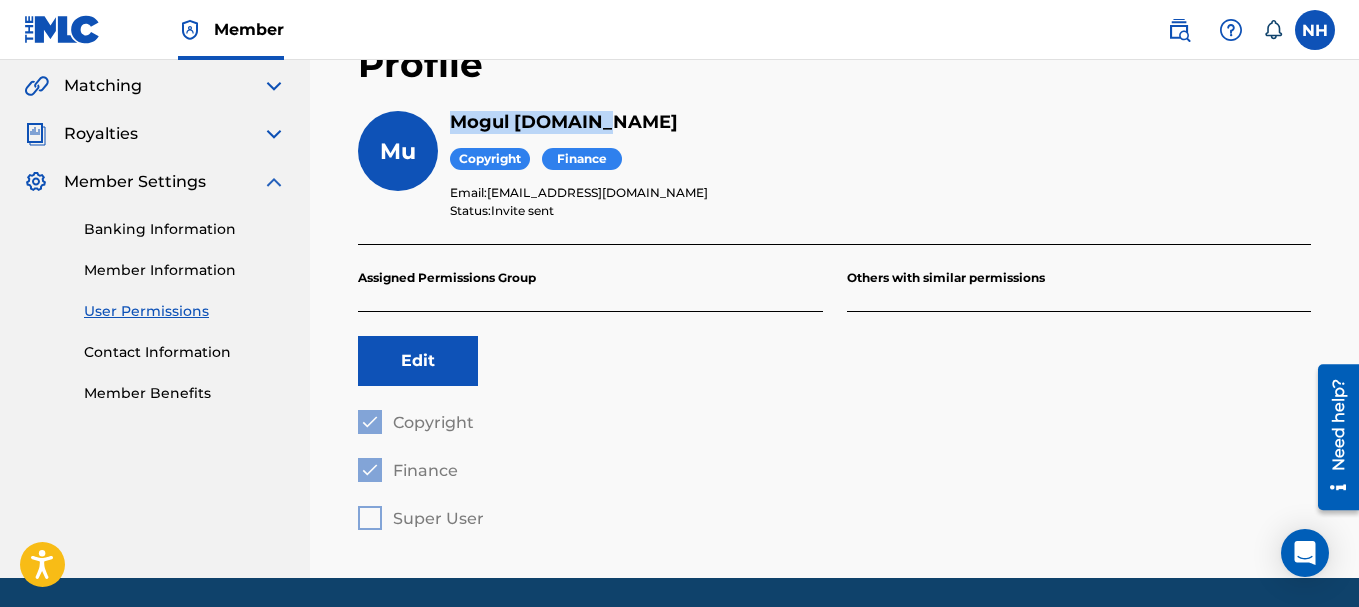 scroll, scrollTop: 276, scrollLeft: 0, axis: vertical 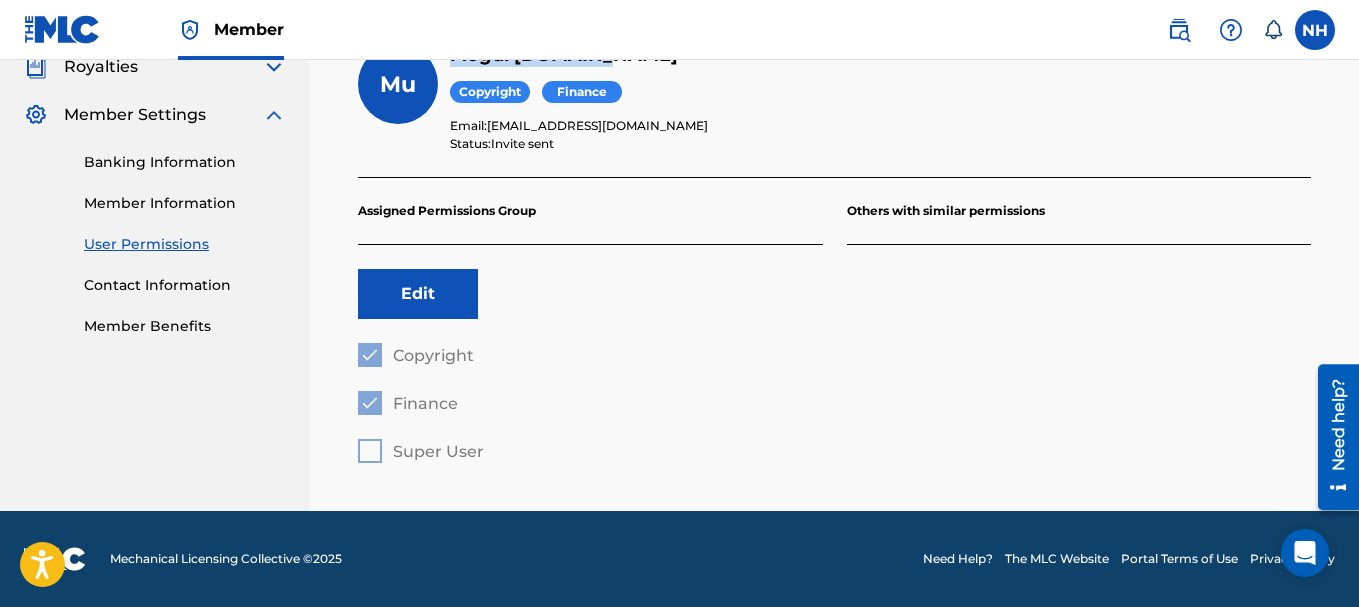 click on "Edit" at bounding box center [418, 294] 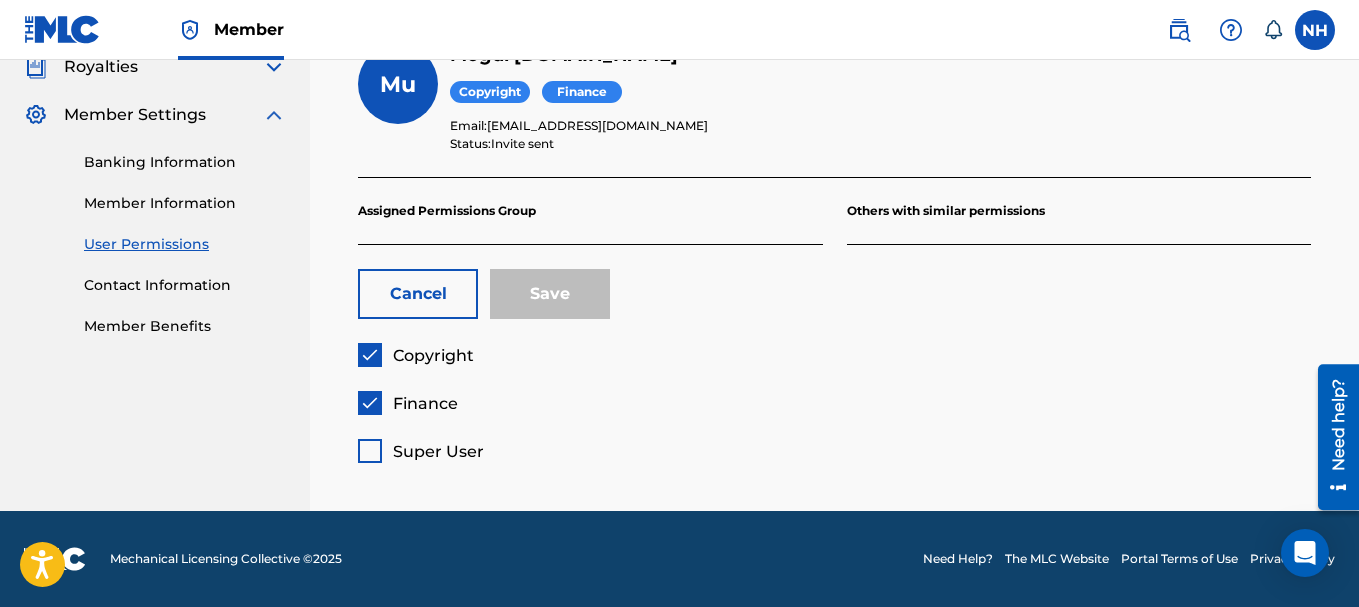 click on "Copyright Finance Super User" at bounding box center (590, 403) 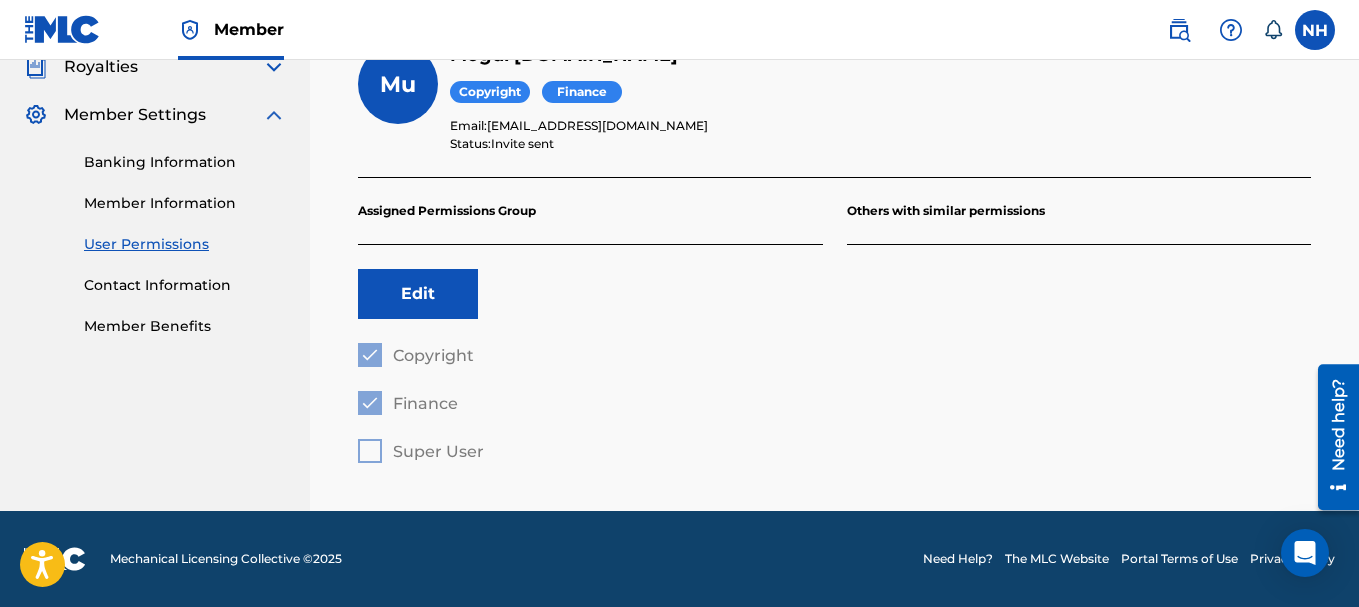 click on "Edit" at bounding box center [418, 294] 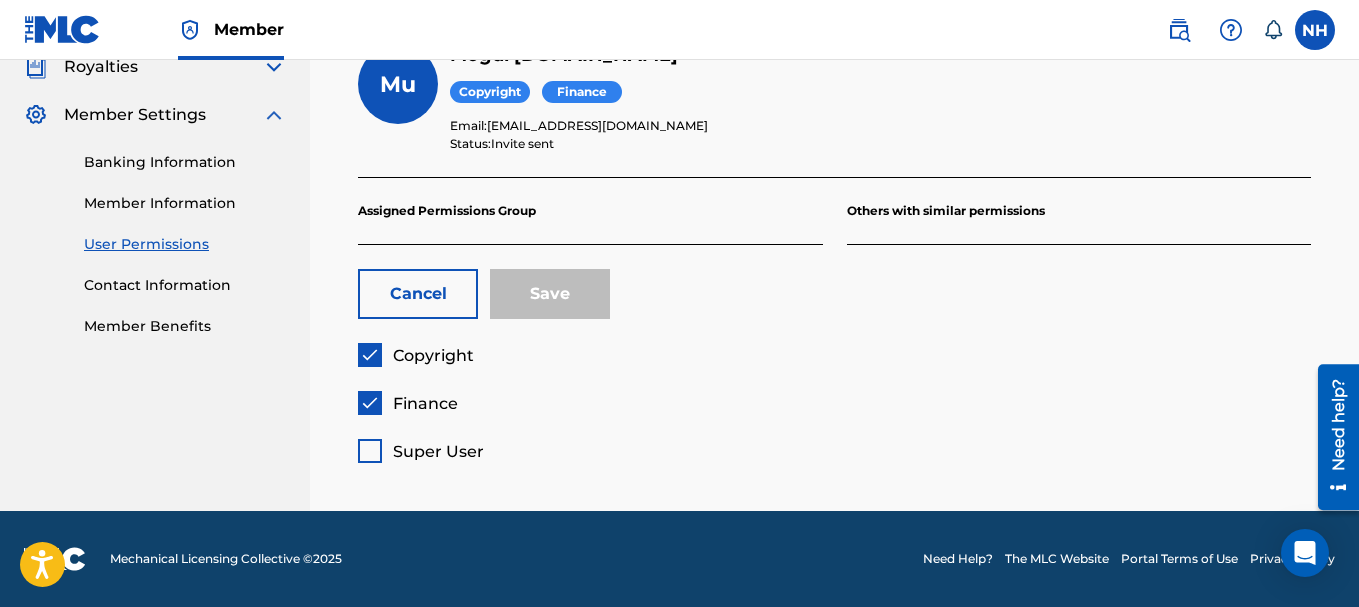 click at bounding box center [370, 355] 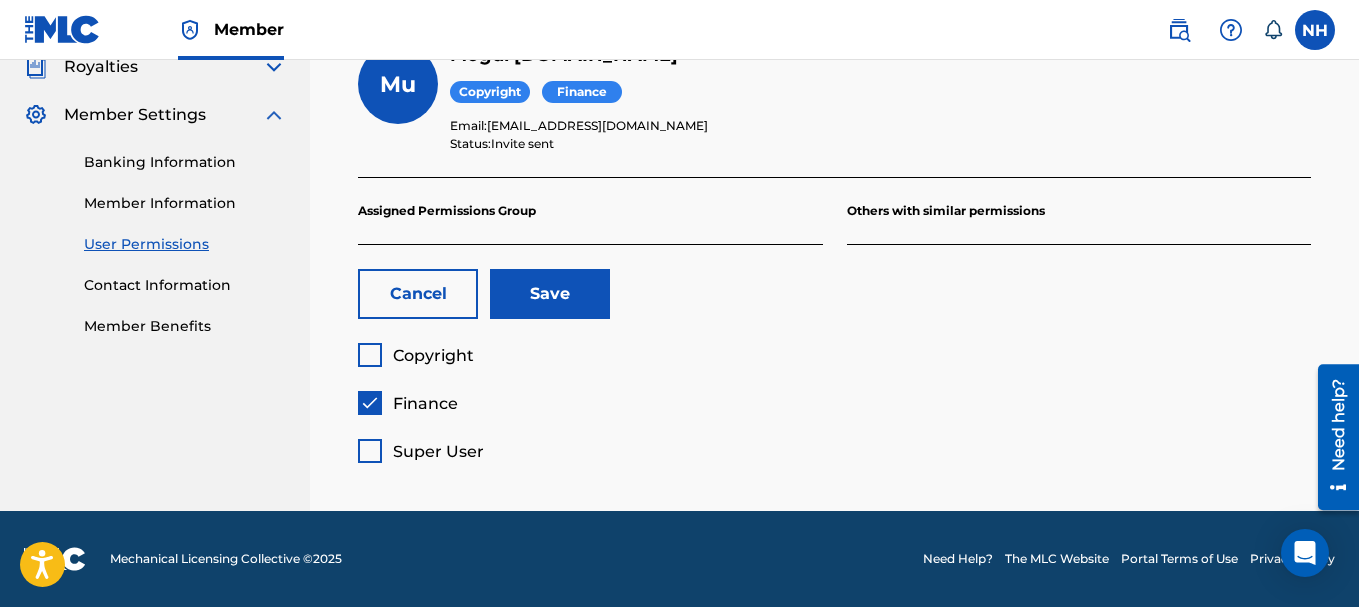 click at bounding box center (370, 403) 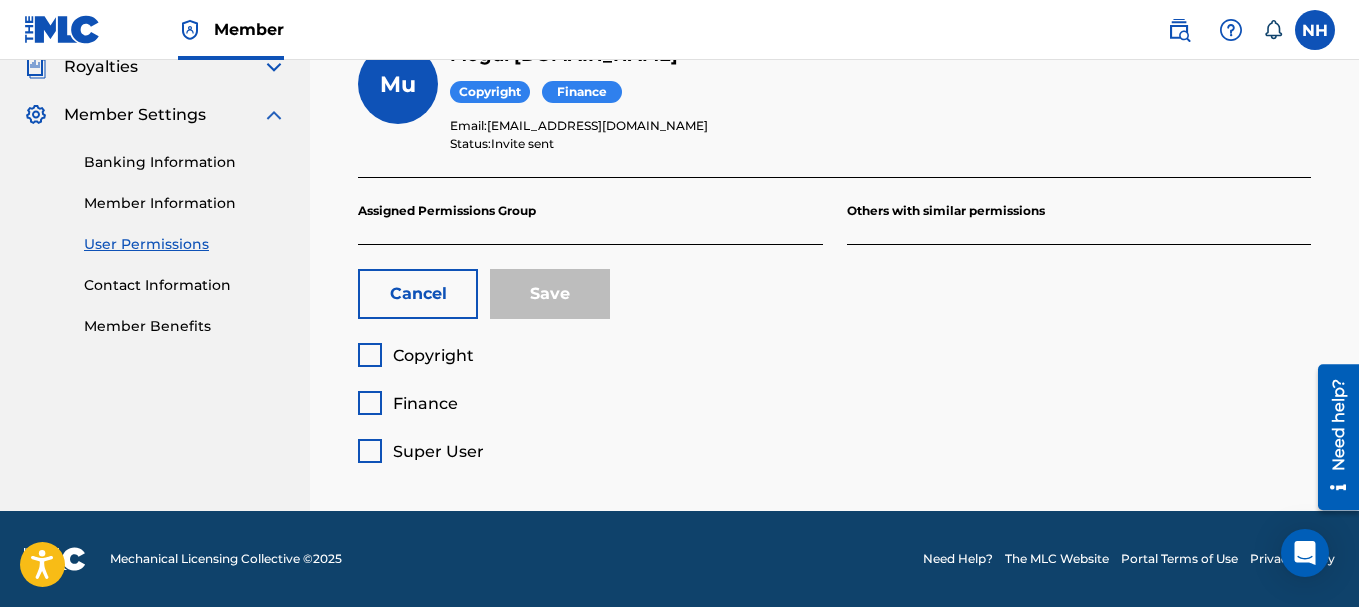 click on "Save" at bounding box center (550, 294) 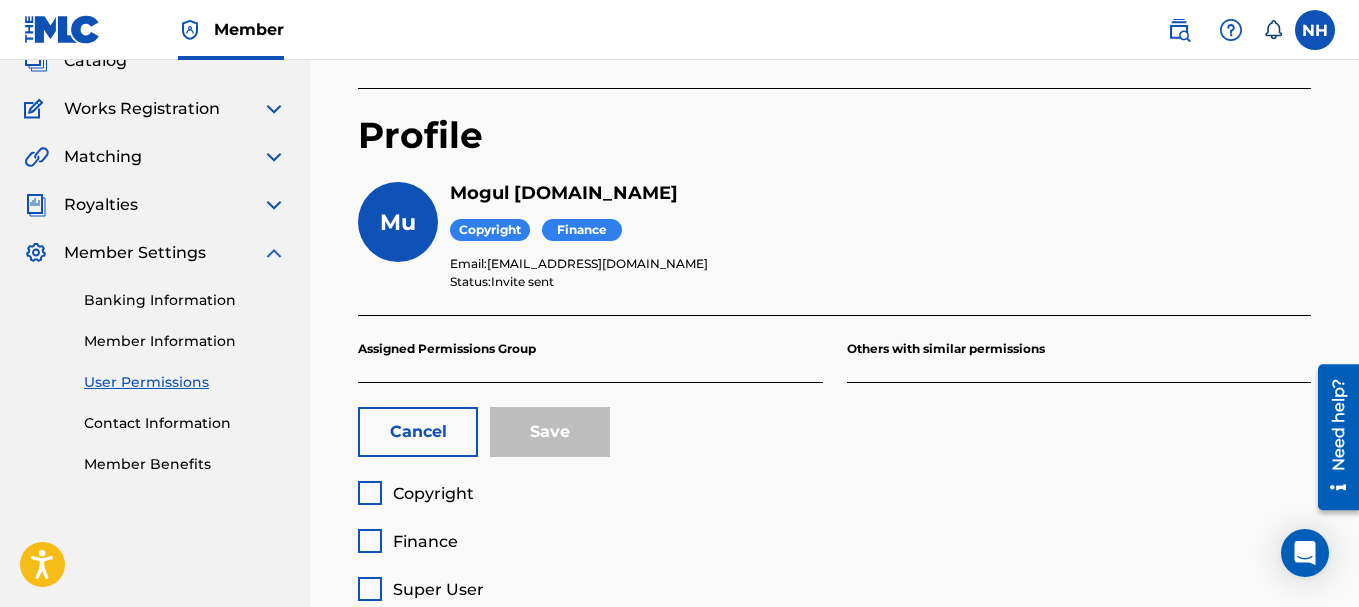 scroll, scrollTop: 76, scrollLeft: 0, axis: vertical 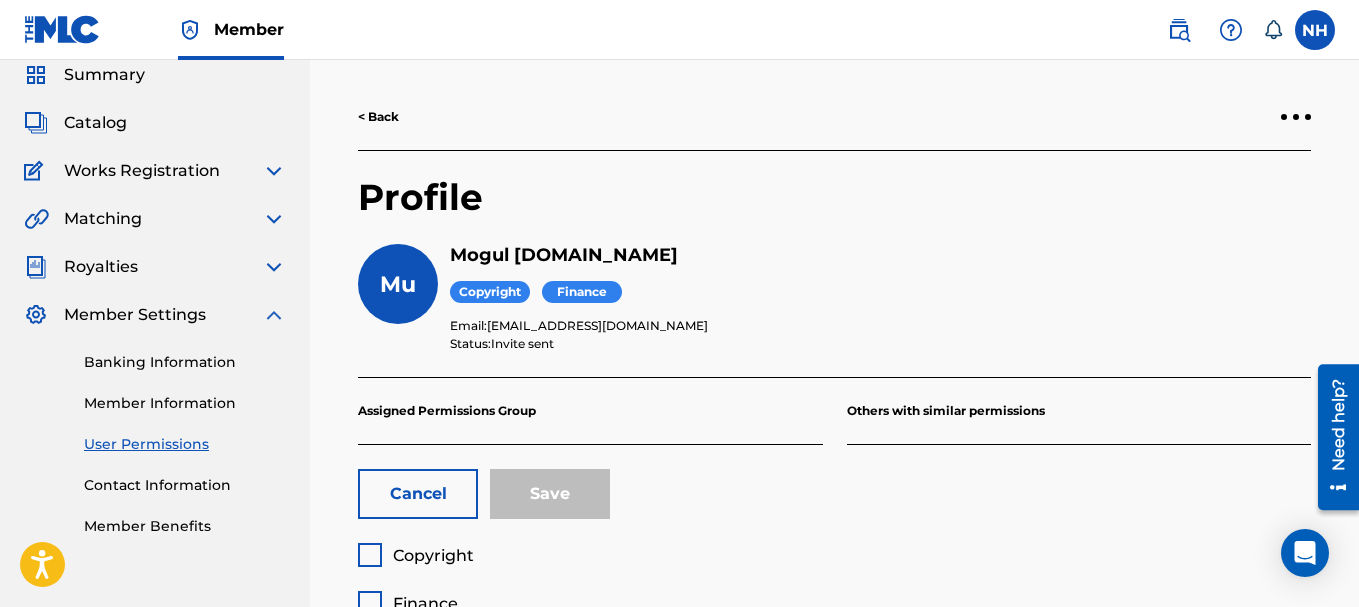 click on "Finance" at bounding box center (582, 292) 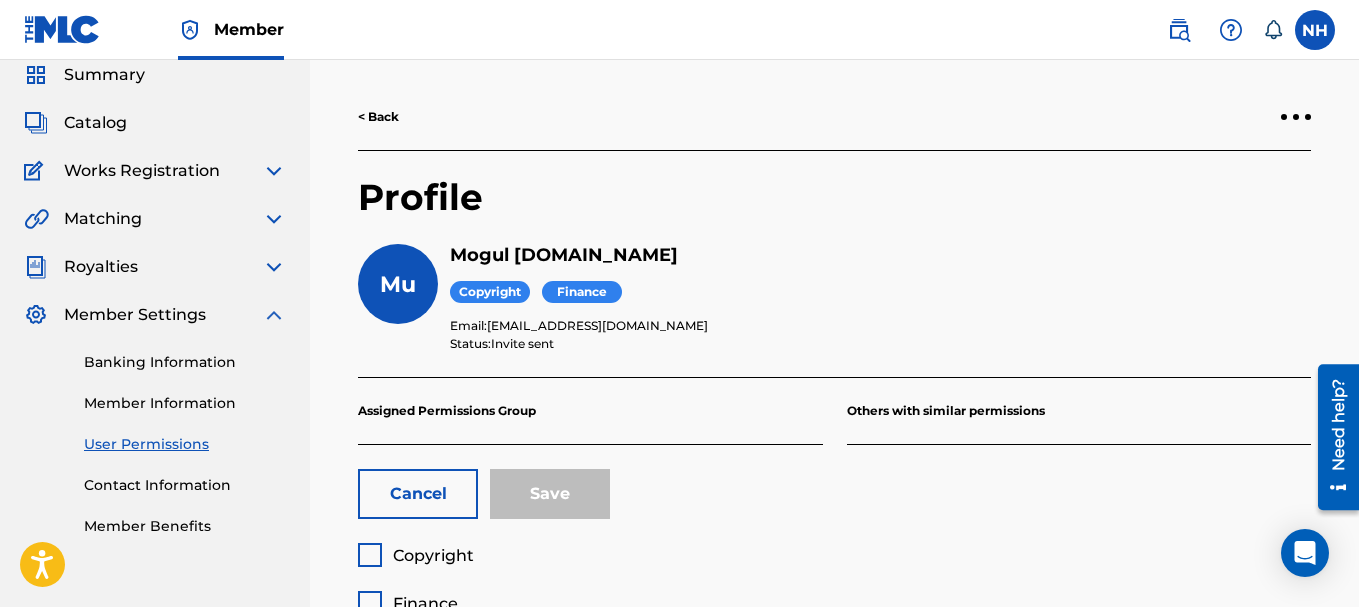 click on "Cancel" at bounding box center (418, 494) 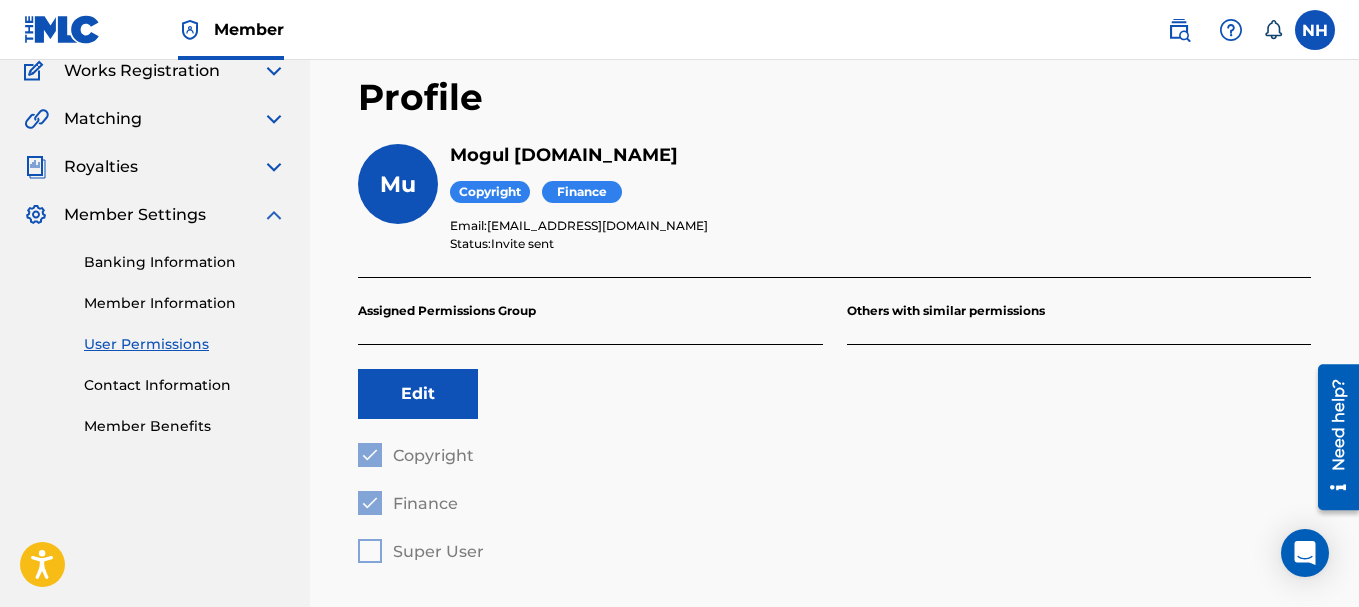 scroll, scrollTop: 276, scrollLeft: 0, axis: vertical 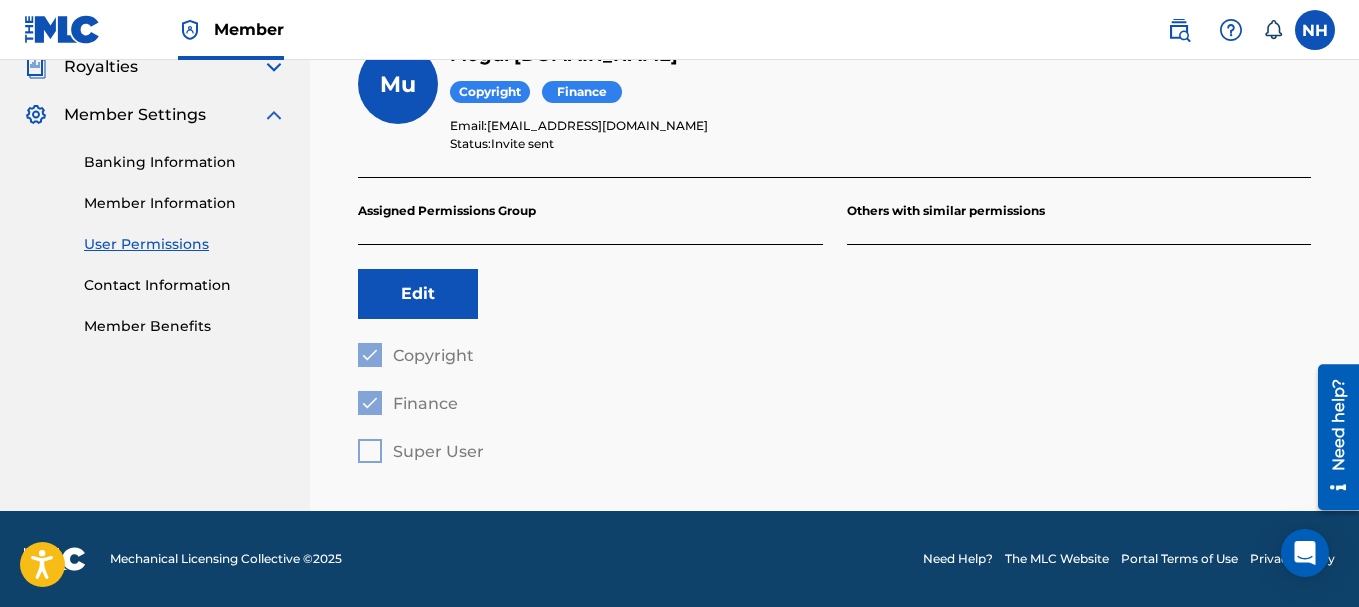 click on "Edit" at bounding box center [418, 294] 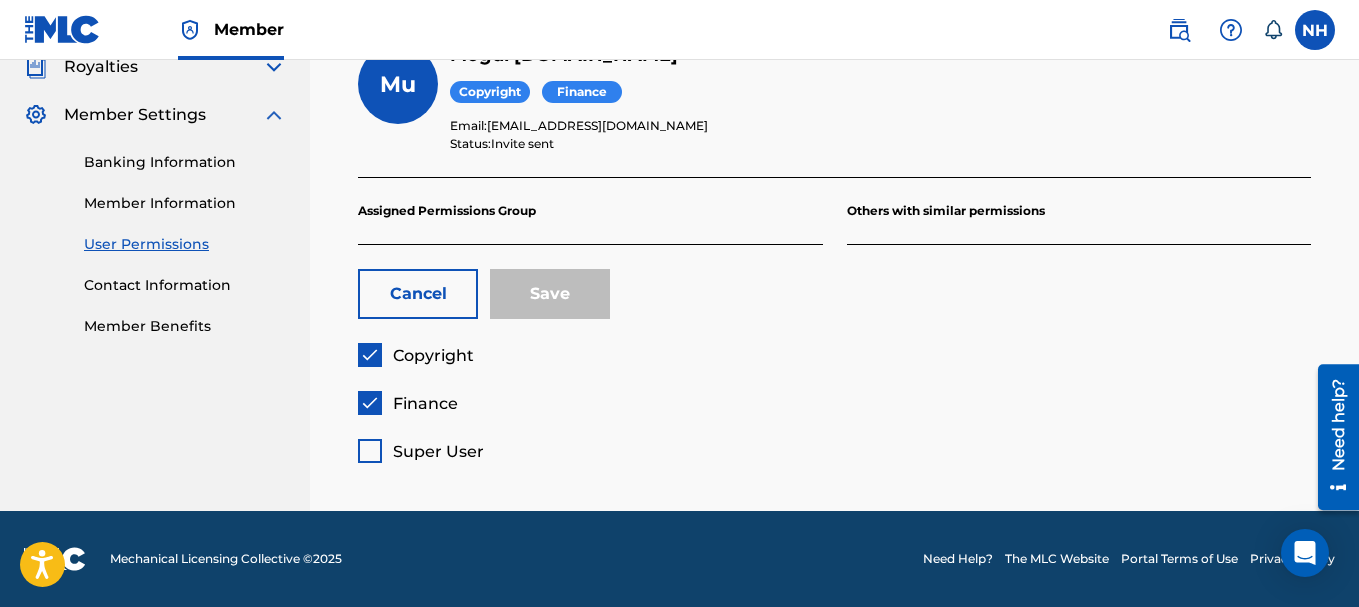 click at bounding box center [370, 403] 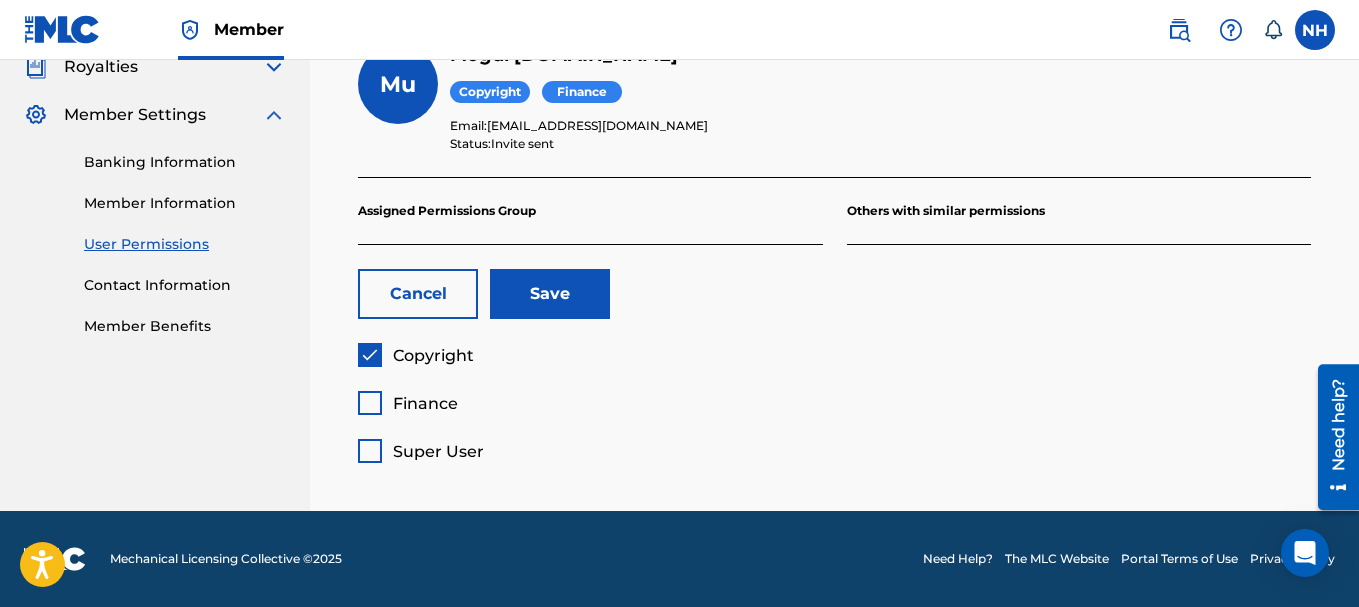 click on "Copyright Finance Super User" at bounding box center [590, 403] 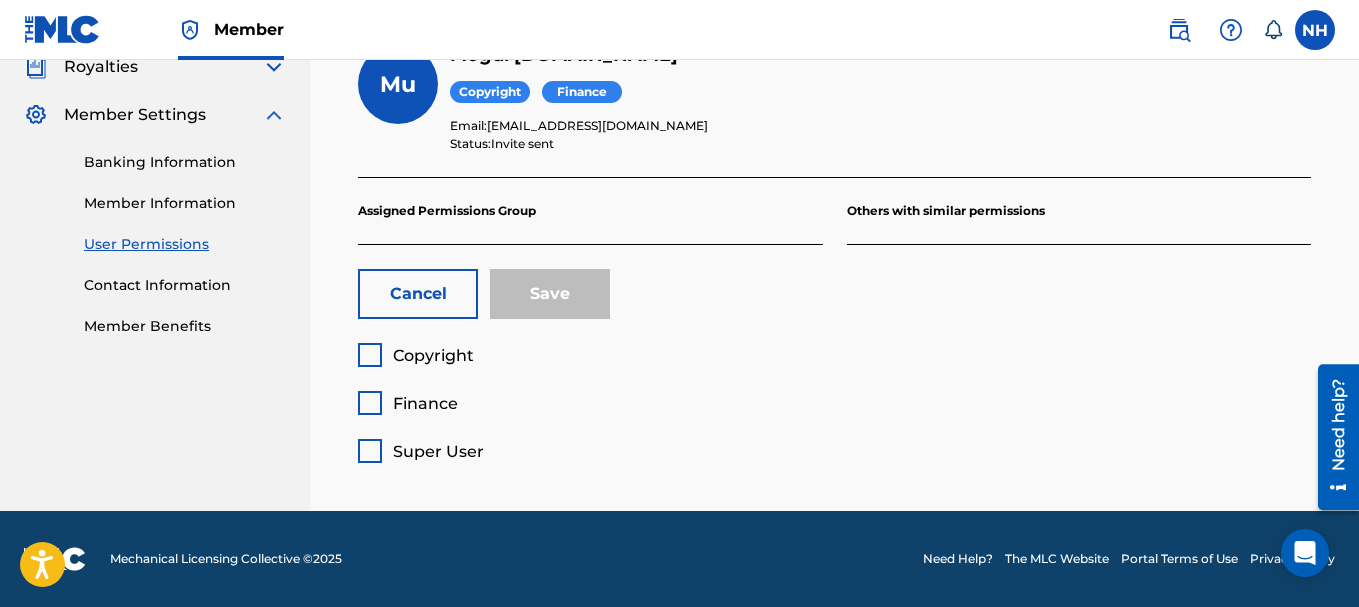 click at bounding box center (370, 451) 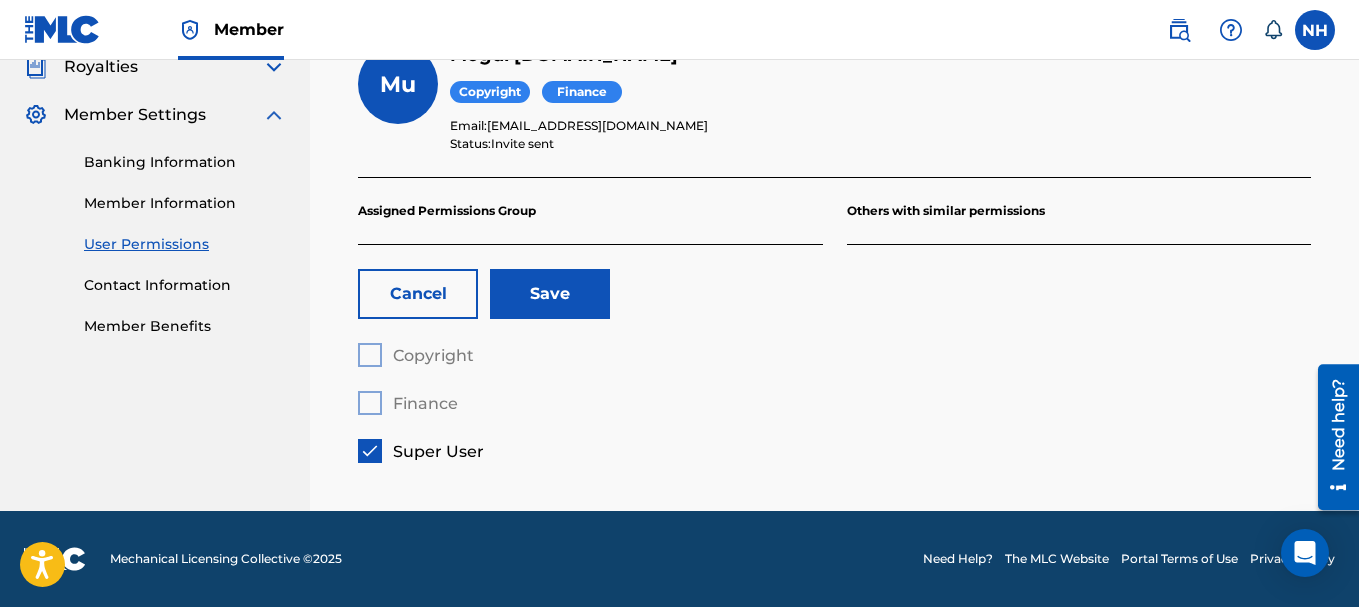 click at bounding box center (370, 451) 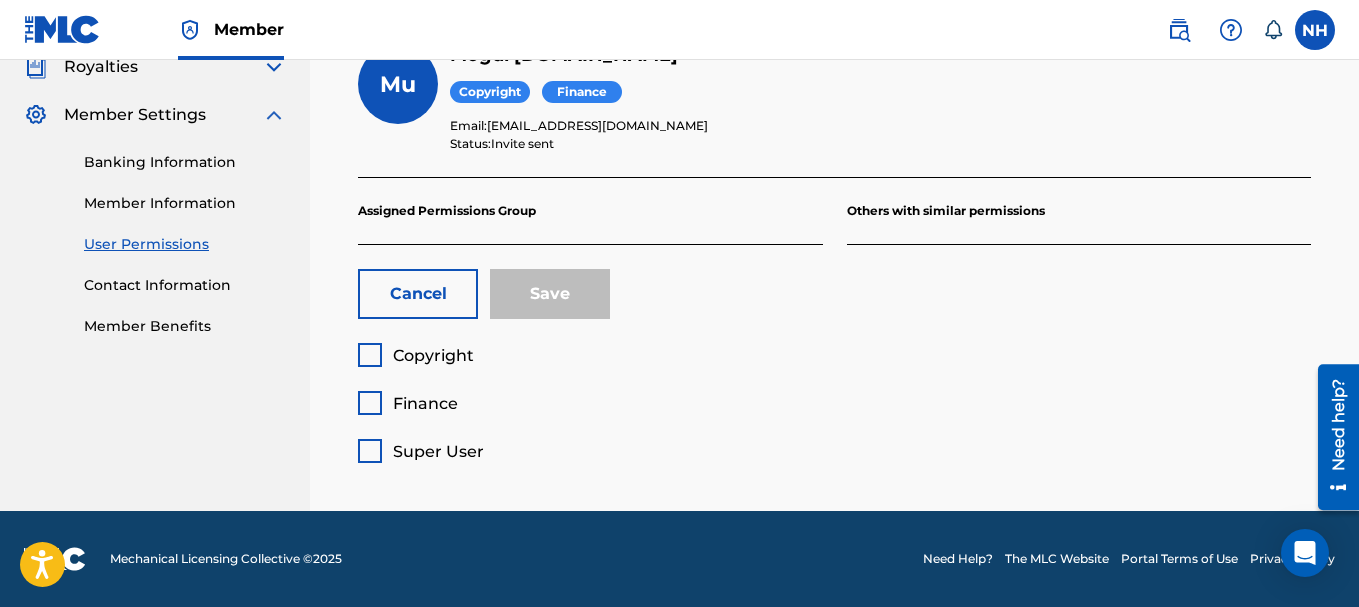 click at bounding box center [370, 355] 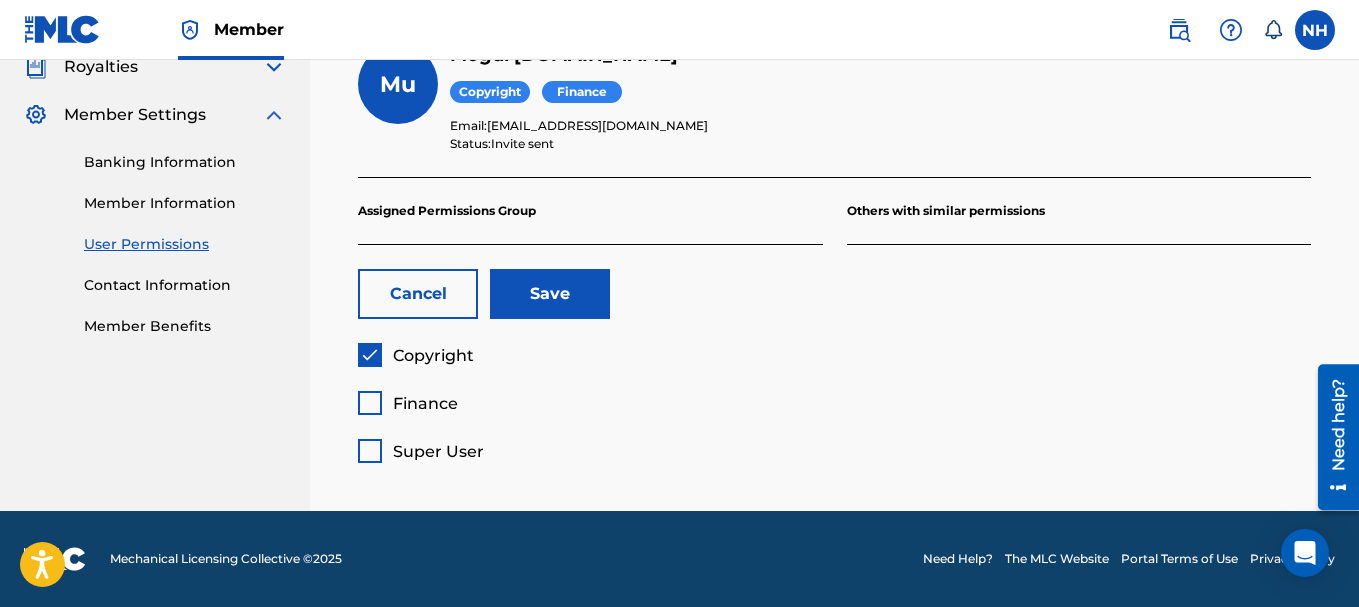 click at bounding box center (370, 355) 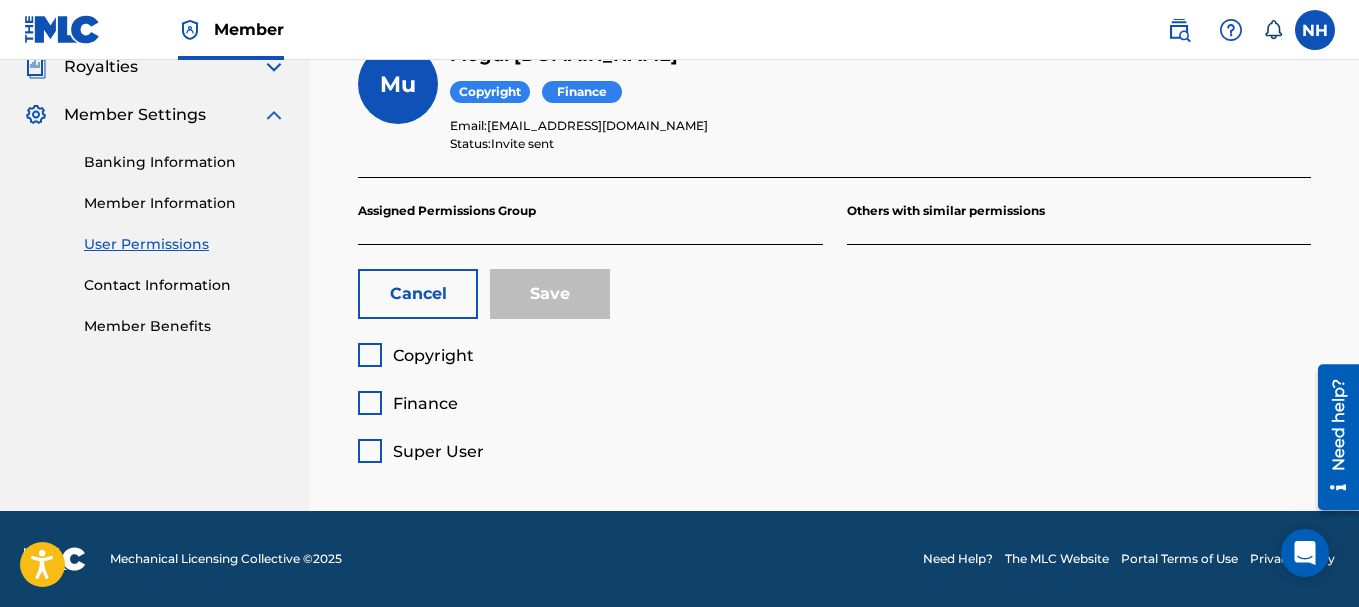 click on "Save" at bounding box center [550, 294] 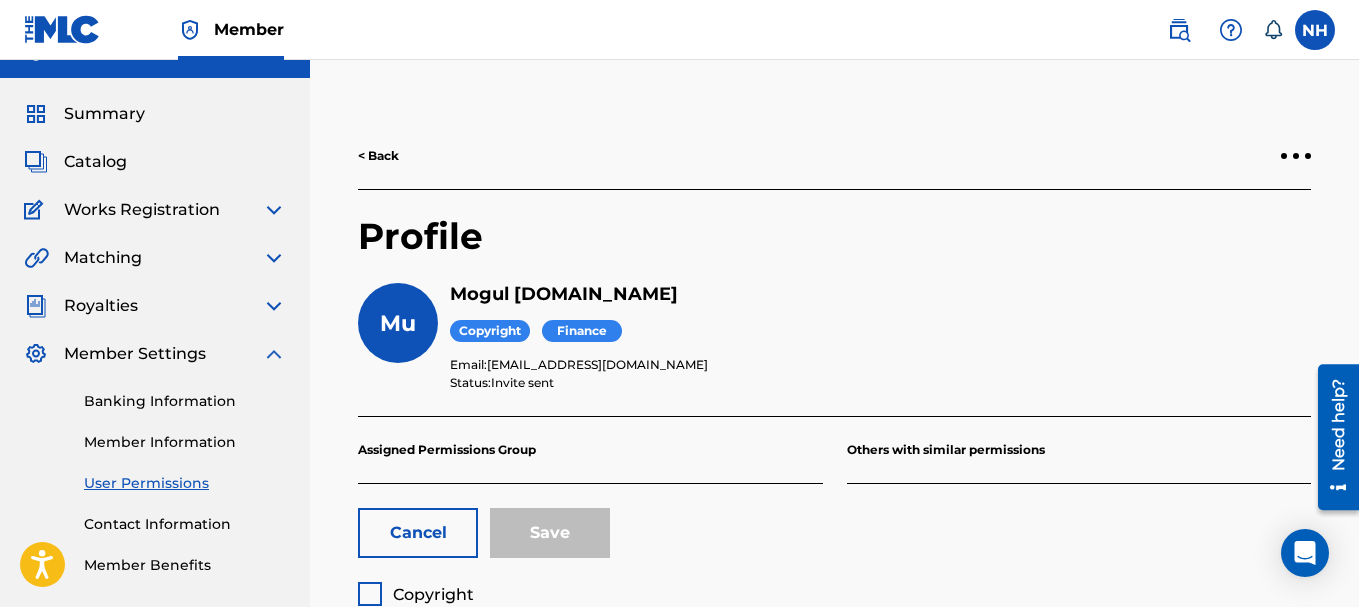 scroll, scrollTop: 0, scrollLeft: 0, axis: both 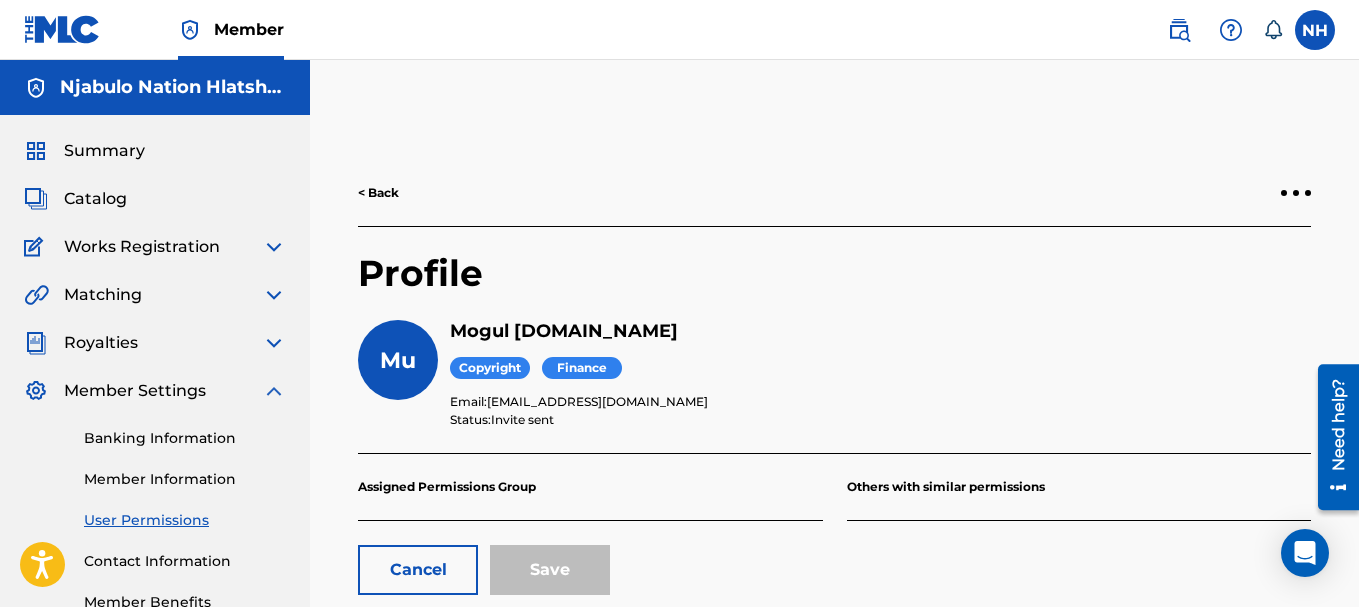 click on "Mogul   [DOMAIN_NAME] Copyright Finance Email:  [EMAIL_ADDRESS][DOMAIN_NAME] Status:  Invite sent" at bounding box center (880, 374) 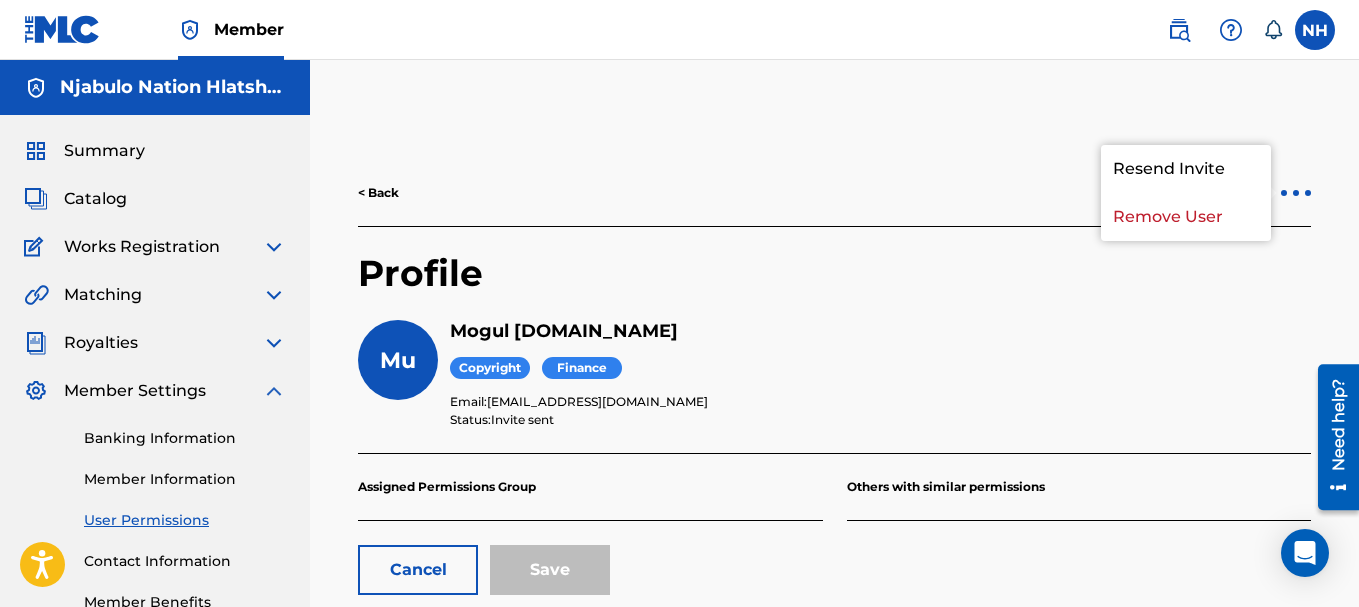click on "Remove User" at bounding box center (1186, 217) 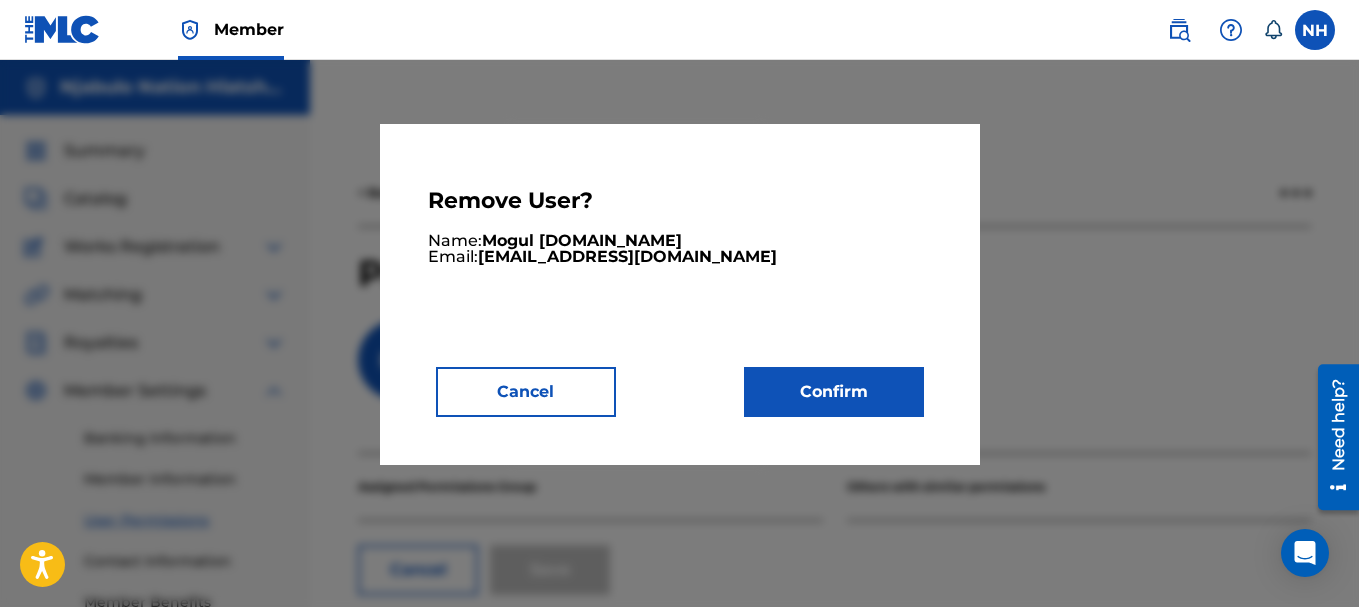 click on "Confirm" at bounding box center [834, 392] 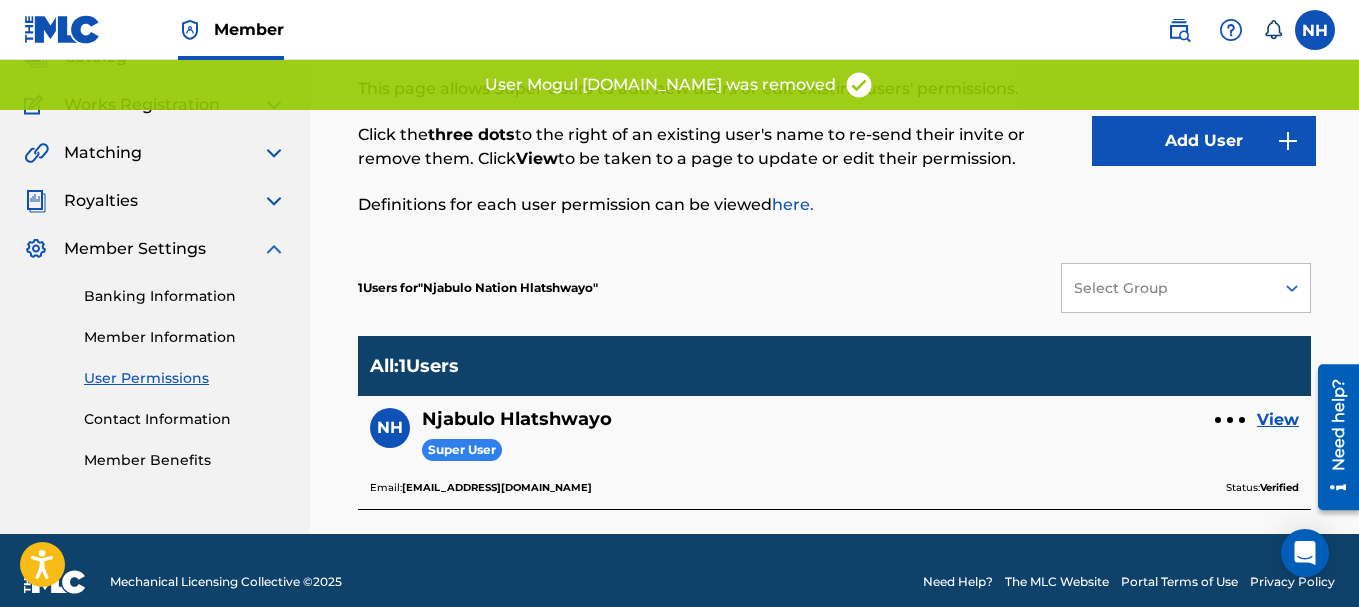 scroll, scrollTop: 165, scrollLeft: 0, axis: vertical 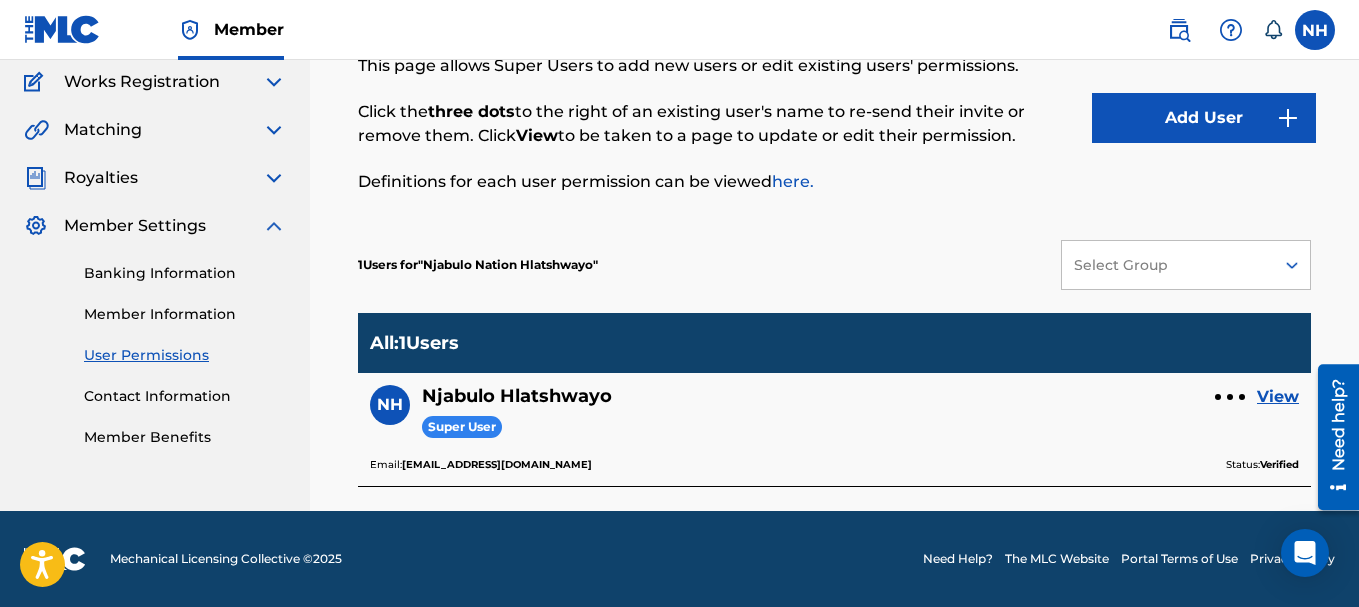 click on "View" at bounding box center (1278, 397) 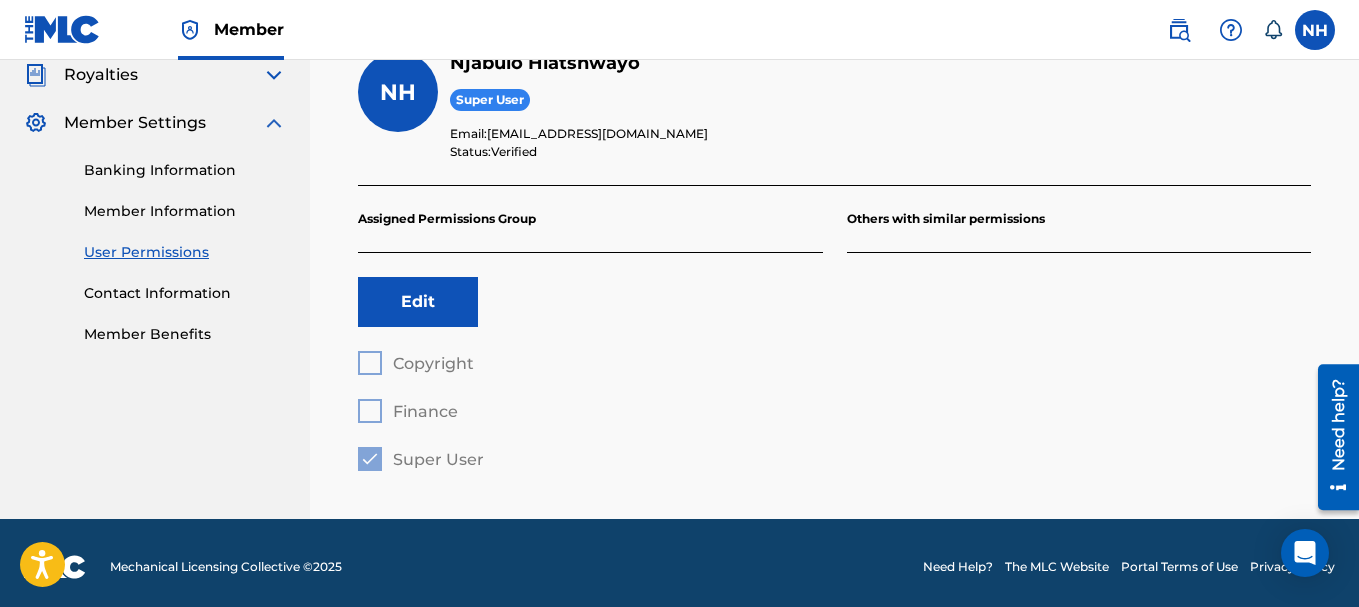 scroll, scrollTop: 276, scrollLeft: 0, axis: vertical 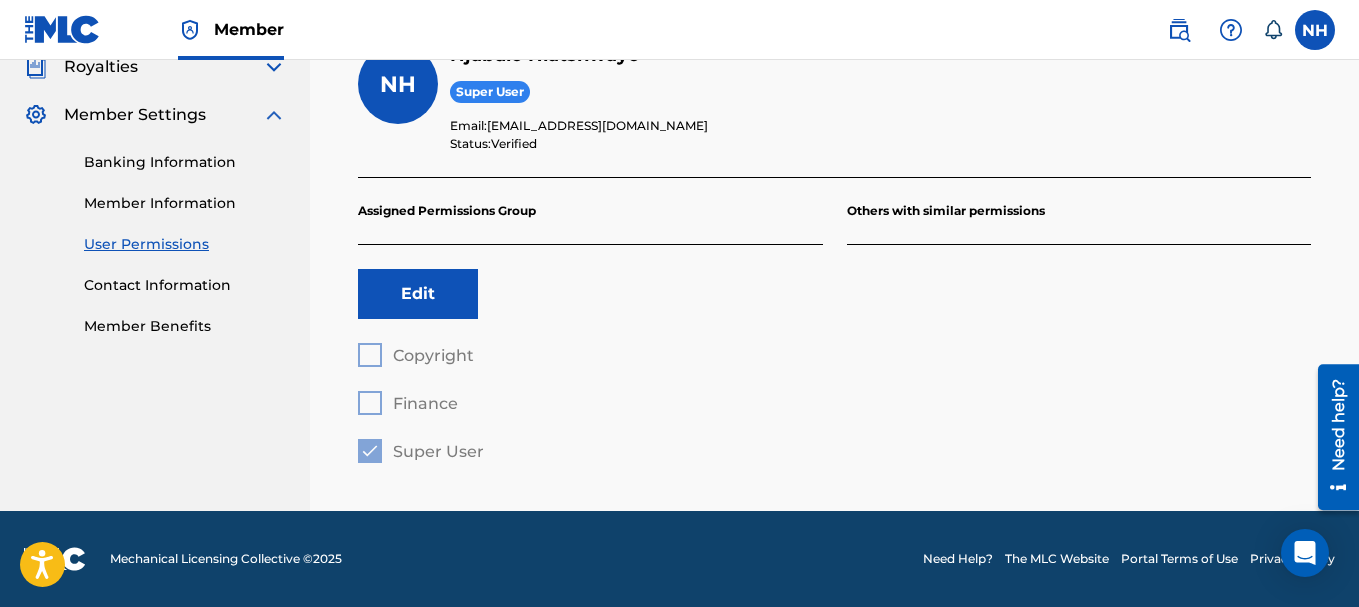 click on "Edit" at bounding box center [418, 294] 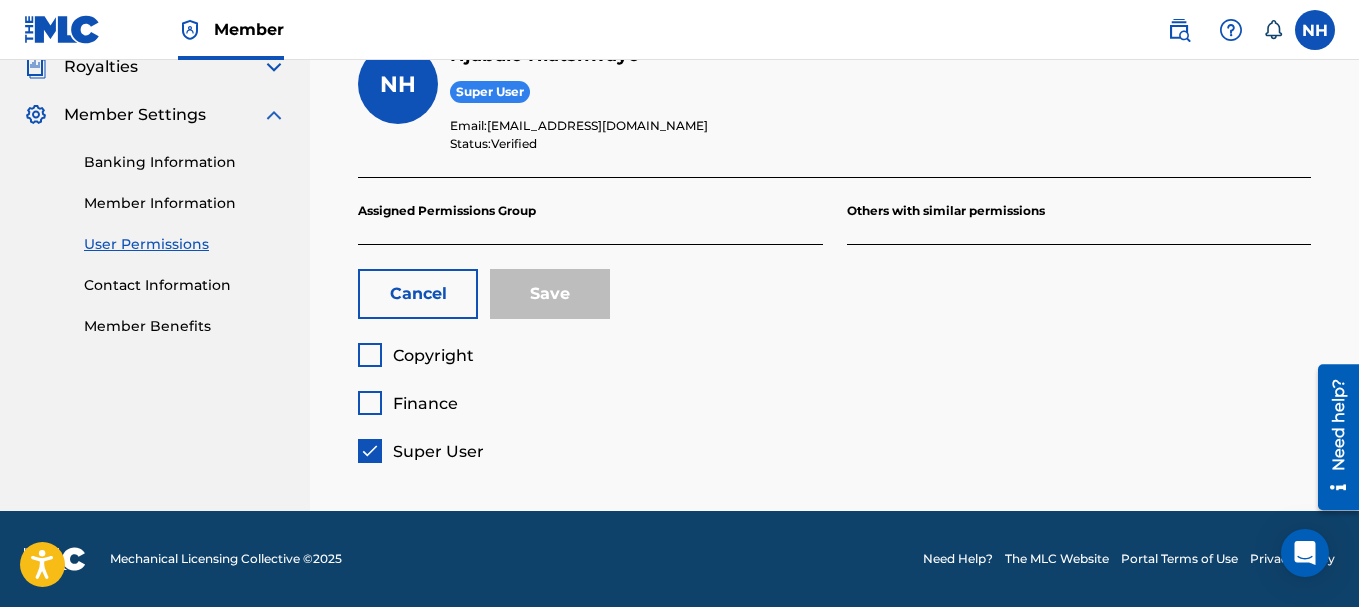click at bounding box center [370, 355] 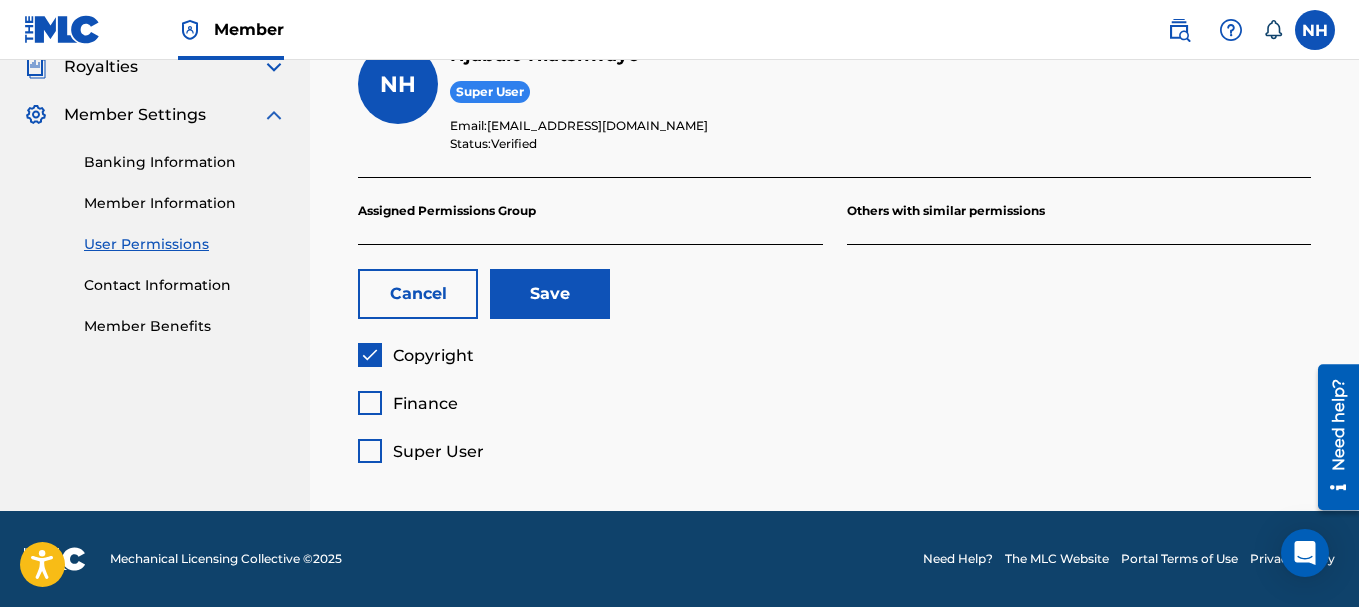 click at bounding box center (370, 403) 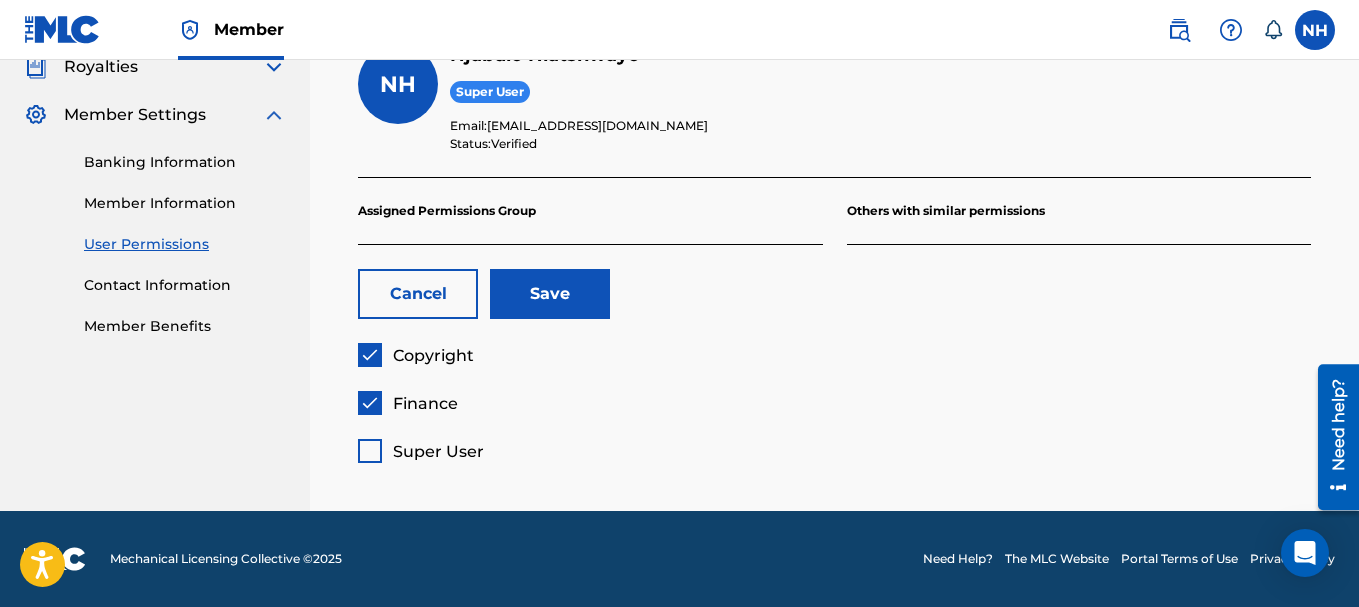 click at bounding box center [370, 451] 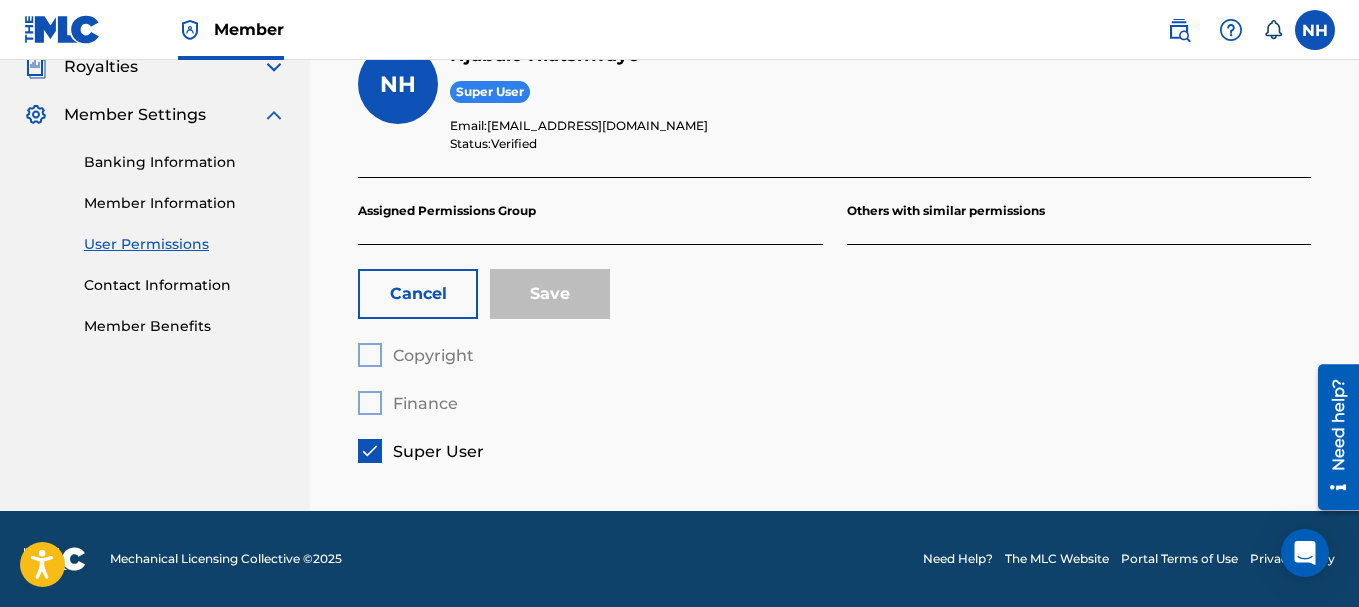 click on "Cancel" at bounding box center [418, 294] 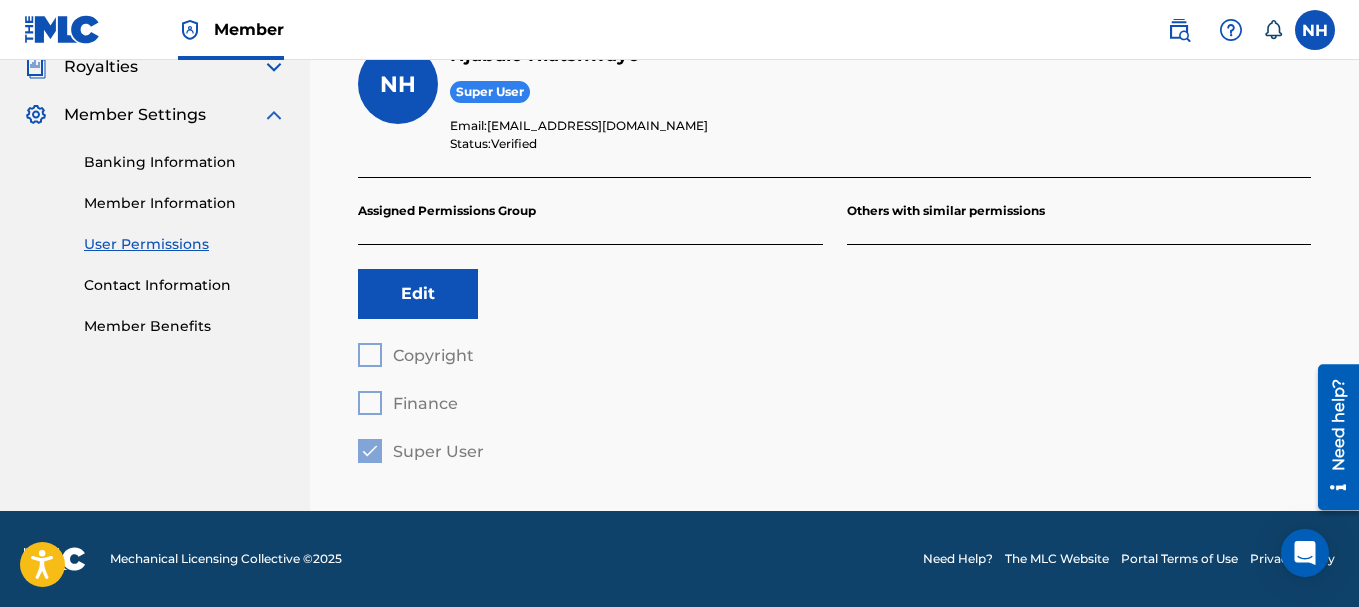 click on "Member Benefits" at bounding box center (185, 326) 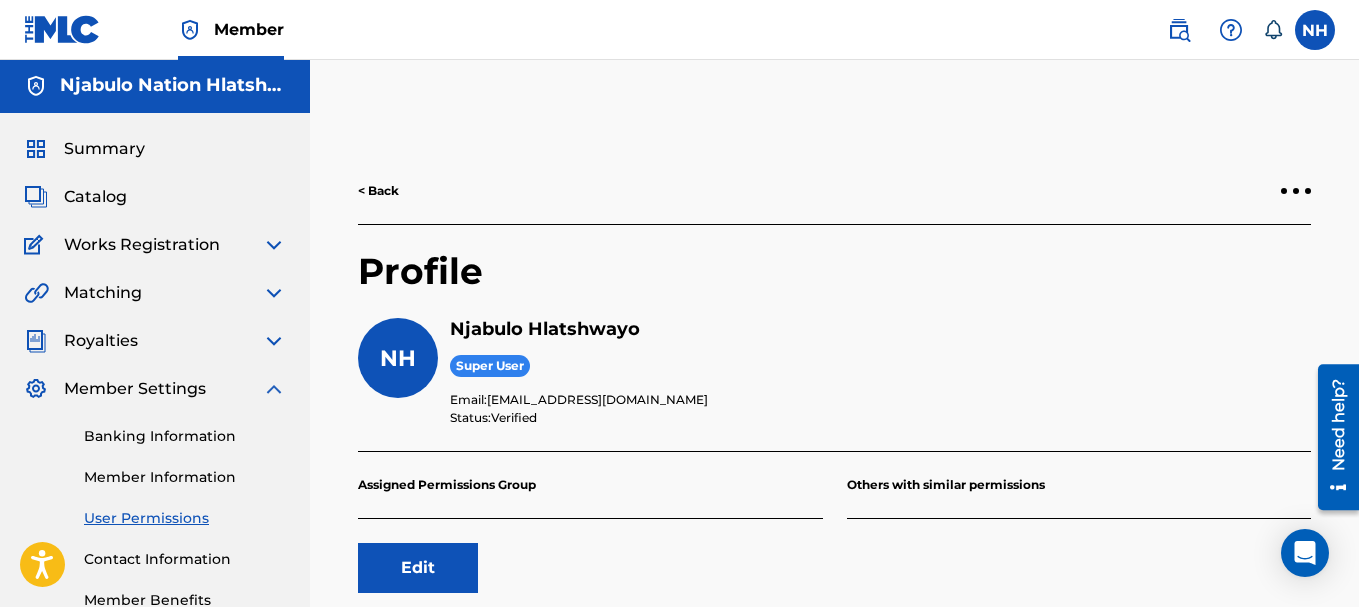 scroll, scrollTop: 0, scrollLeft: 0, axis: both 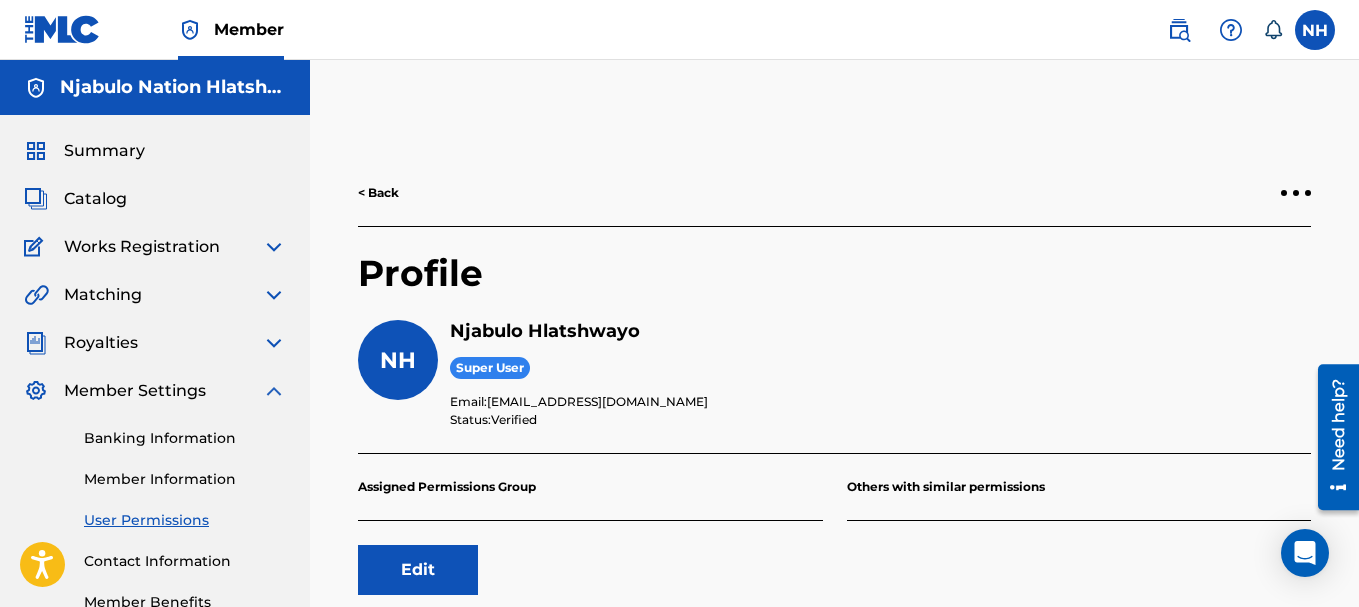 click on "Njabulo Nation Hlatshwayo" at bounding box center [173, 87] 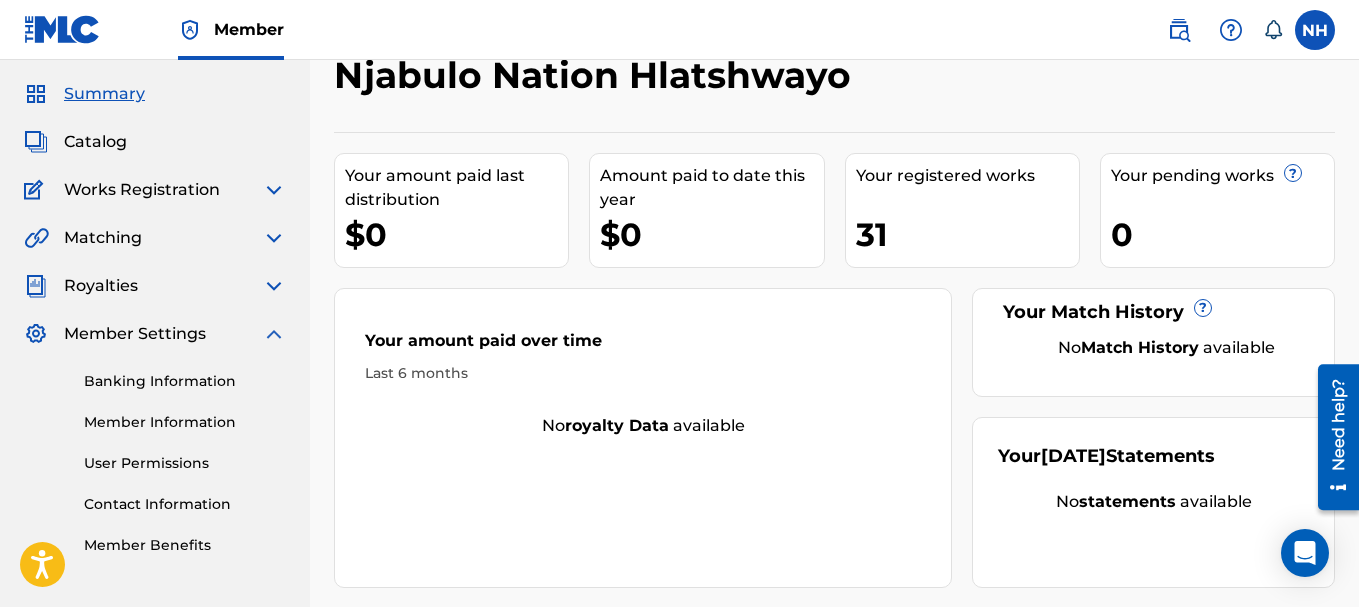 scroll, scrollTop: 100, scrollLeft: 0, axis: vertical 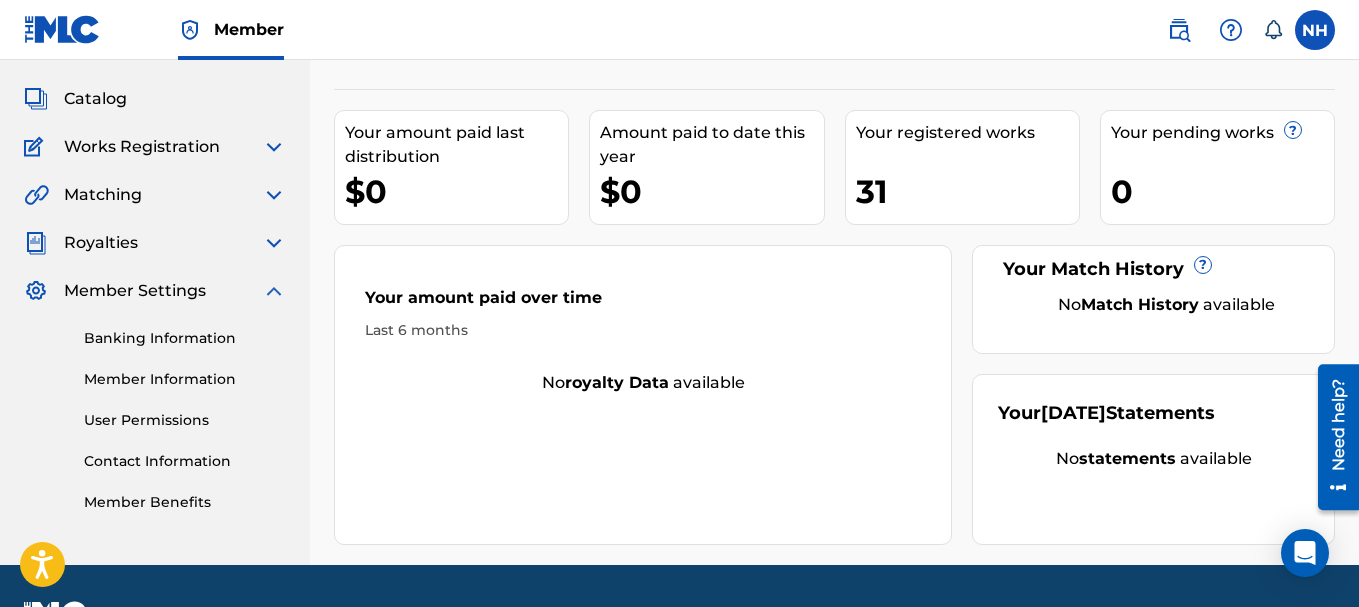 click at bounding box center [274, 291] 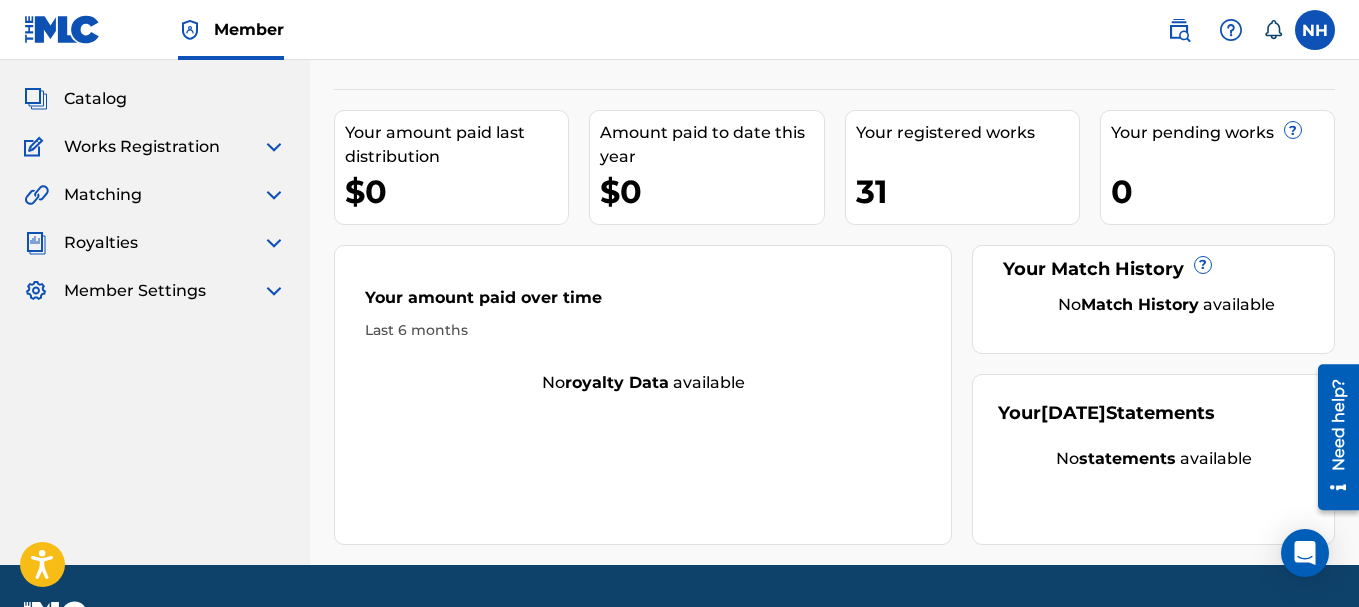 click at bounding box center (274, 243) 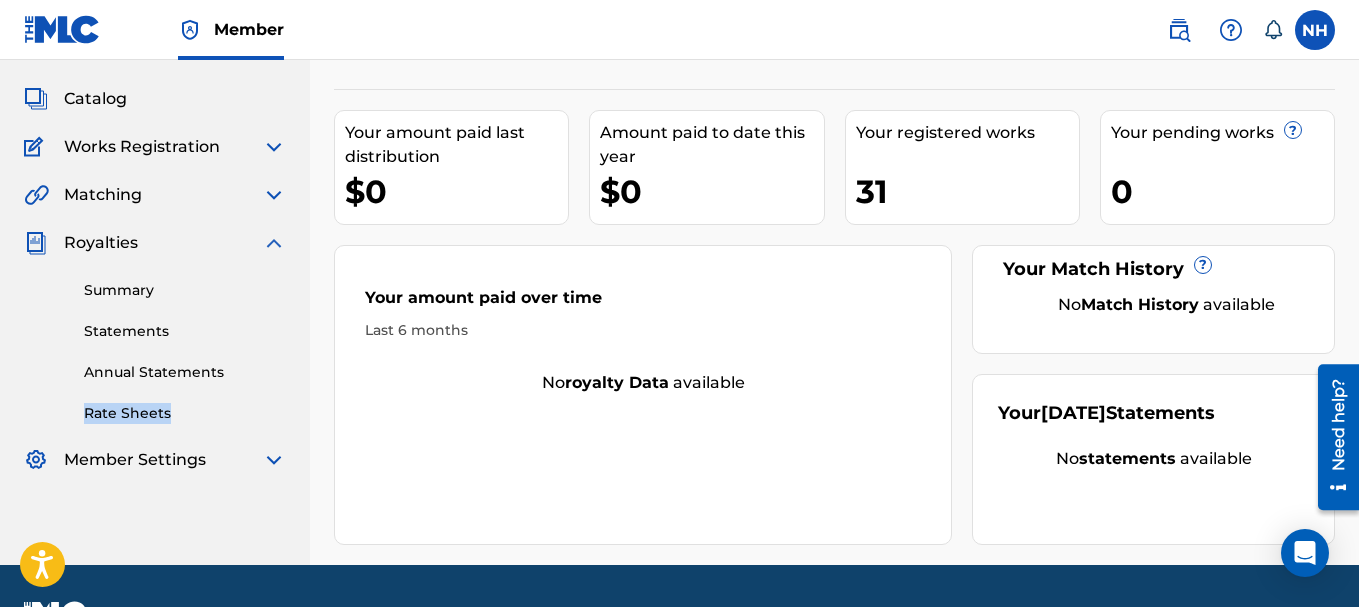 drag, startPoint x: 61, startPoint y: 418, endPoint x: 181, endPoint y: 414, distance: 120.06665 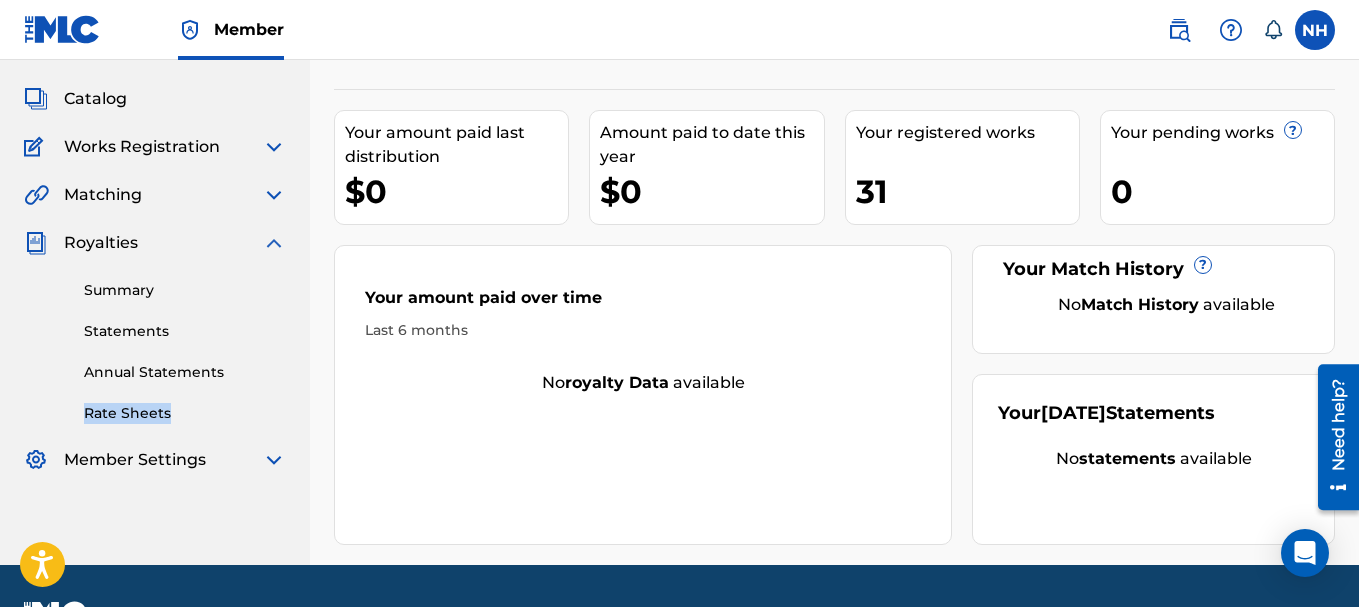 copy on "Rate Sheets" 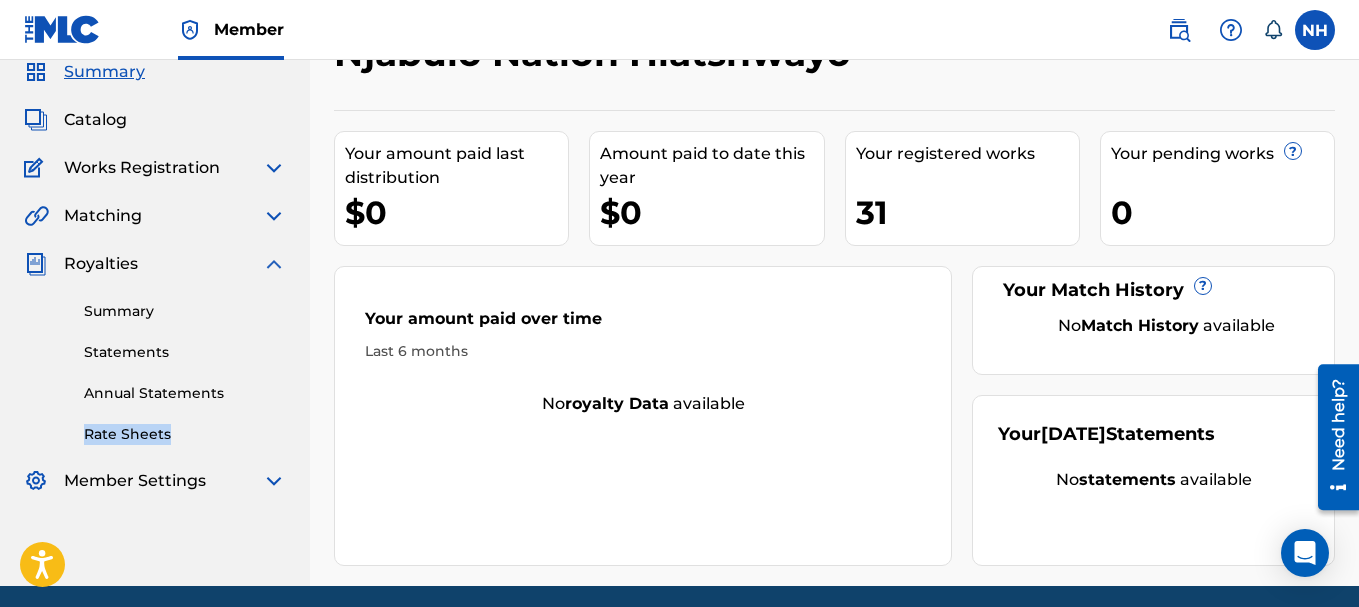 scroll, scrollTop: 0, scrollLeft: 0, axis: both 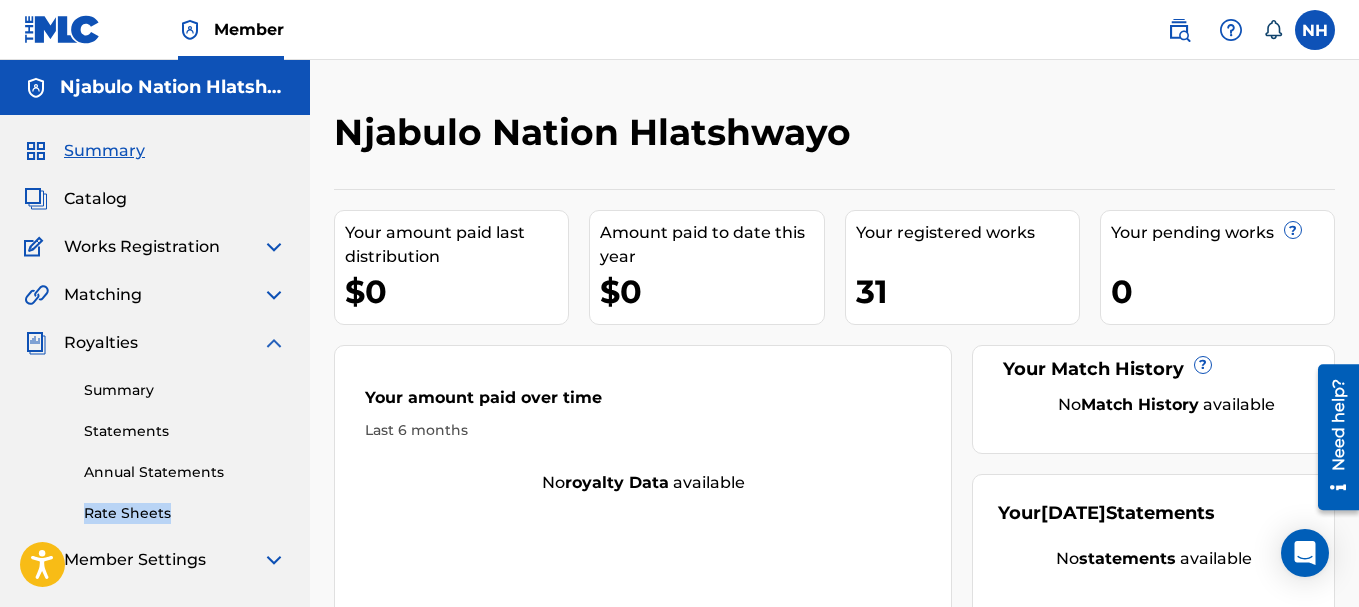 click at bounding box center [1315, 30] 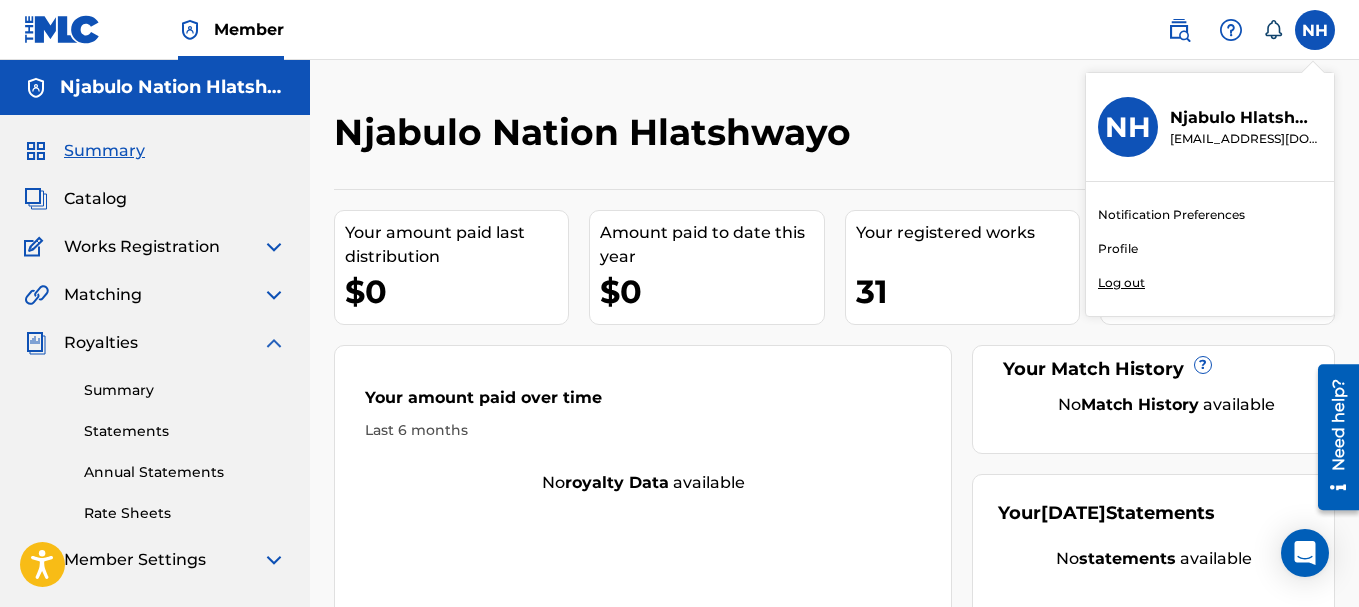 click on "Log out" at bounding box center [1121, 283] 